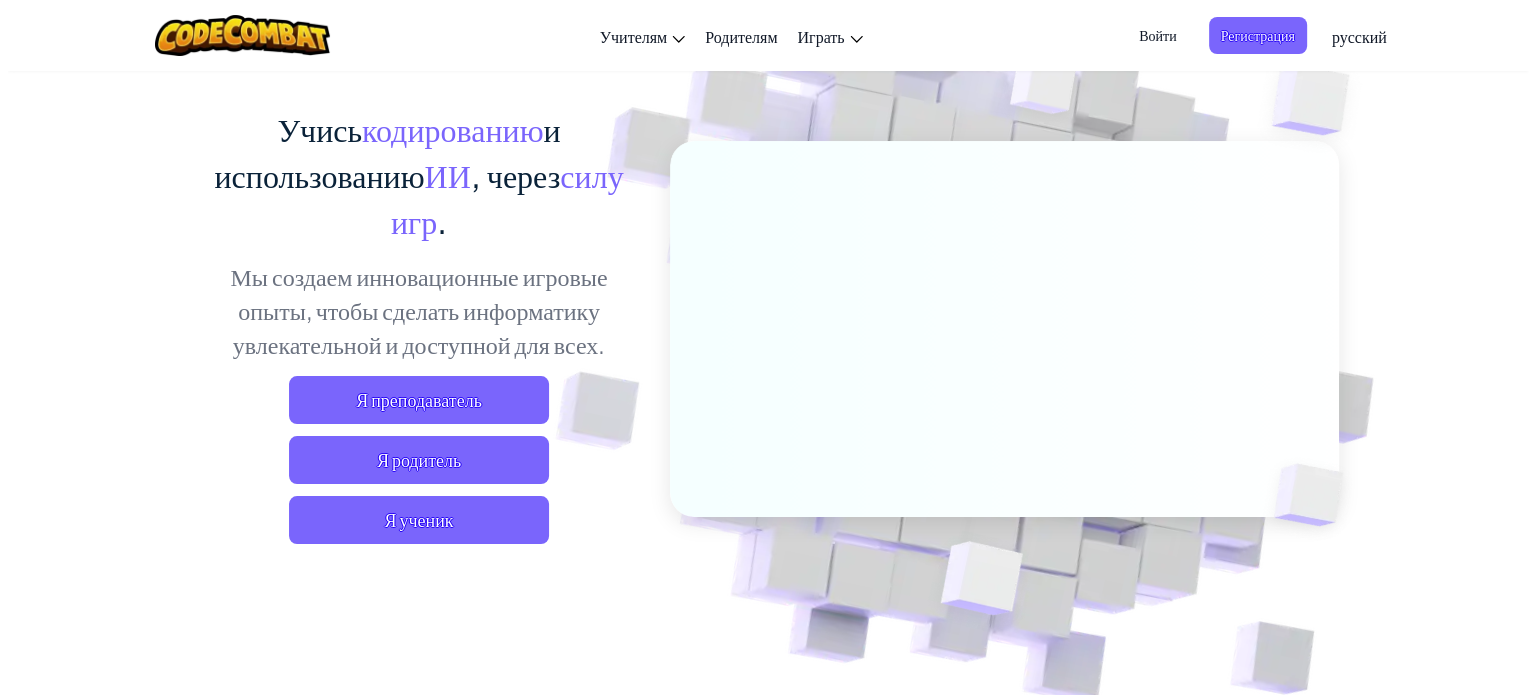 scroll, scrollTop: 100, scrollLeft: 0, axis: vertical 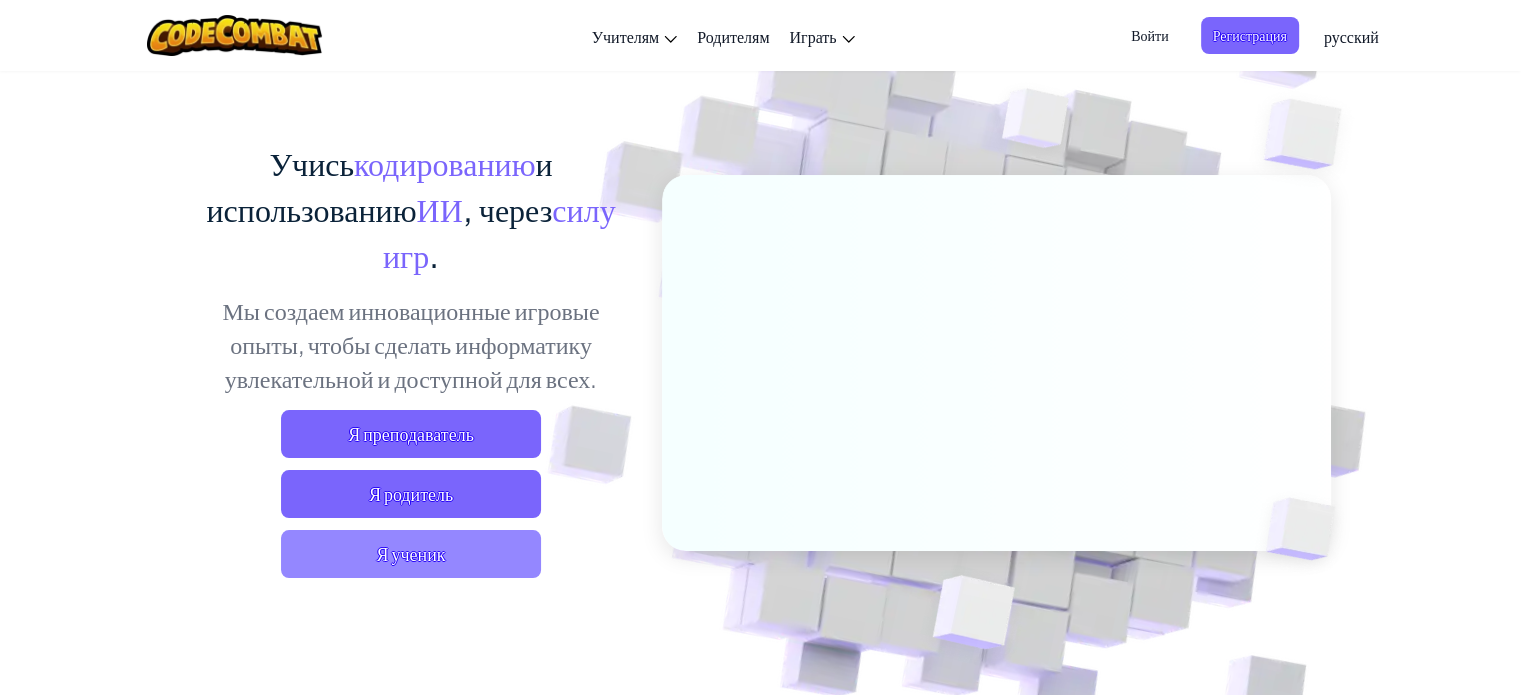 click on "Я ученик" at bounding box center (411, 554) 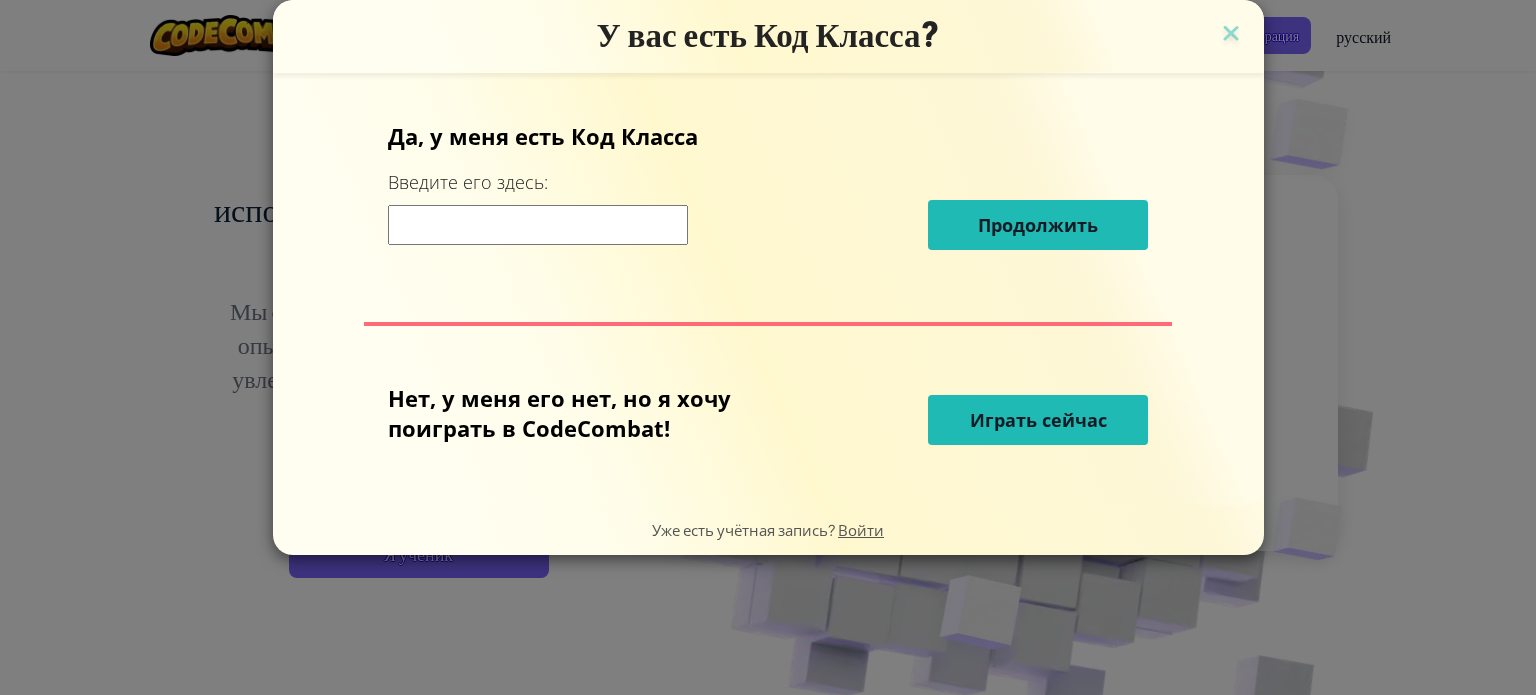 click on "Играть сейчас" at bounding box center [1038, 420] 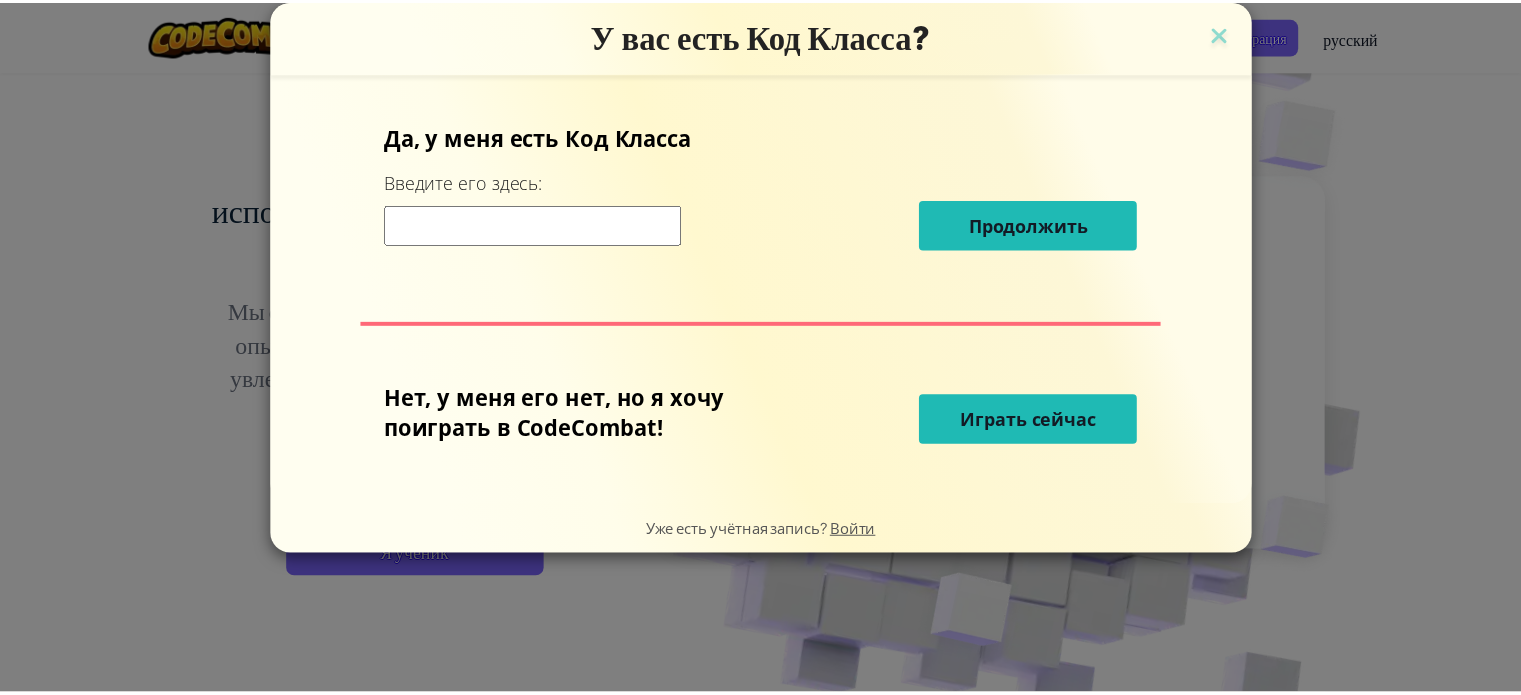 scroll, scrollTop: 0, scrollLeft: 0, axis: both 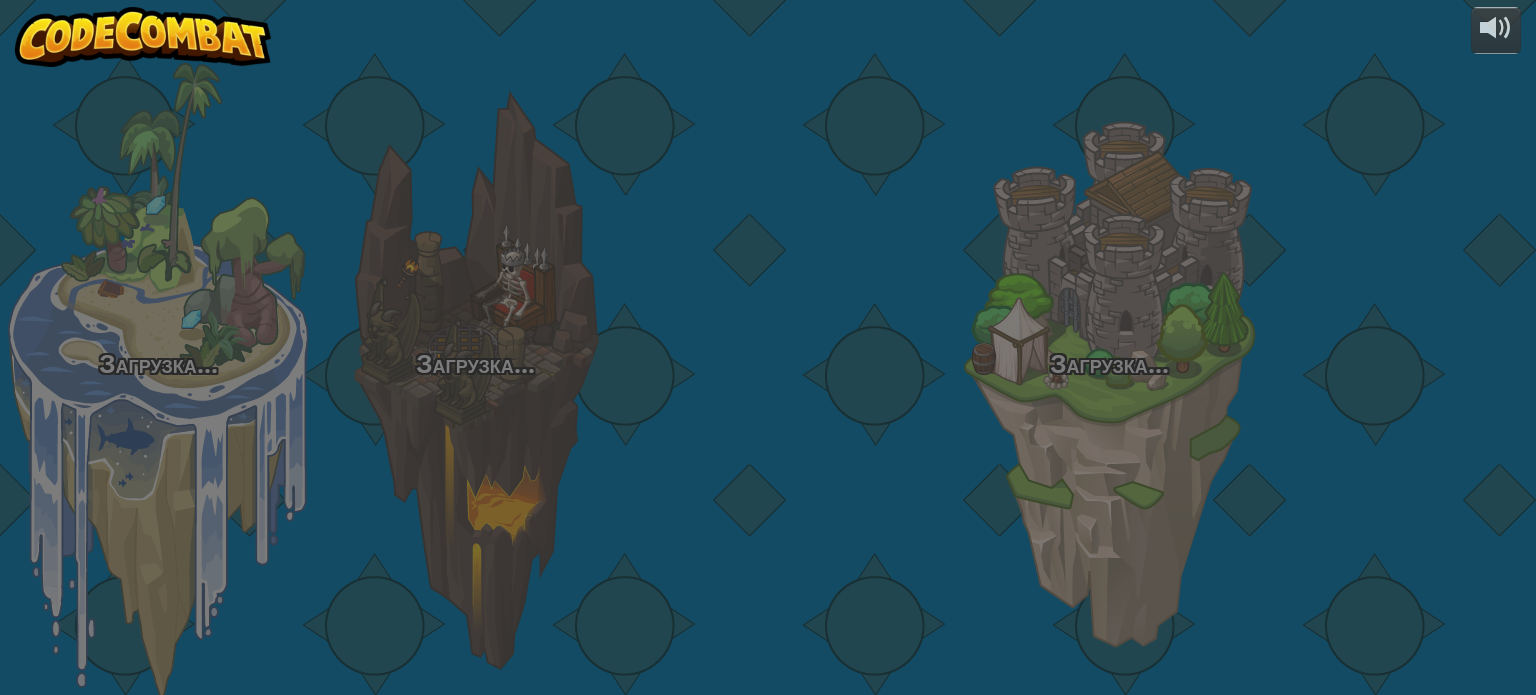 select on "ru" 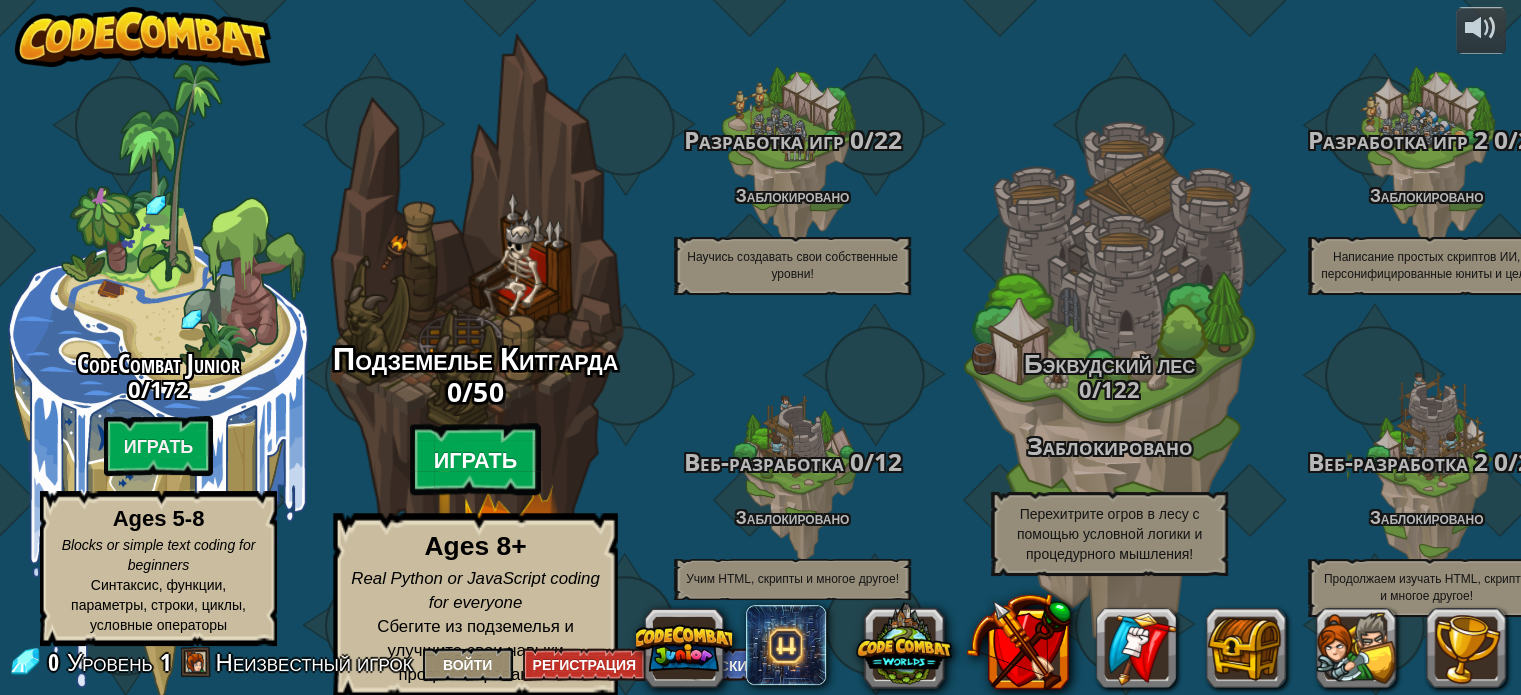 scroll, scrollTop: 0, scrollLeft: 0, axis: both 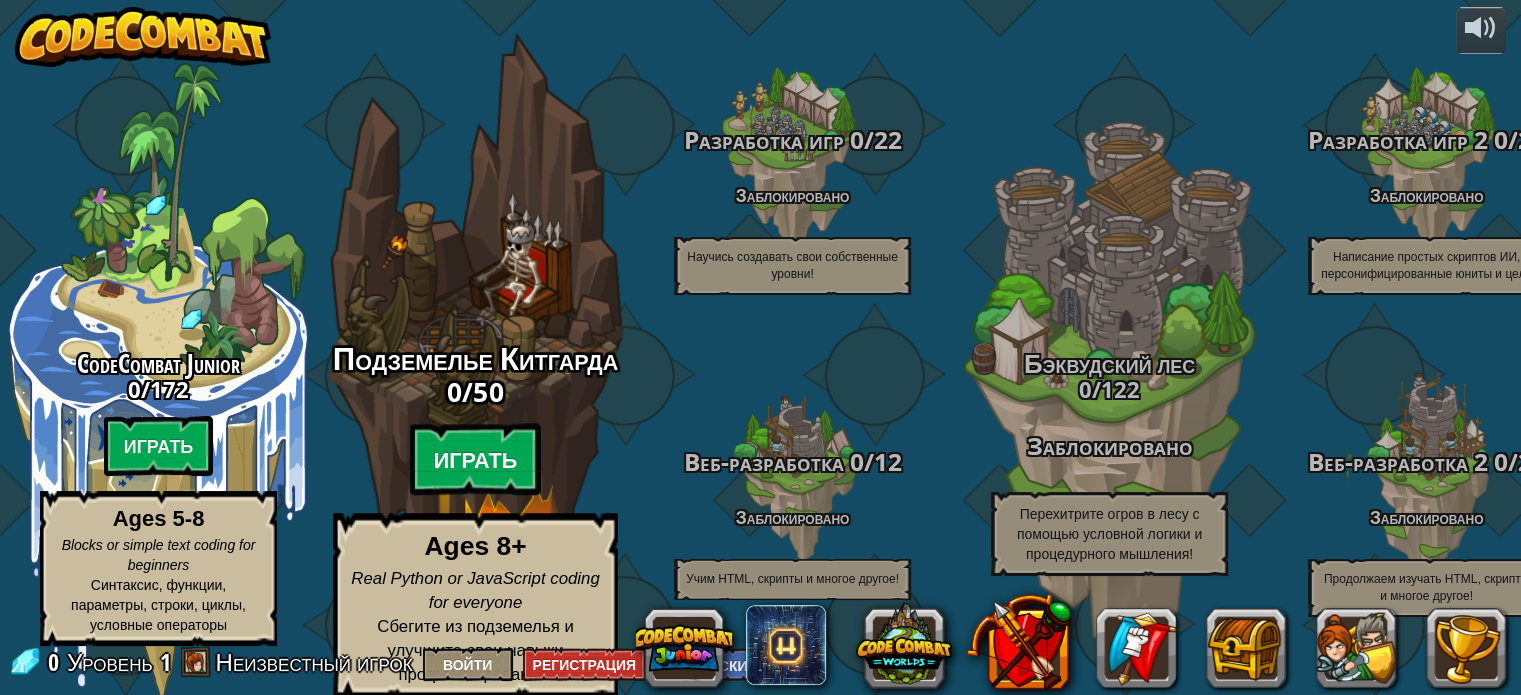click on "Играть" at bounding box center (476, 460) 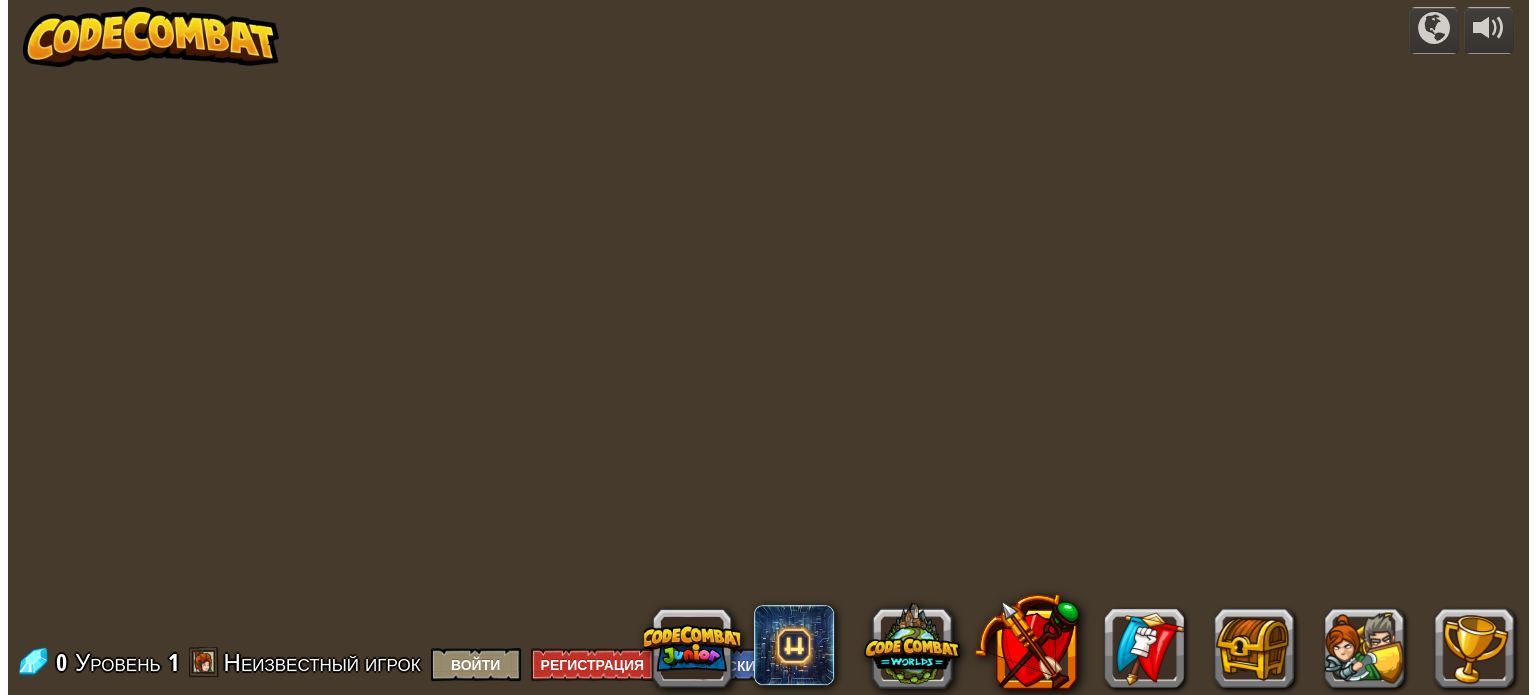 scroll, scrollTop: 0, scrollLeft: 0, axis: both 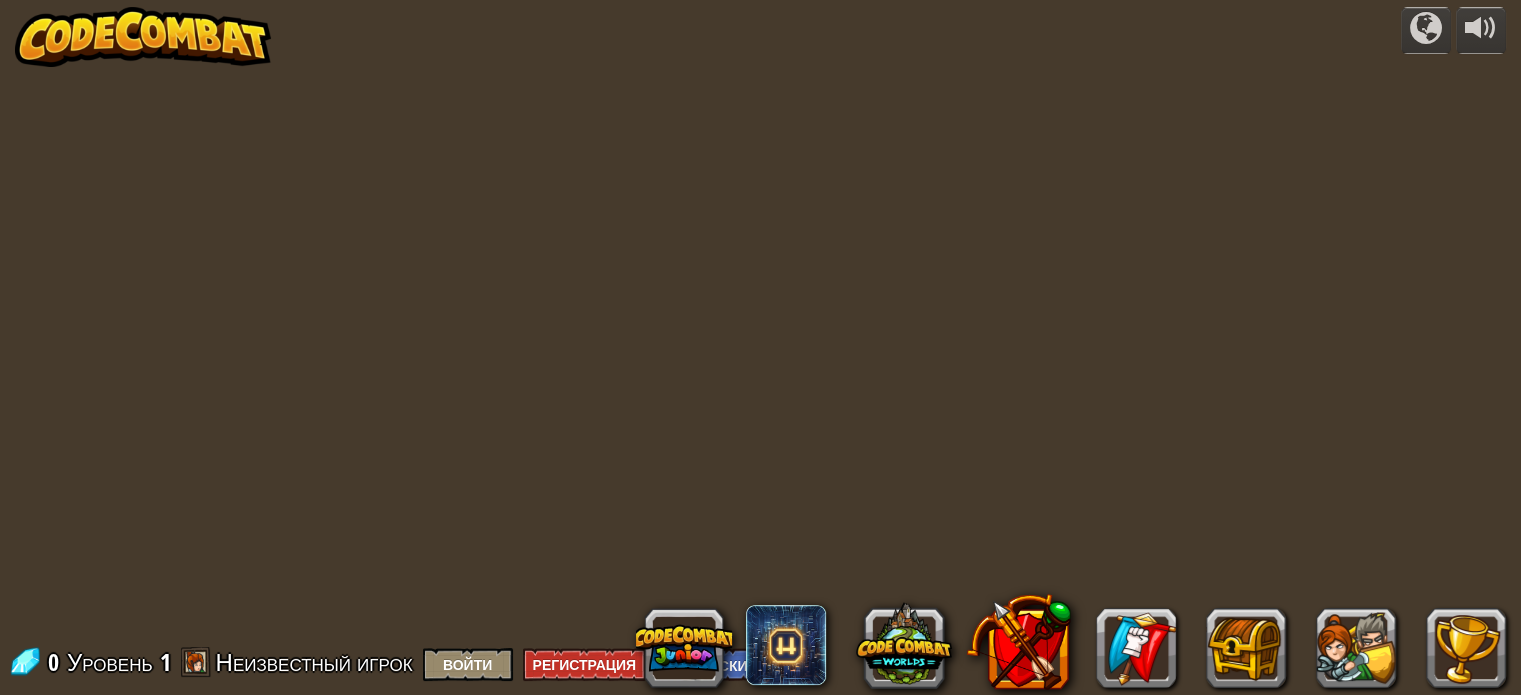 select on "ru" 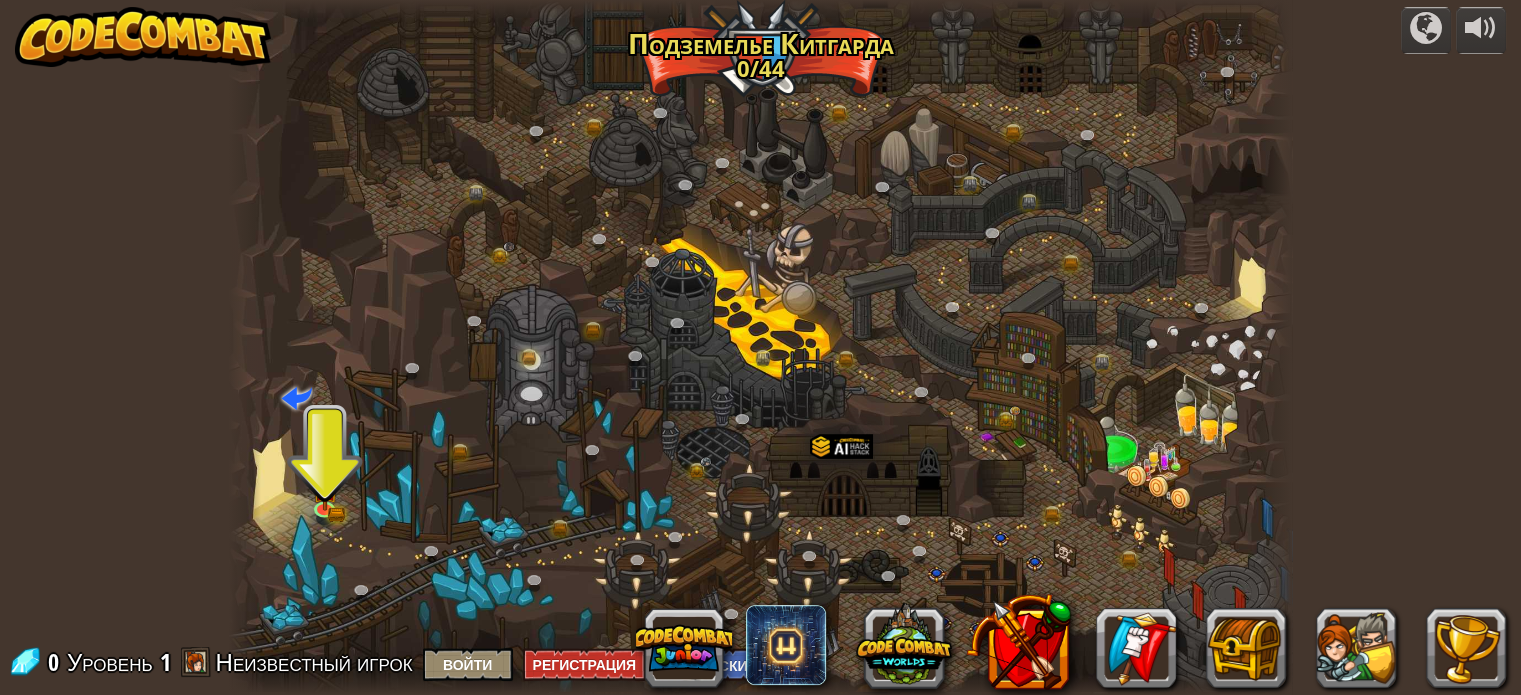 click at bounding box center (760, 347) 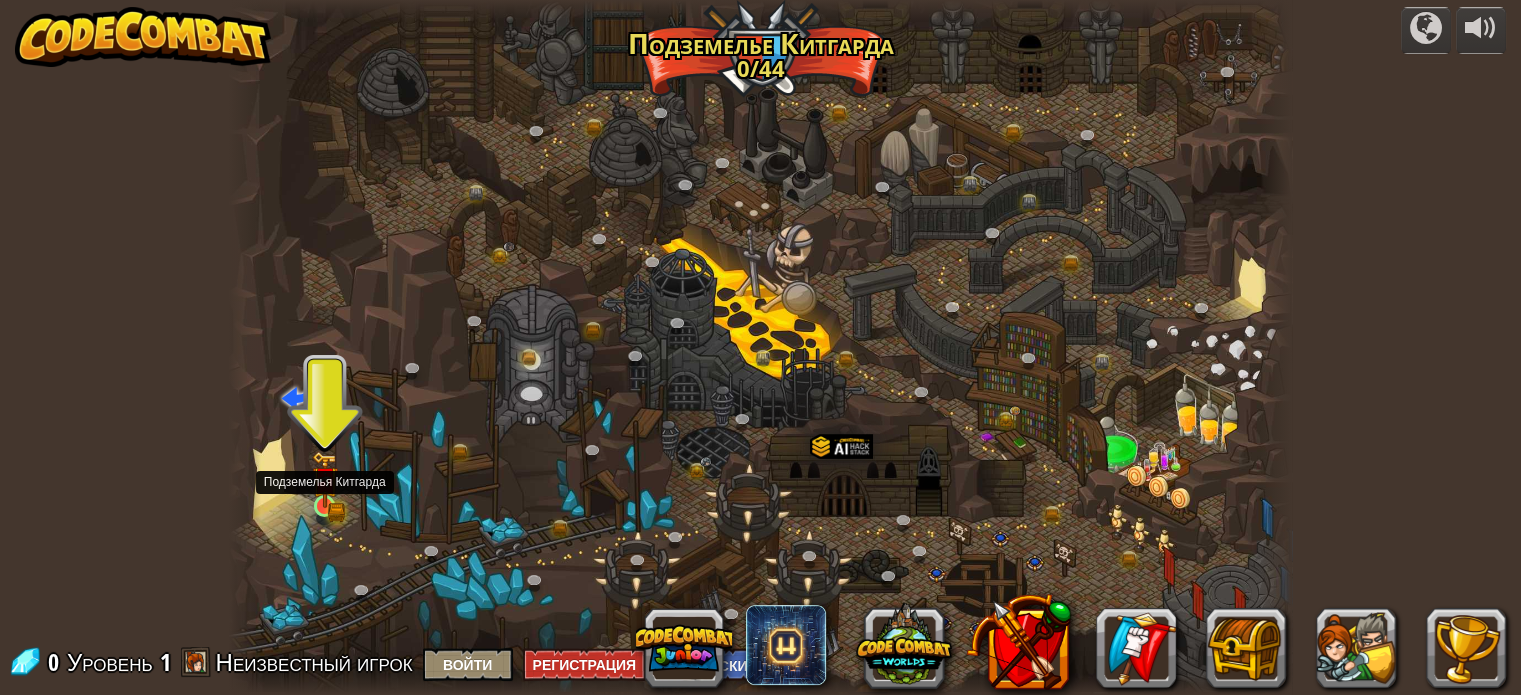 click at bounding box center (325, 479) 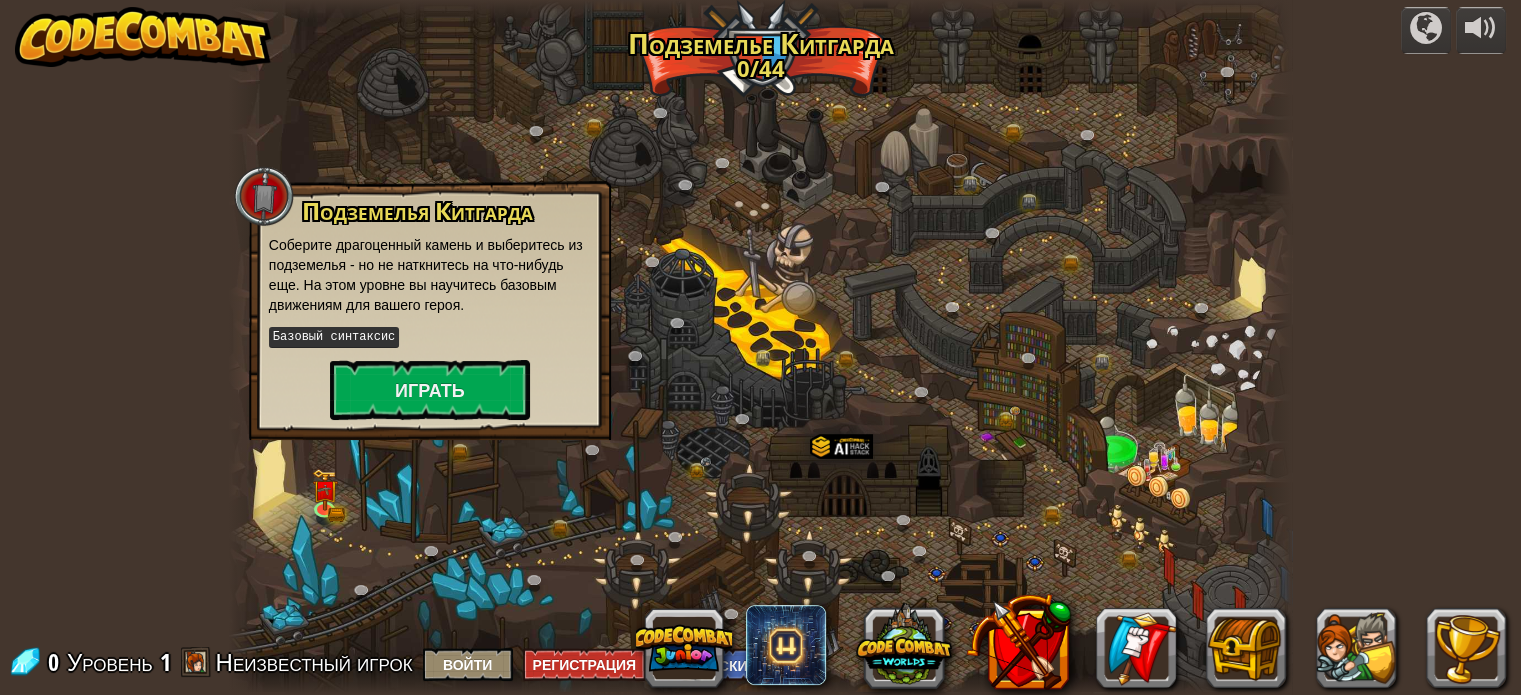 click at bounding box center (760, 347) 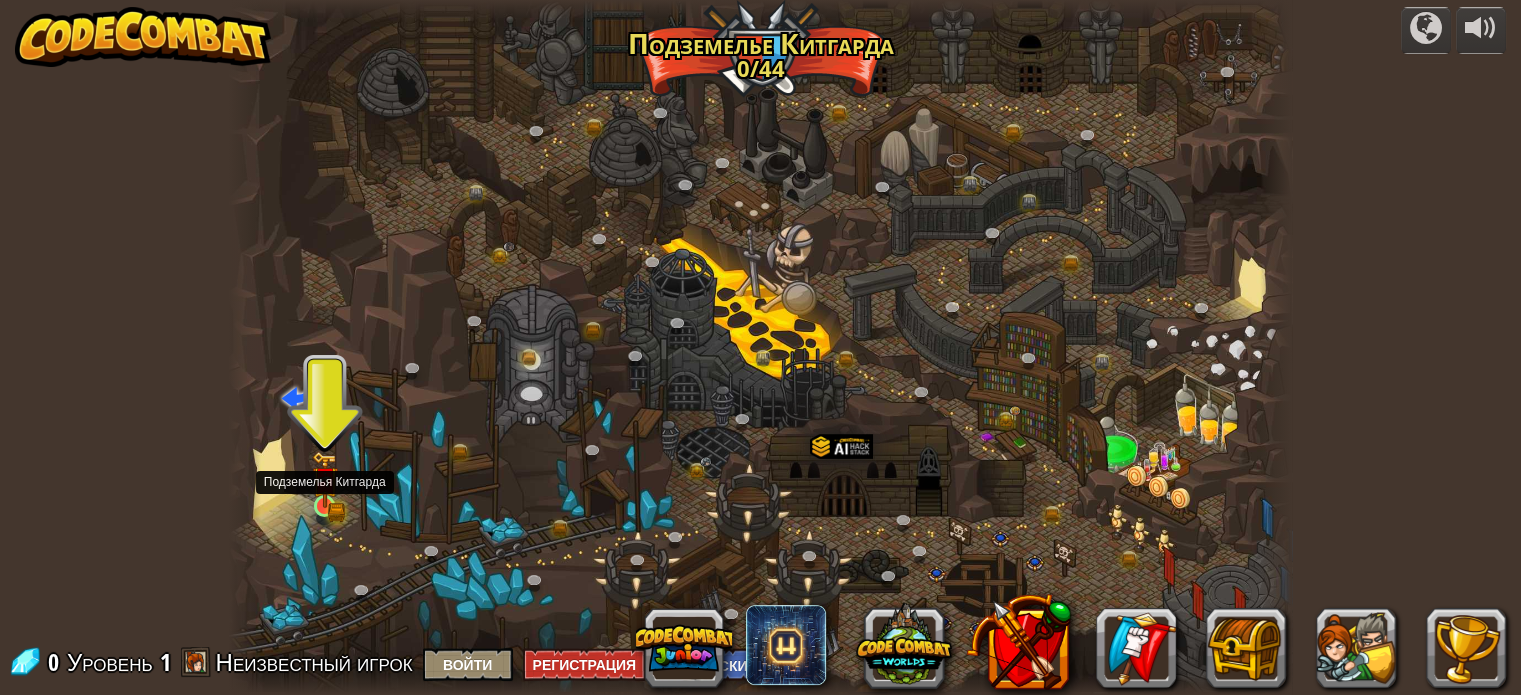 click at bounding box center [325, 479] 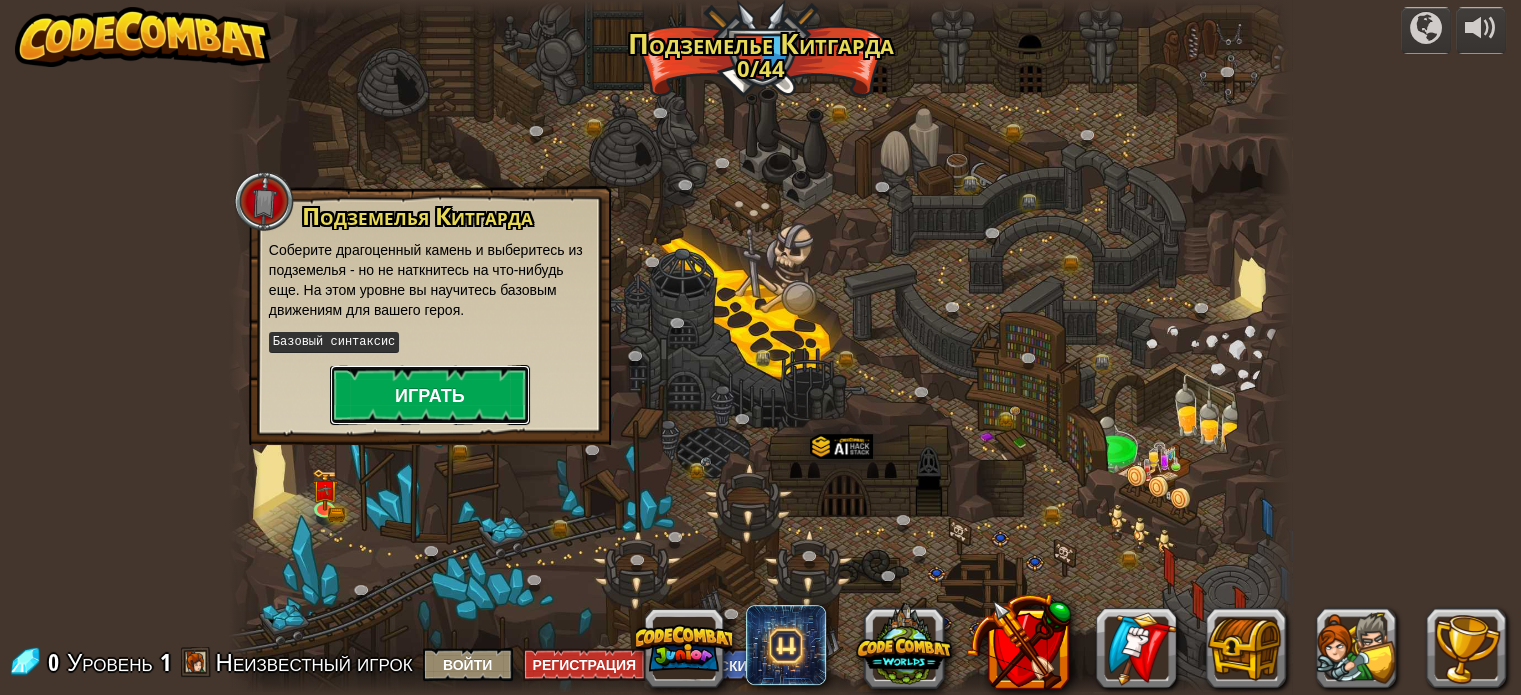 click on "Играть" at bounding box center [430, 395] 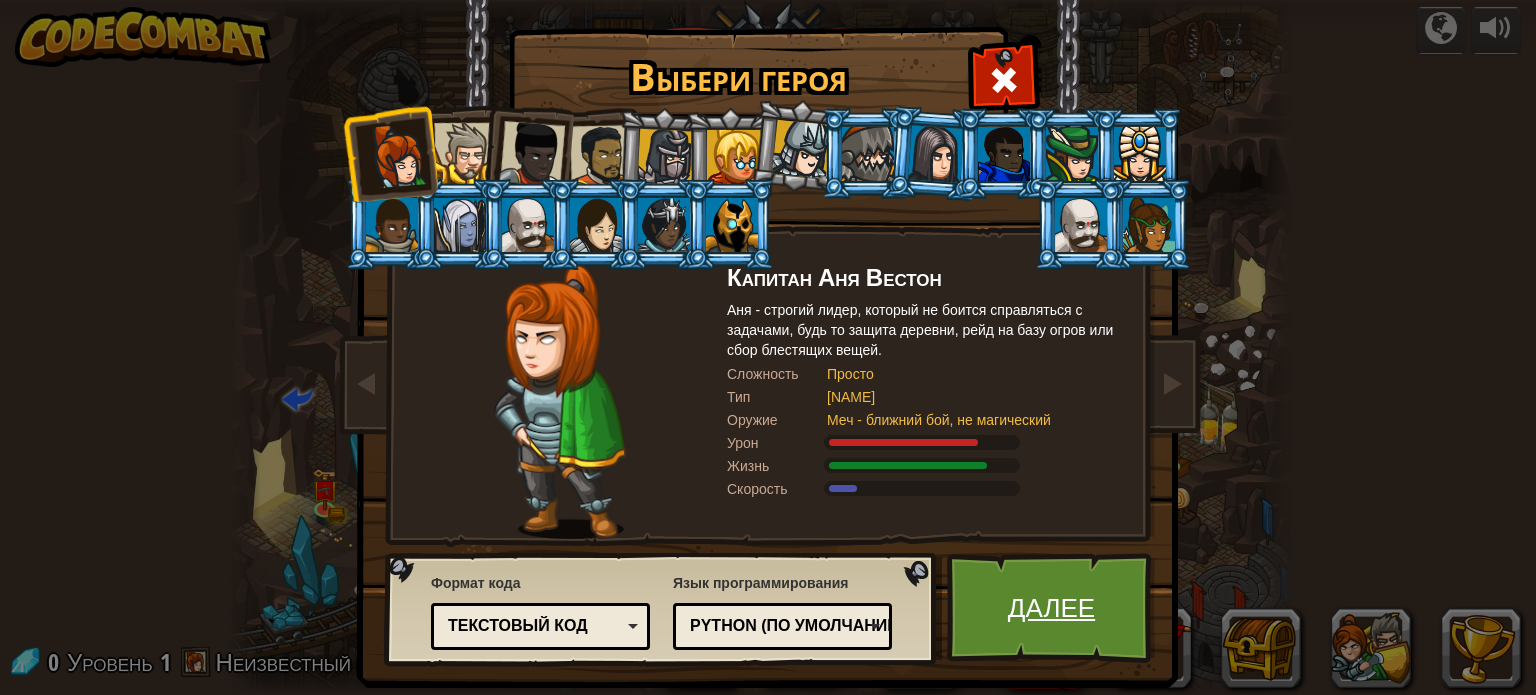 click on "Далее" at bounding box center [1051, 608] 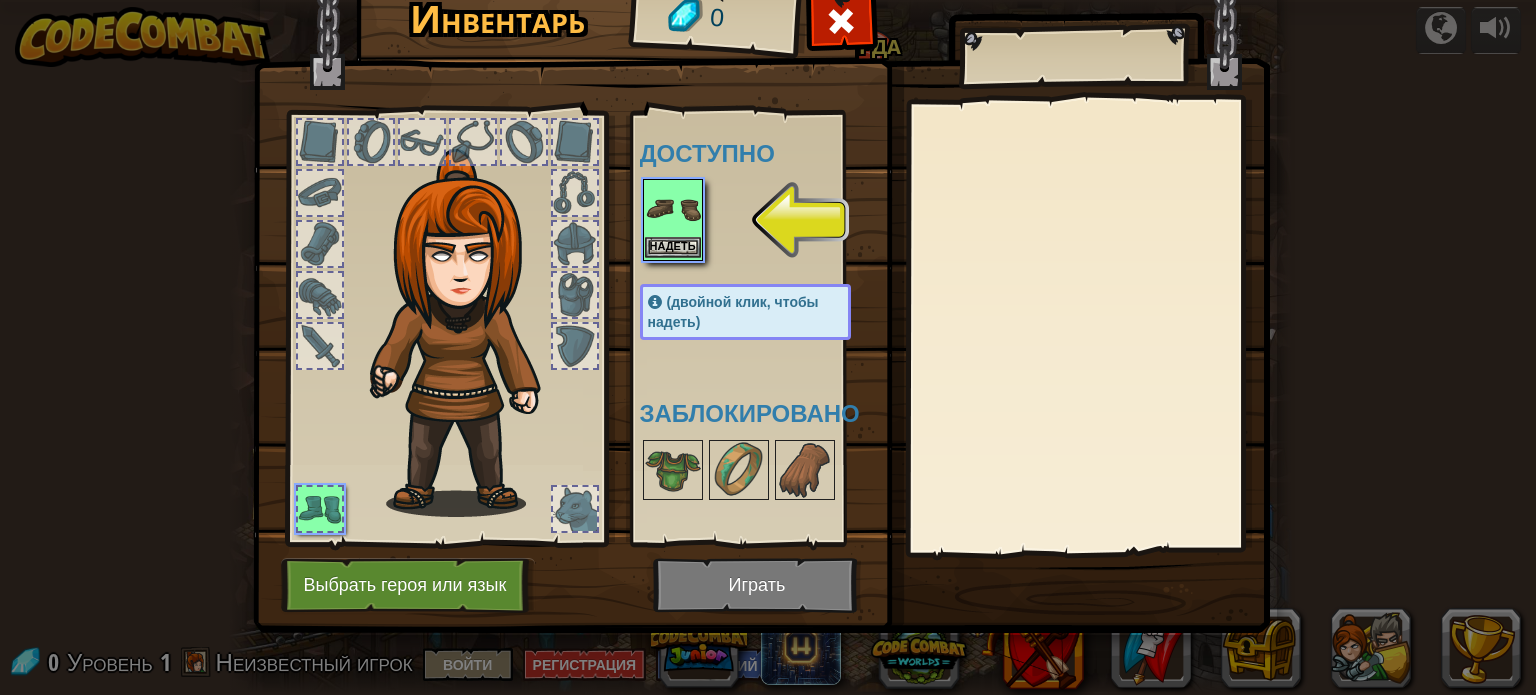 click at bounding box center (673, 209) 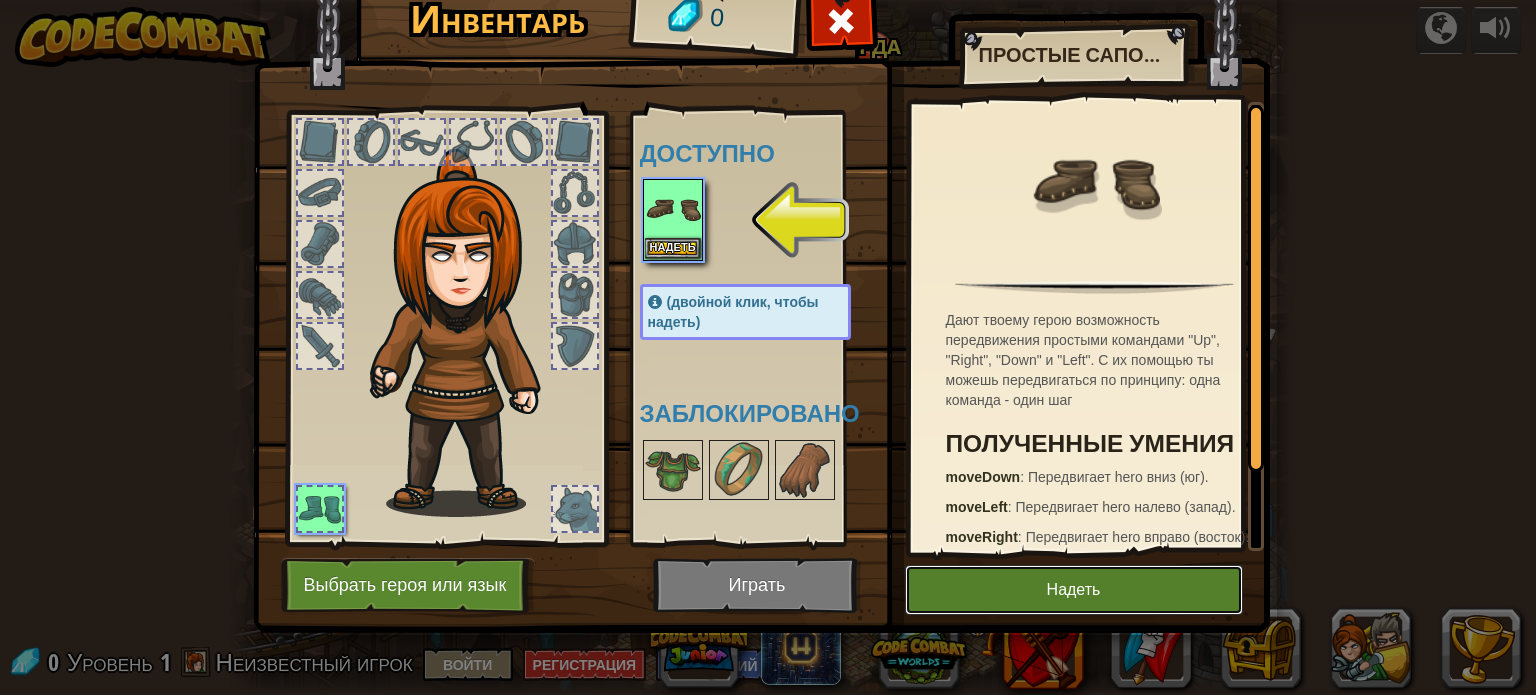 click on "Надеть" at bounding box center [1074, 590] 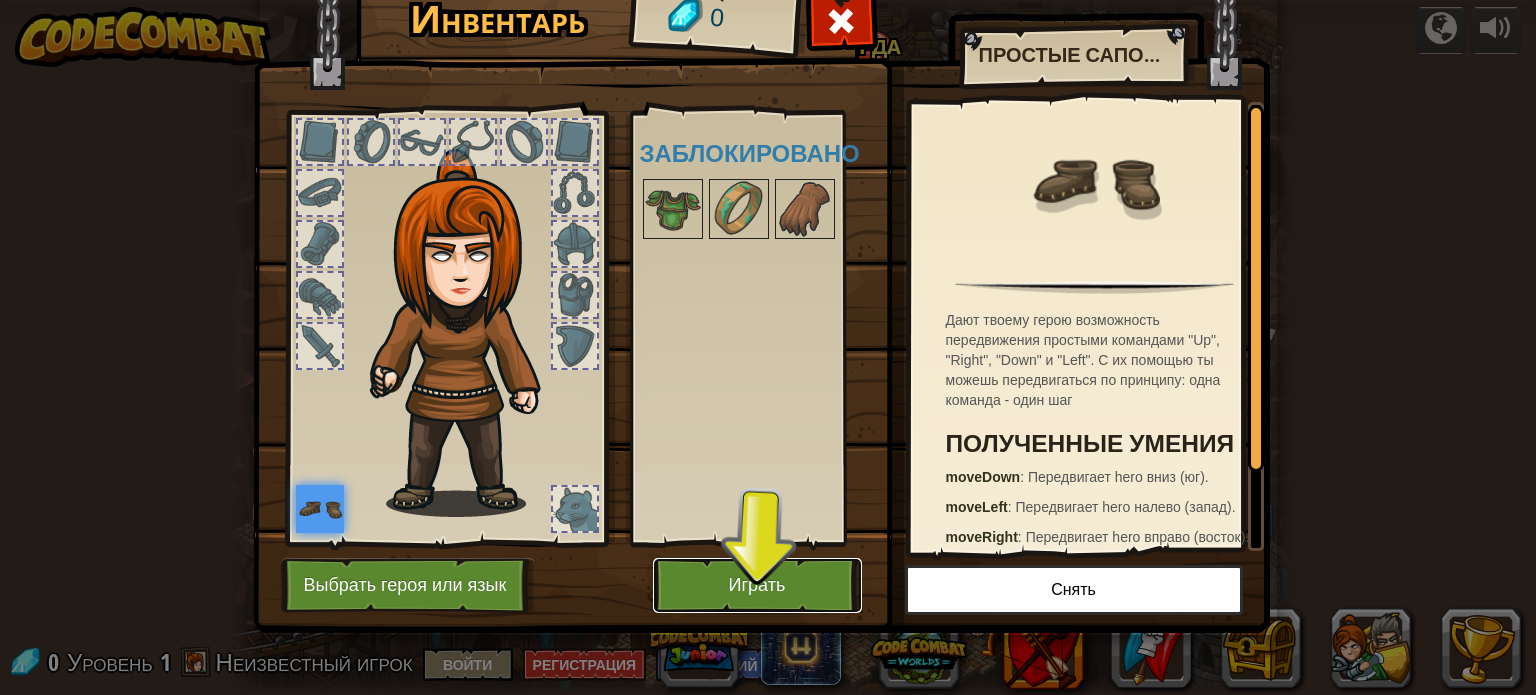 click on "Играть" at bounding box center (757, 585) 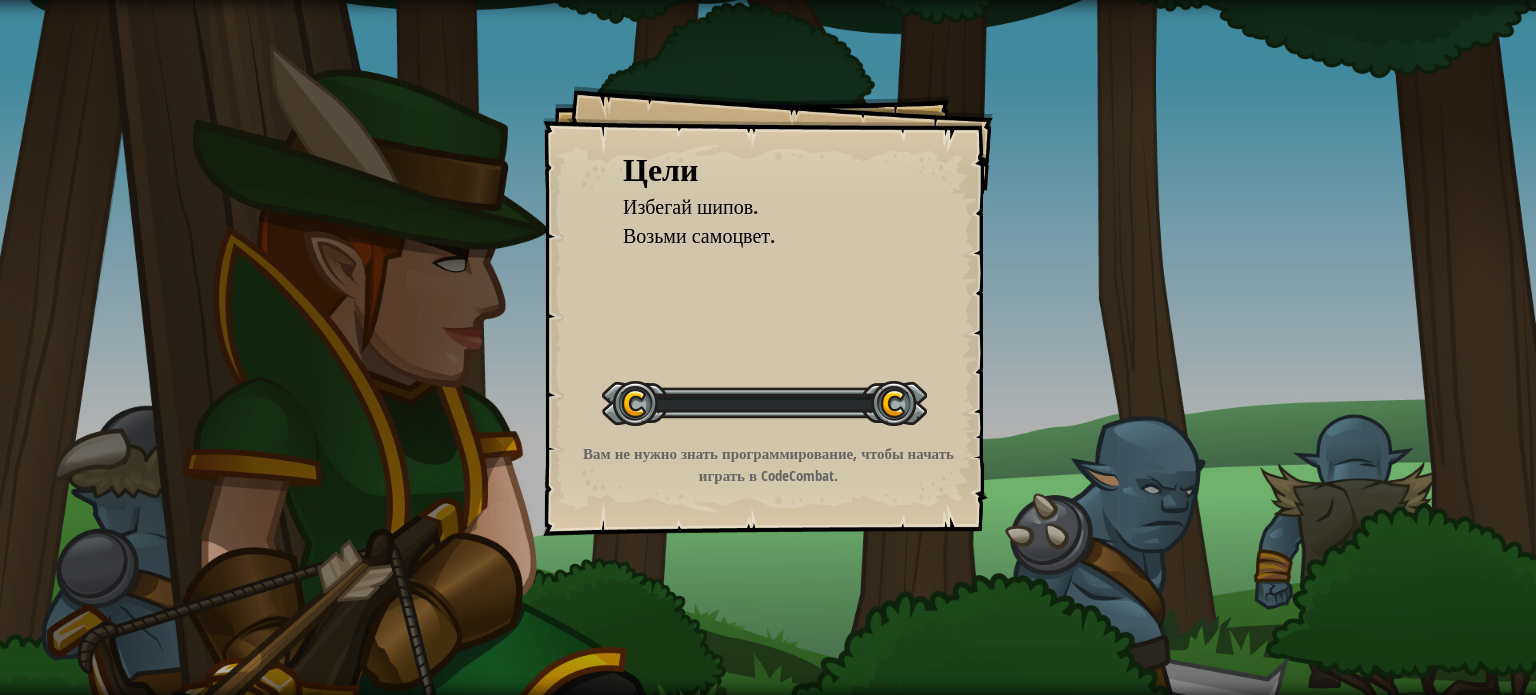 click on "Цели Избегай шипов. Возьми самоцвет. Начать уровень Ошибка загрузки с сервера Чтобы пройти этот уровень, нужна подписка. Подписаться You'll need to join a course to play this level. Назад к моим курсам Попроси своего учителя назначить тебе лицензию для продолжения игры на CodeCombat! Назад к моим курсам Этот уровень закрыт.
Назад к моим курсам Вам не нужно знать программирование, чтобы начать играть в CodeCombat." at bounding box center (768, 347) 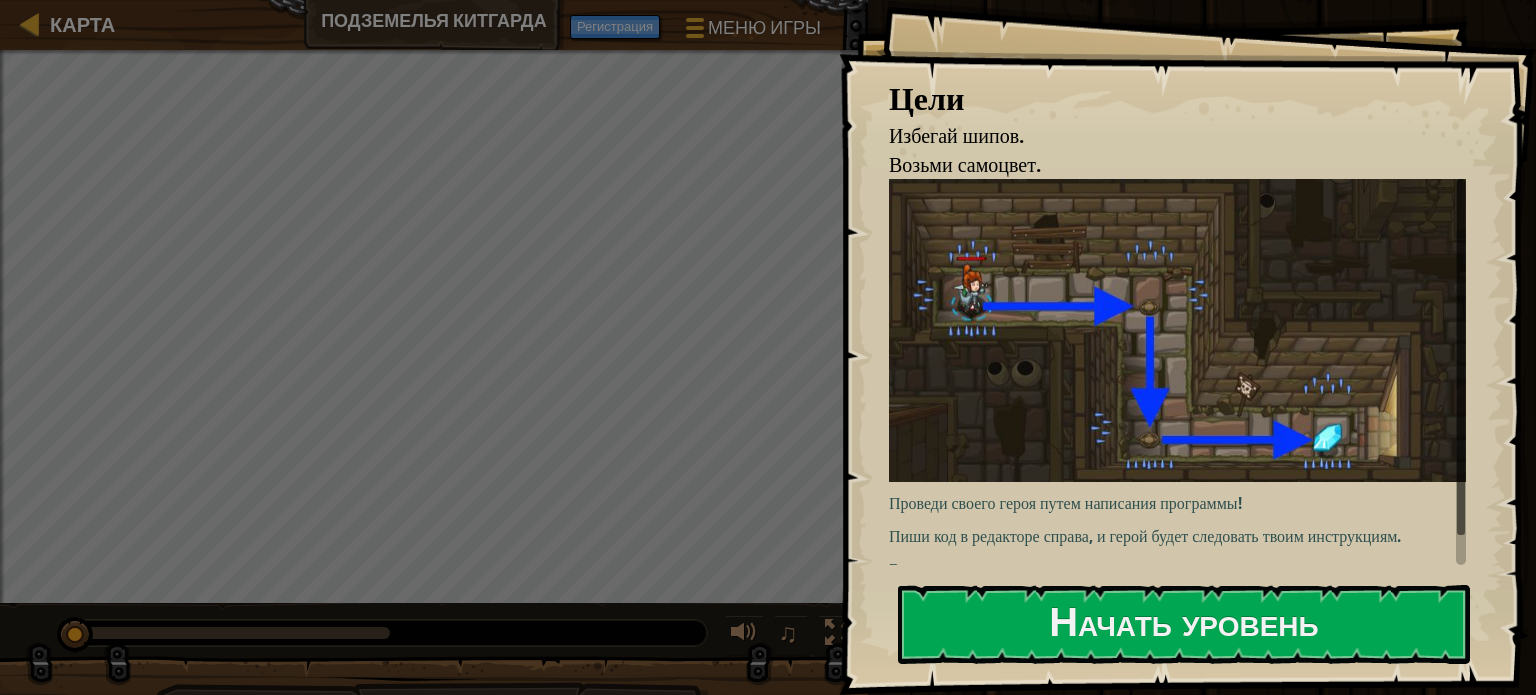 click at bounding box center [1184, 706] 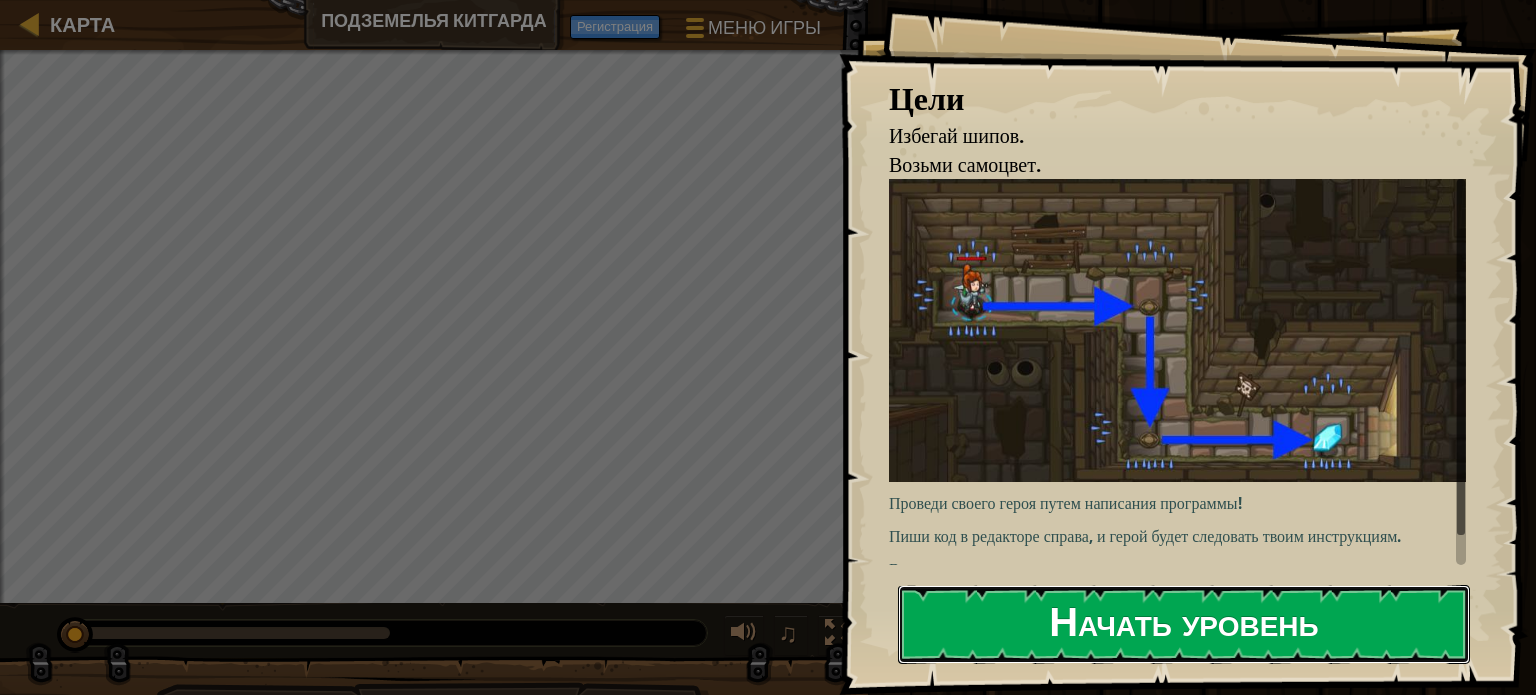 click on "Начать уровень" at bounding box center [1184, 624] 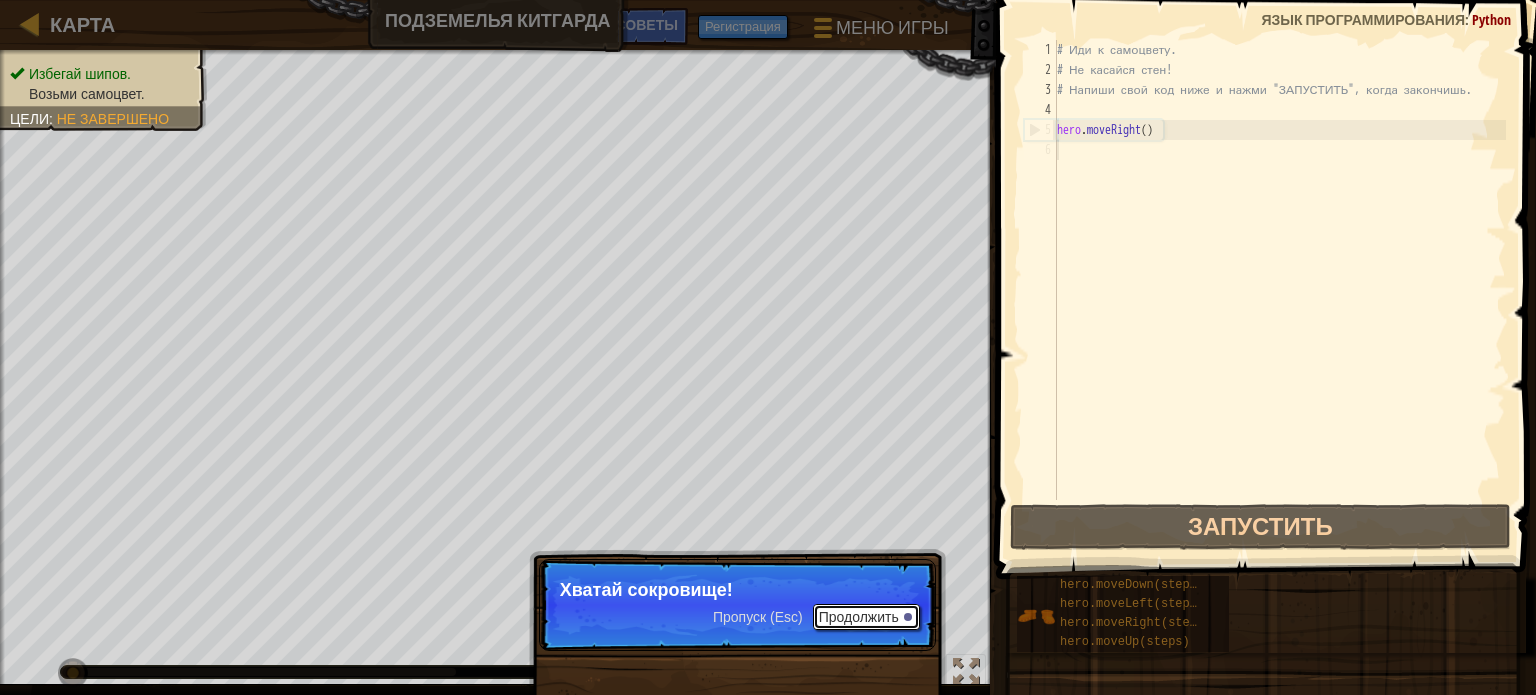click on "Продолжить" at bounding box center (866, 617) 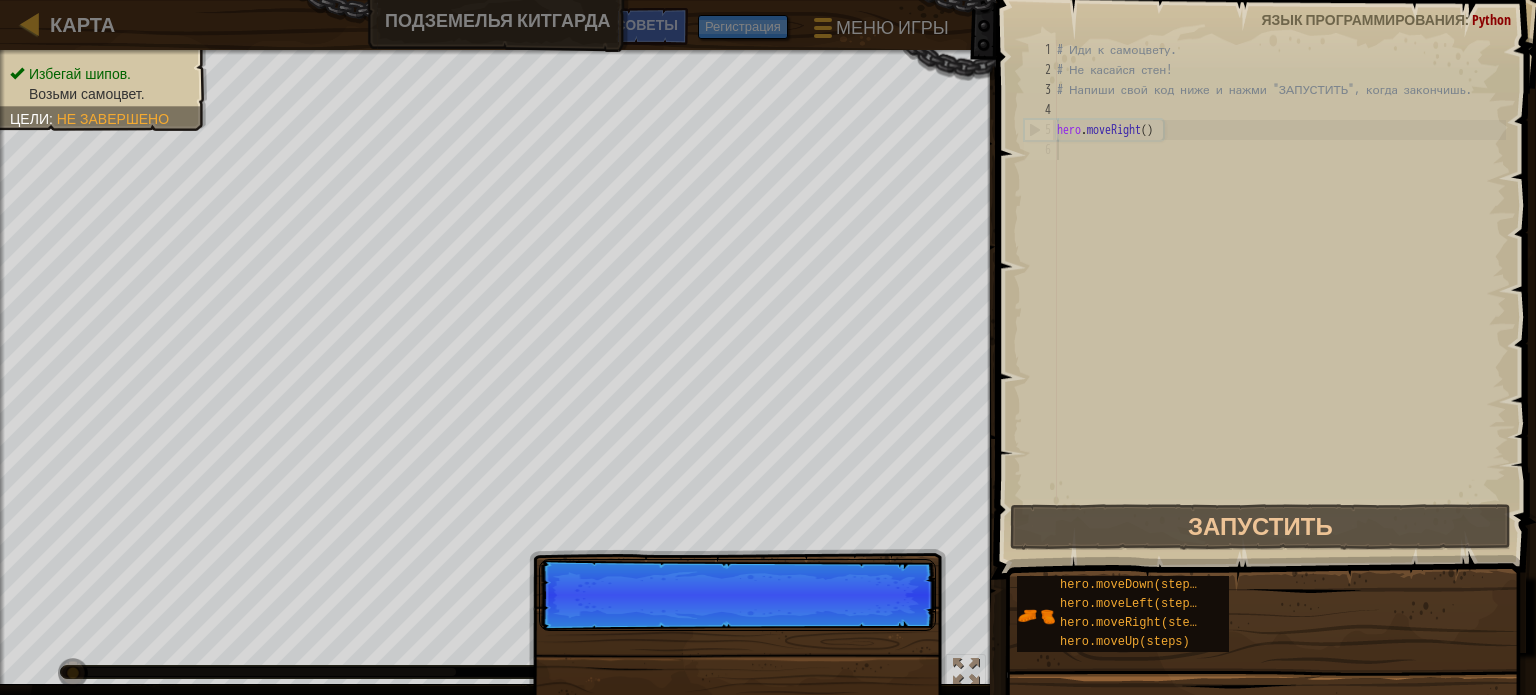 scroll, scrollTop: 9, scrollLeft: 0, axis: vertical 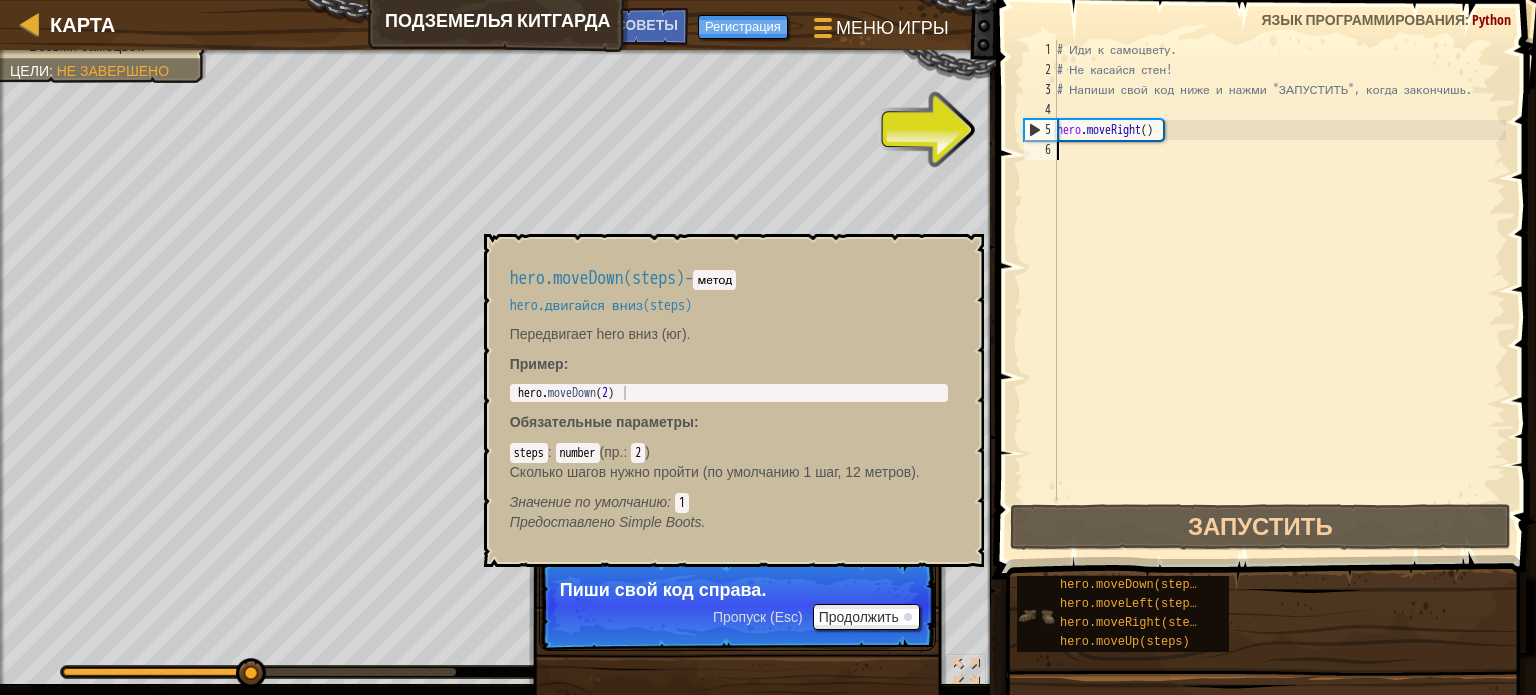 click at bounding box center (1036, 616) 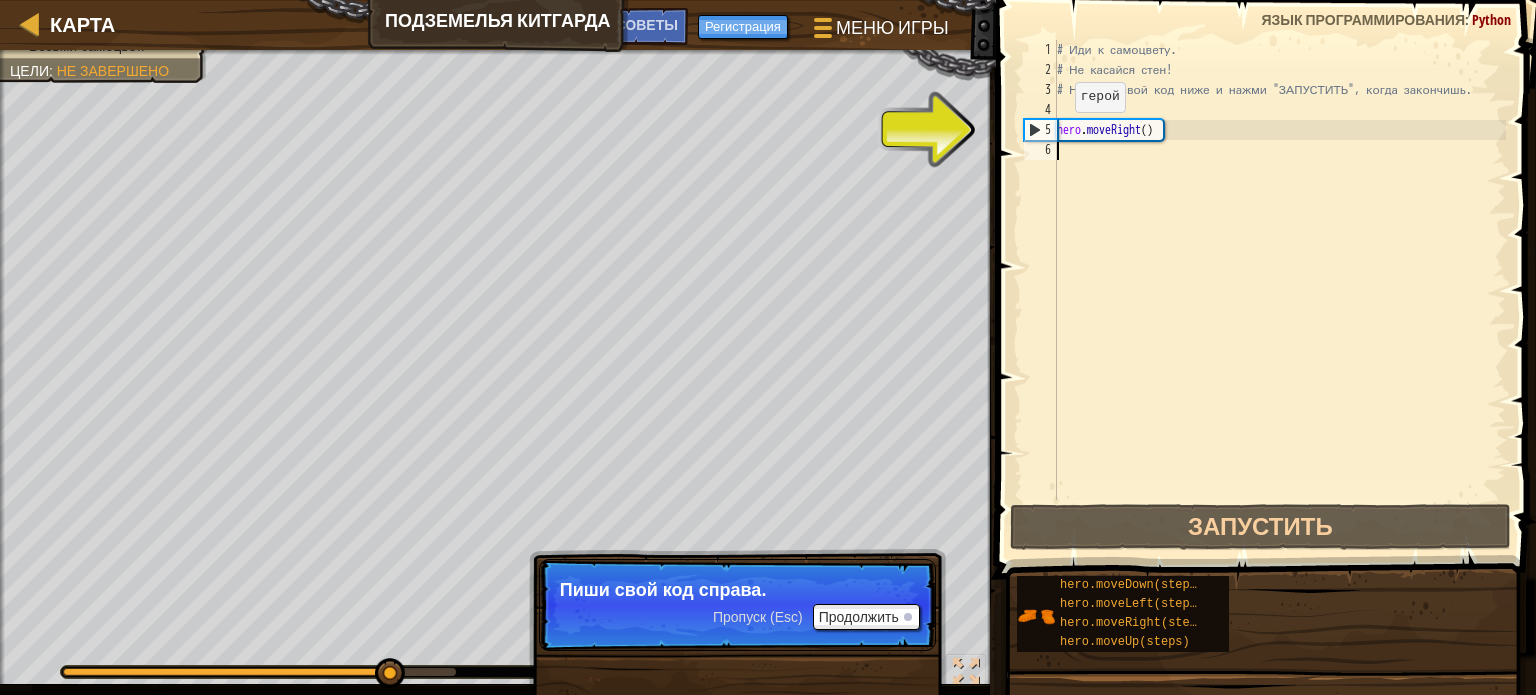 click on "5" at bounding box center [1041, 130] 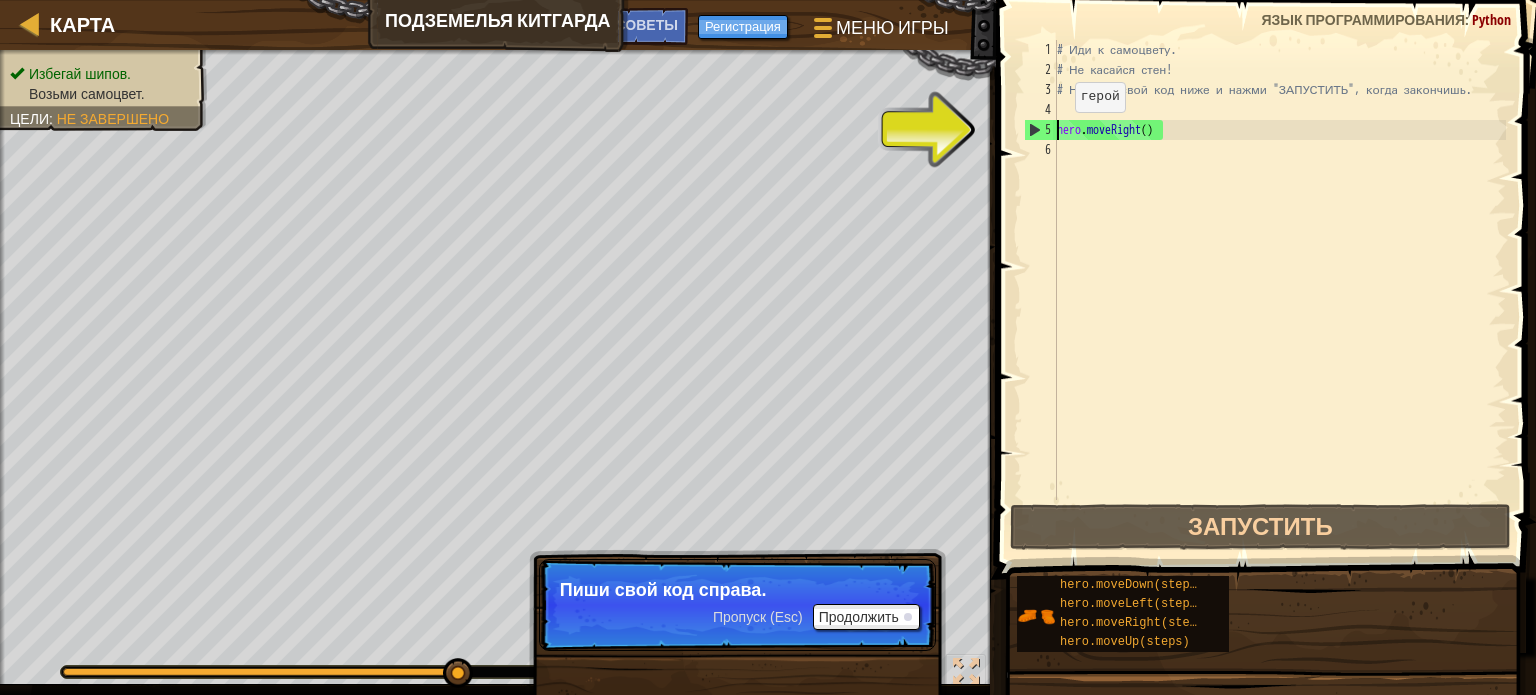 click on "5" at bounding box center [1041, 130] 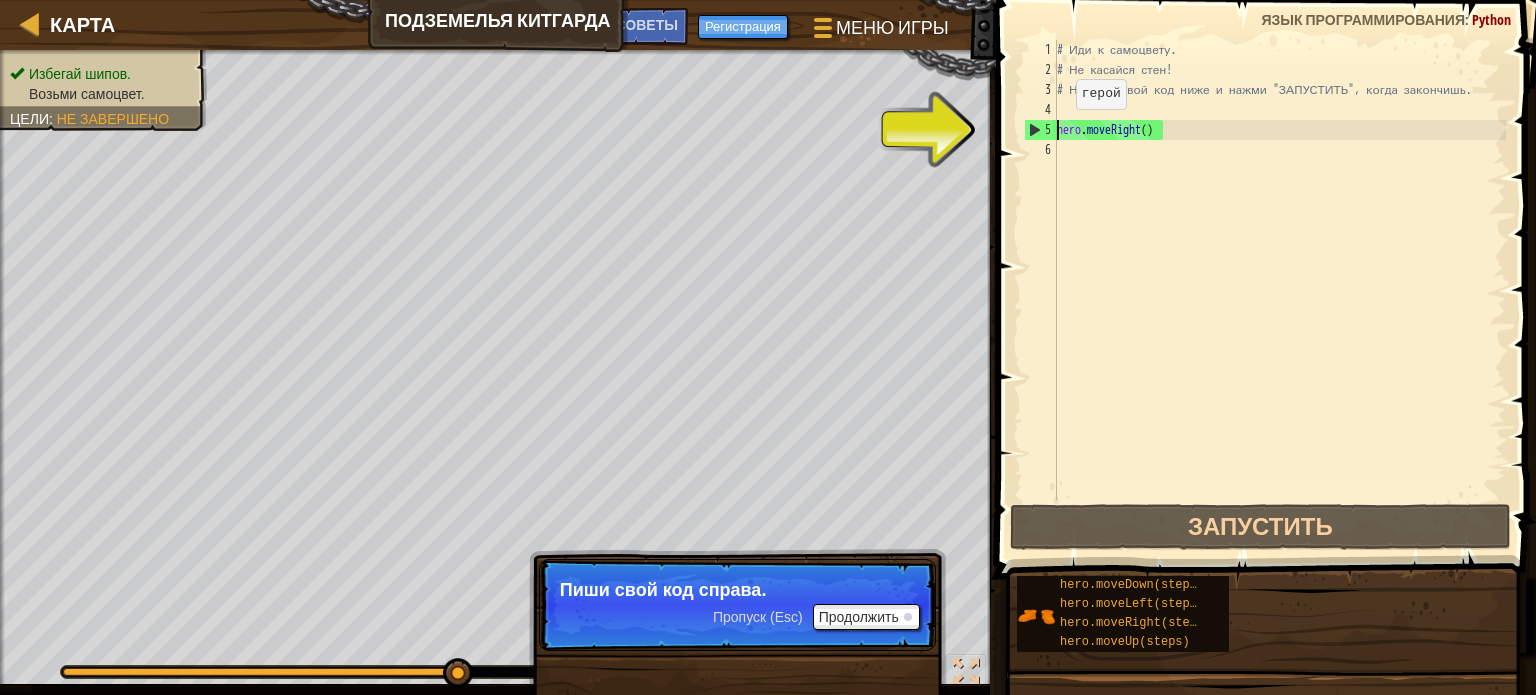click on "5" at bounding box center (1041, 130) 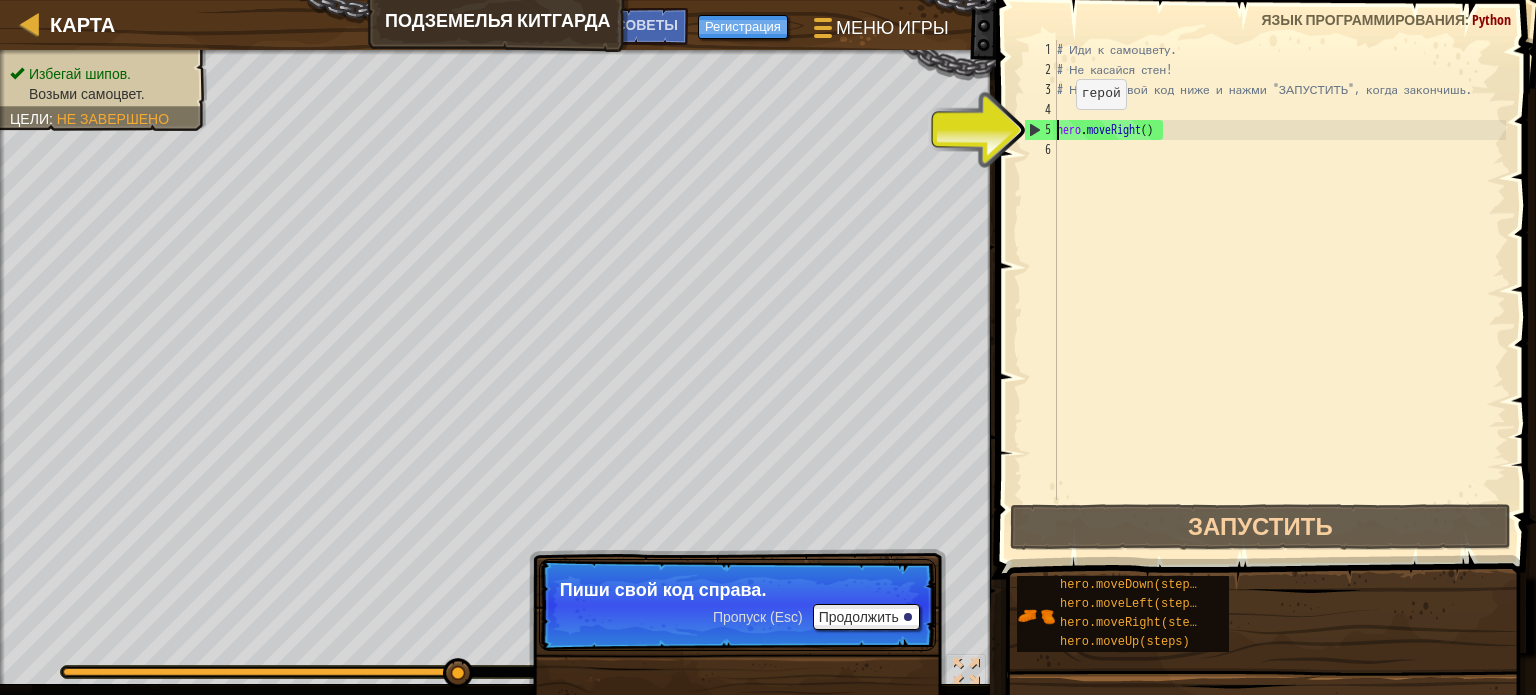 type on "hero.moveRight()" 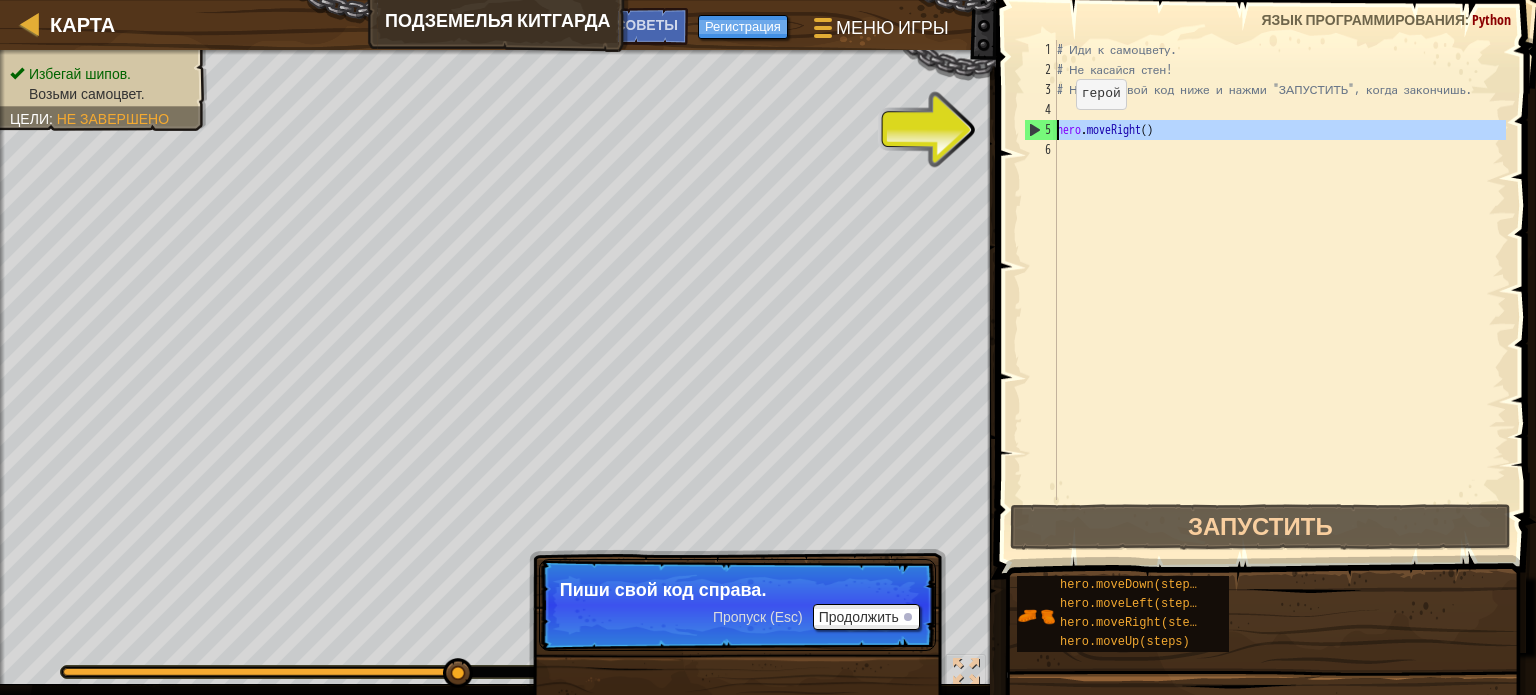 click on "5" at bounding box center (1041, 130) 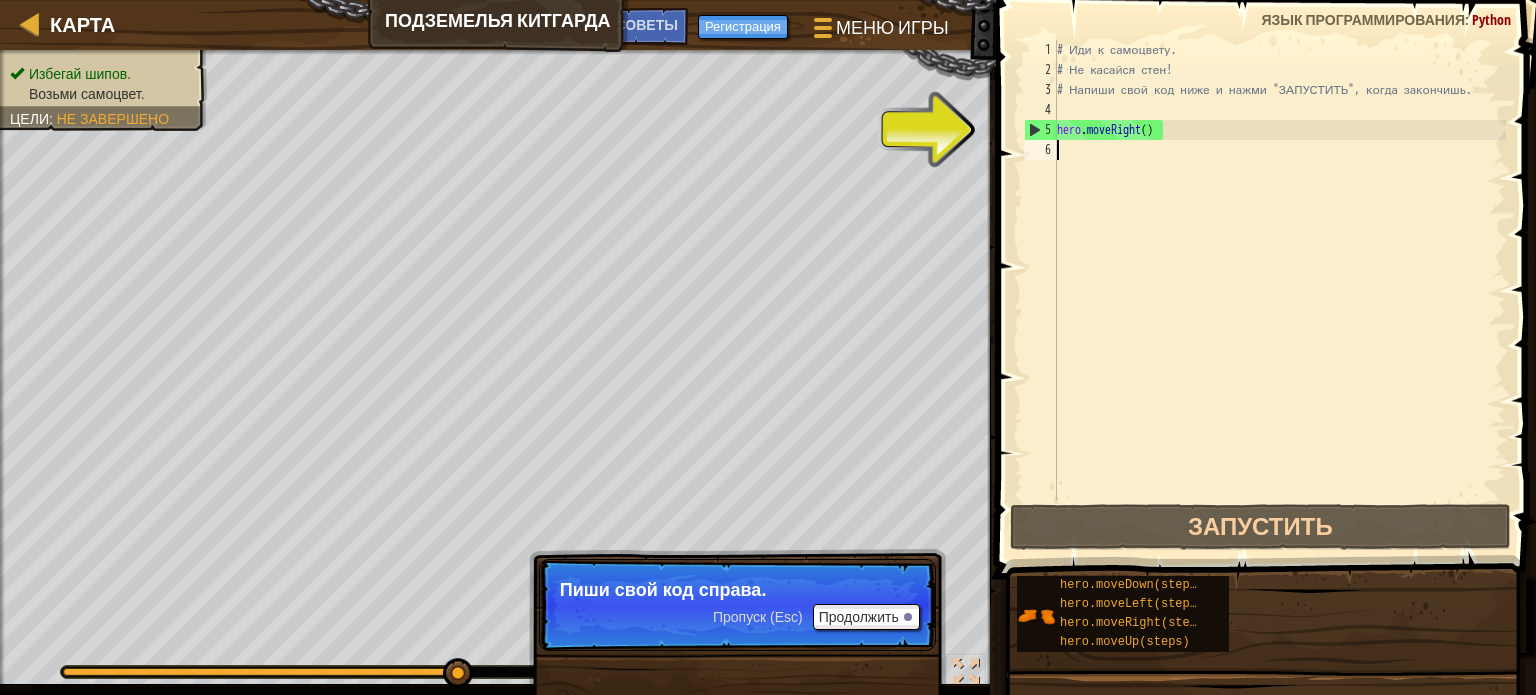 click on "# Иди к самоцвету. # Не касайся стен! # Напиши свой код ниже и нажми "ЗАПУСТИТЬ", когда закончишь. hero . moveRight ( )" at bounding box center [1279, 290] 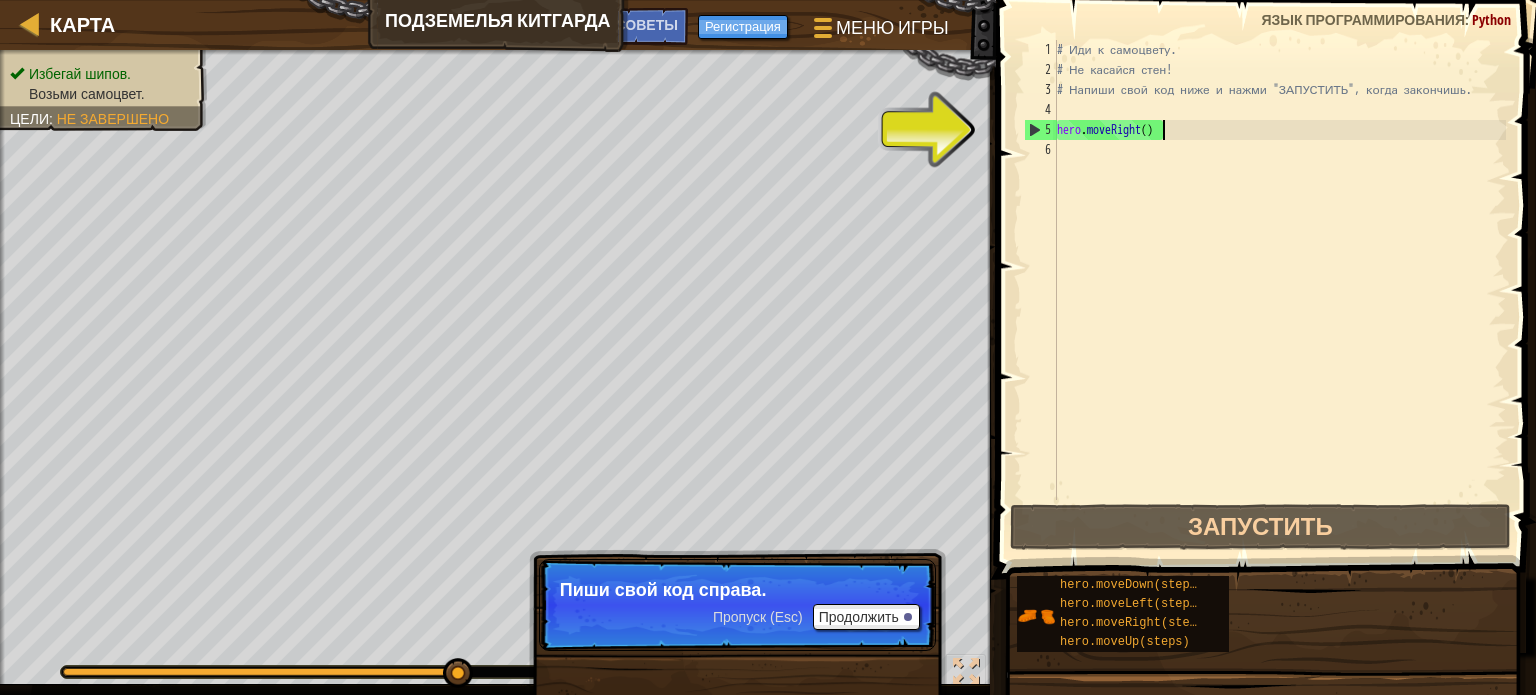 click on "# Иди к самоцвету. # Не касайся стен! # Напиши свой код ниже и нажми "ЗАПУСТИТЬ", когда закончишь. hero . moveRight ( )" at bounding box center [1279, 290] 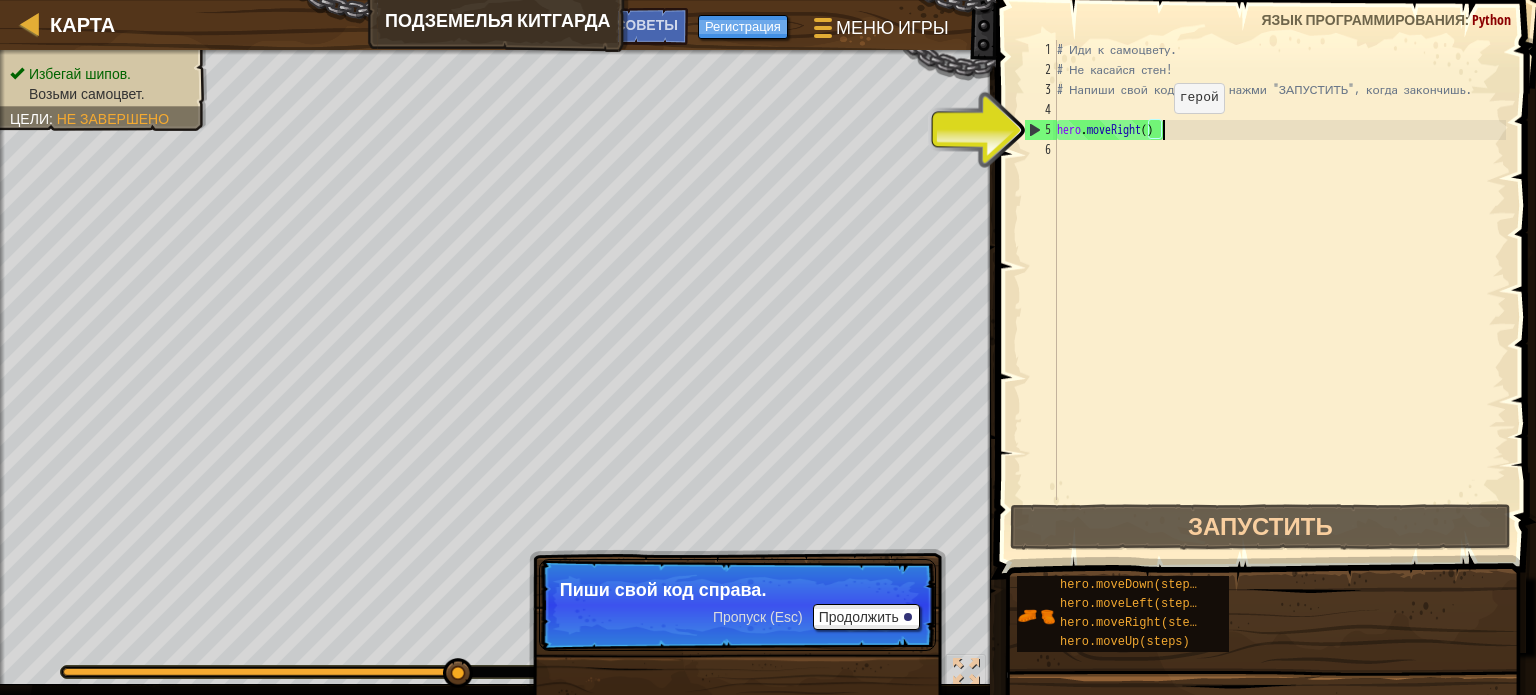 click on "# Иди к самоцвету. # Не касайся стен! # Напиши свой код ниже и нажми "ЗАПУСТИТЬ", когда закончишь. hero . moveRight ( )" at bounding box center [1279, 290] 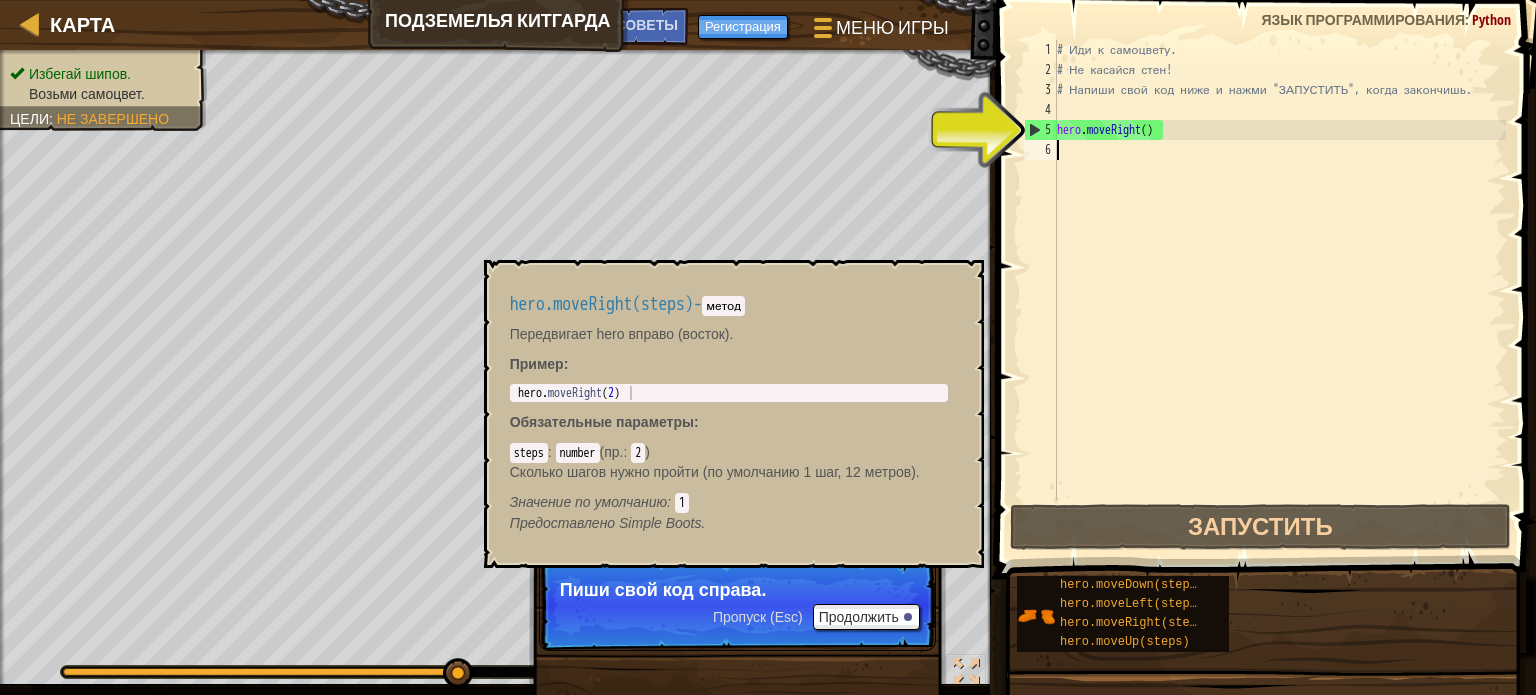 drag, startPoint x: 1188, startPoint y: 337, endPoint x: 880, endPoint y: 675, distance: 457.2833 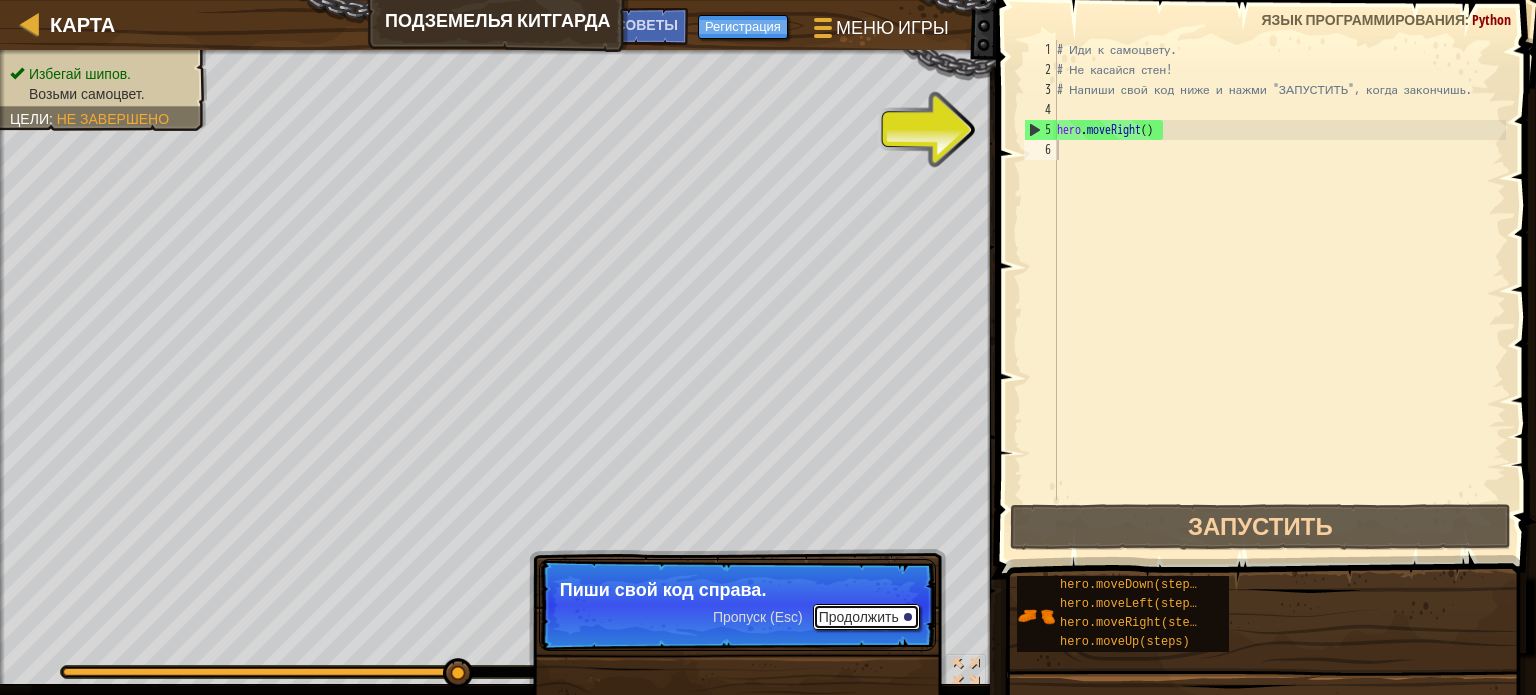 click on "Продолжить" at bounding box center (866, 617) 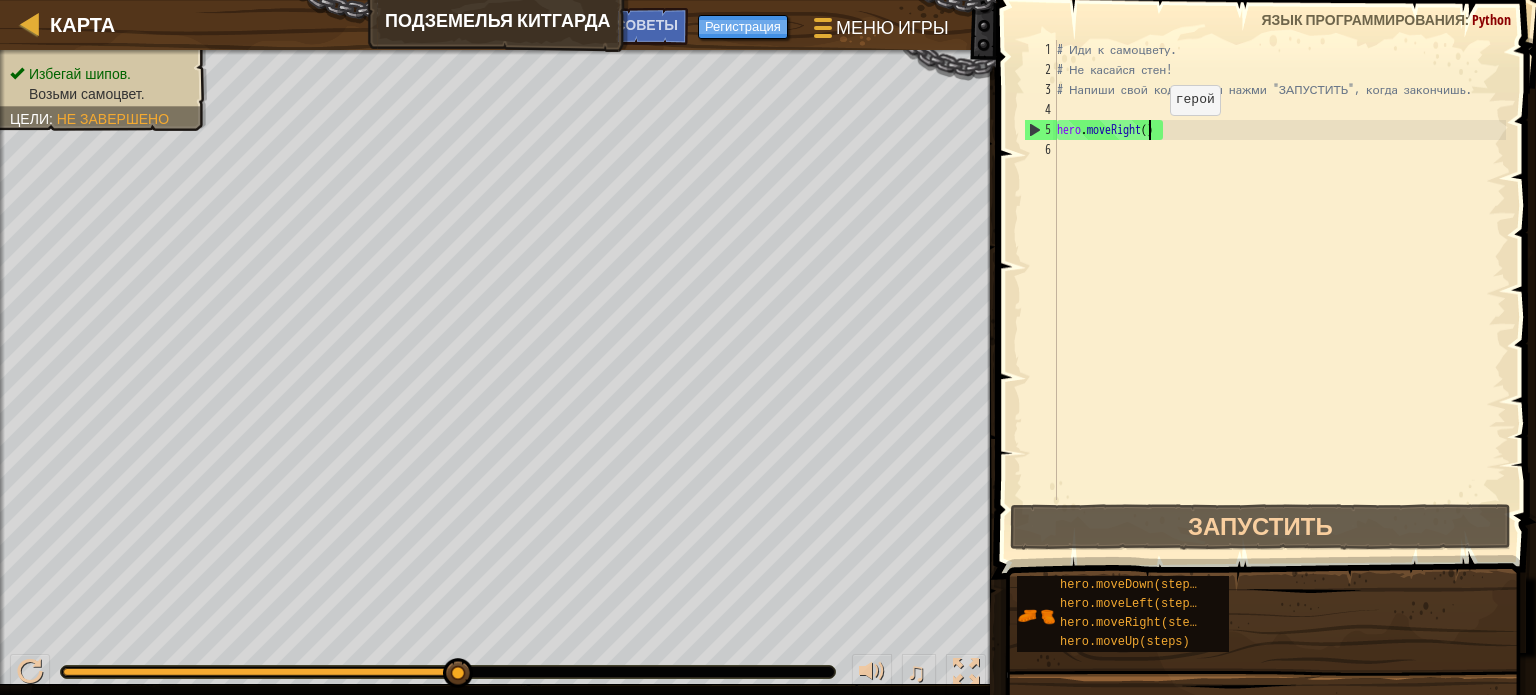 click on "# Иди к самоцвету. # Не касайся стен! # Напиши свой код ниже и нажми "ЗАПУСТИТЬ", когда закончишь. hero . moveRight ( )" at bounding box center [1279, 290] 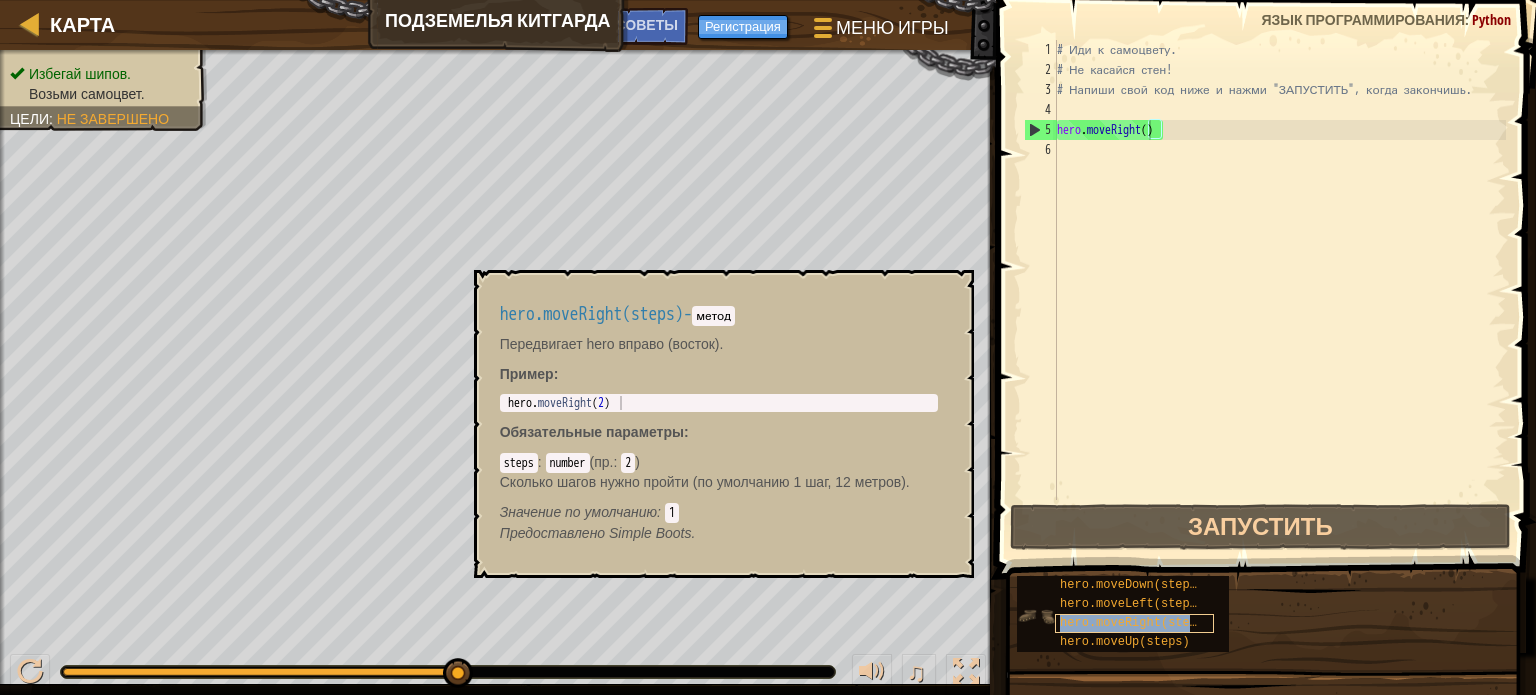 click on "hero.moveRight(steps)" at bounding box center [1135, 623] 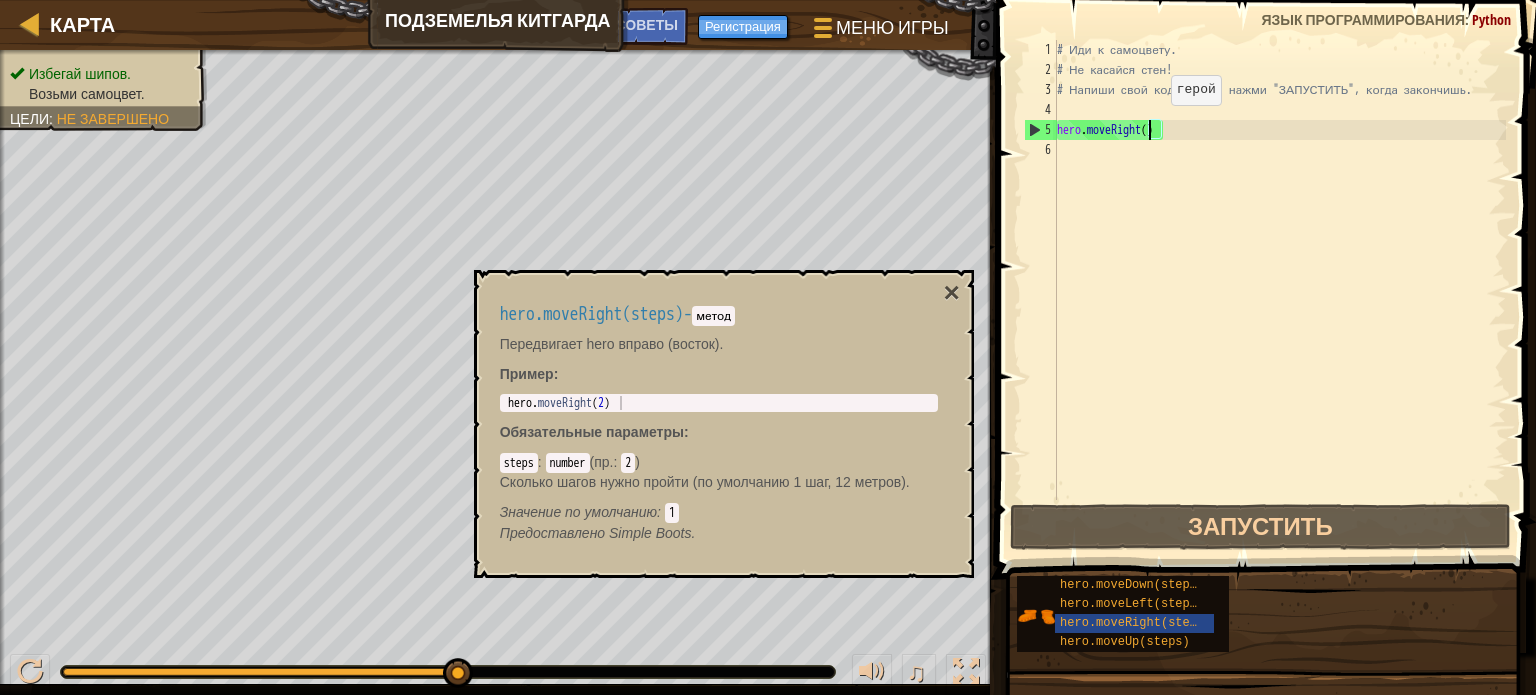 click on "# Иди к самоцвету. # Не касайся стен! # Напиши свой код ниже и нажми "ЗАПУСТИТЬ", когда закончишь. hero . moveRight ( )" at bounding box center [1279, 290] 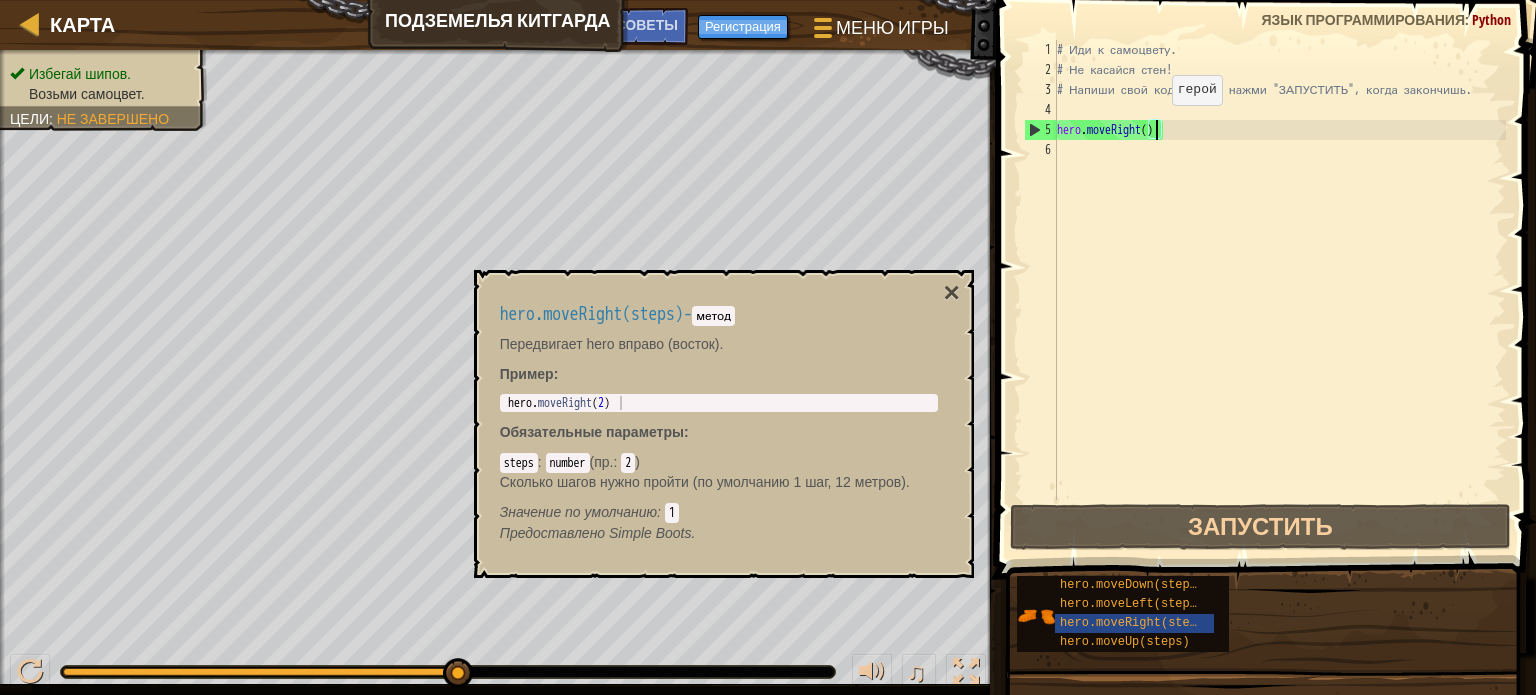 scroll, scrollTop: 9, scrollLeft: 8, axis: both 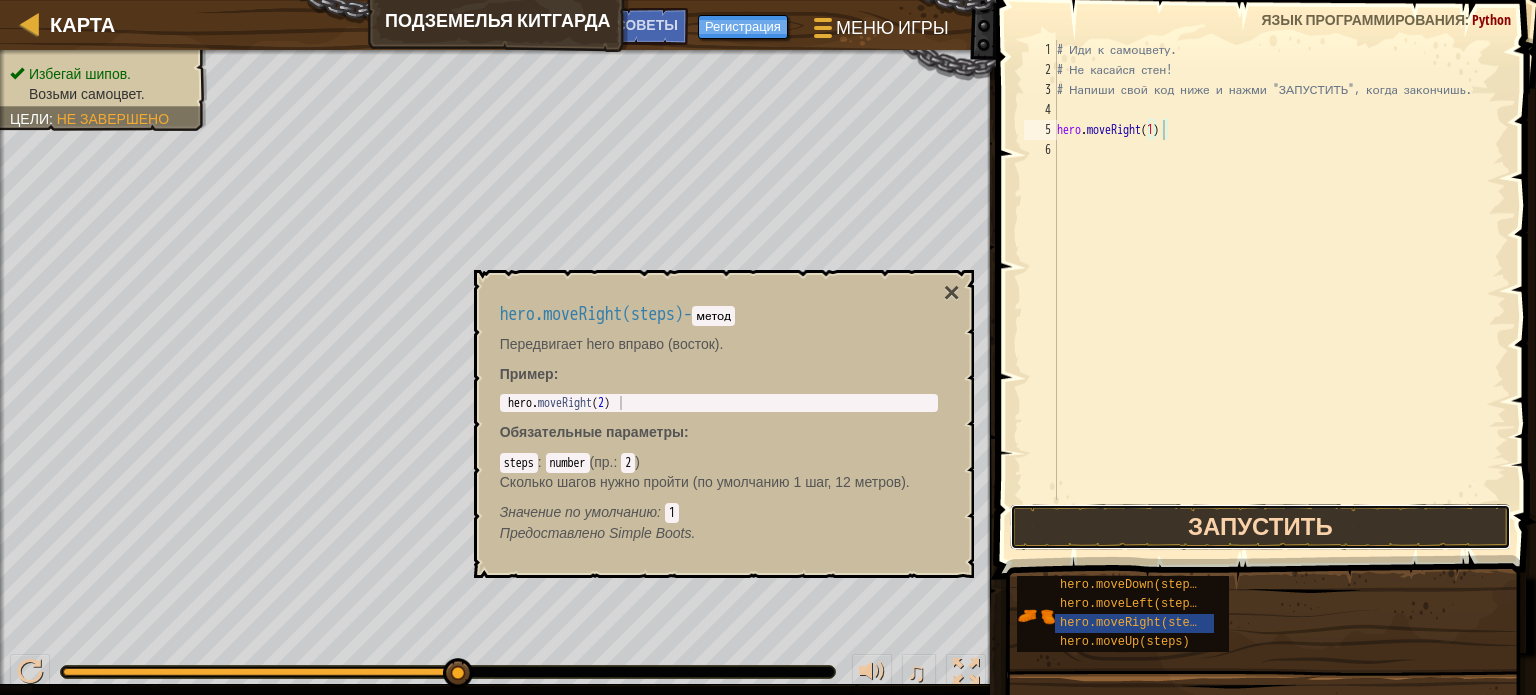 click on "Запустить" at bounding box center [1260, 527] 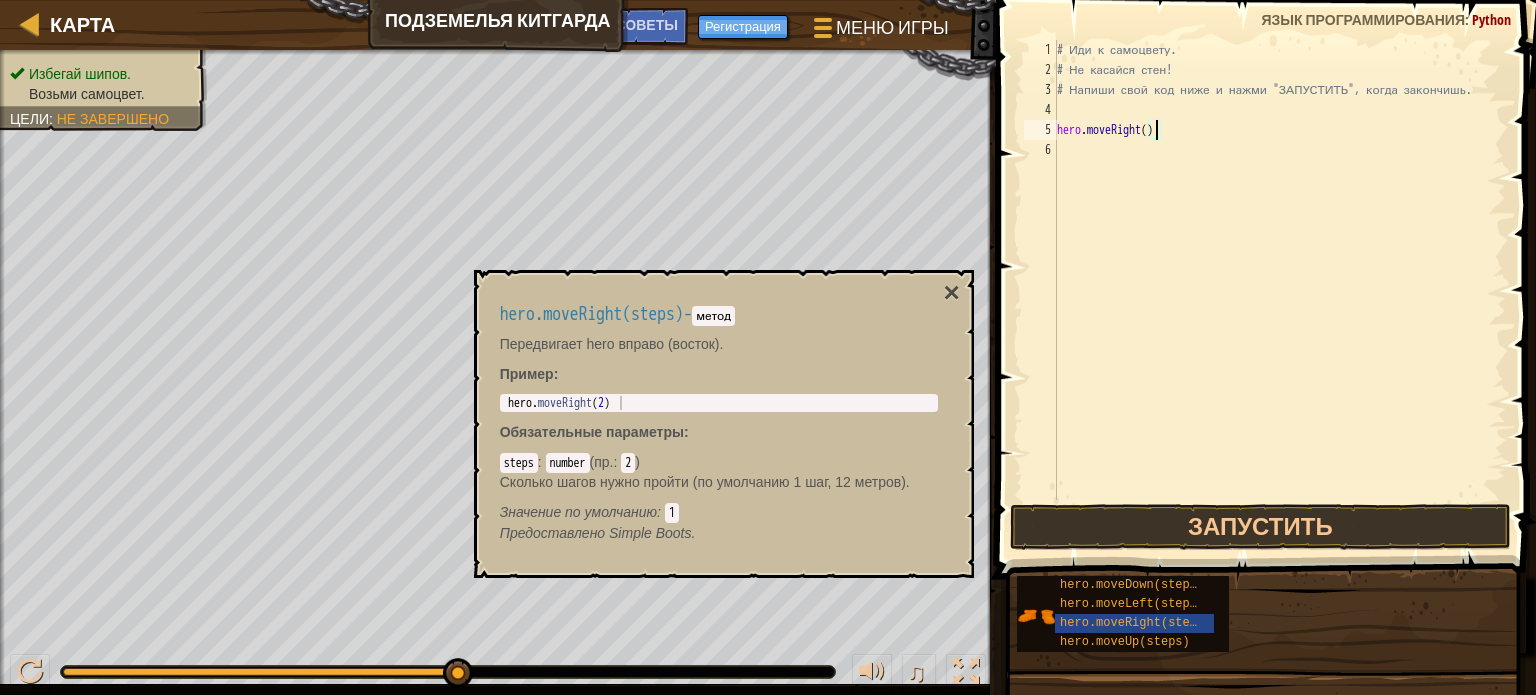 scroll, scrollTop: 9, scrollLeft: 8, axis: both 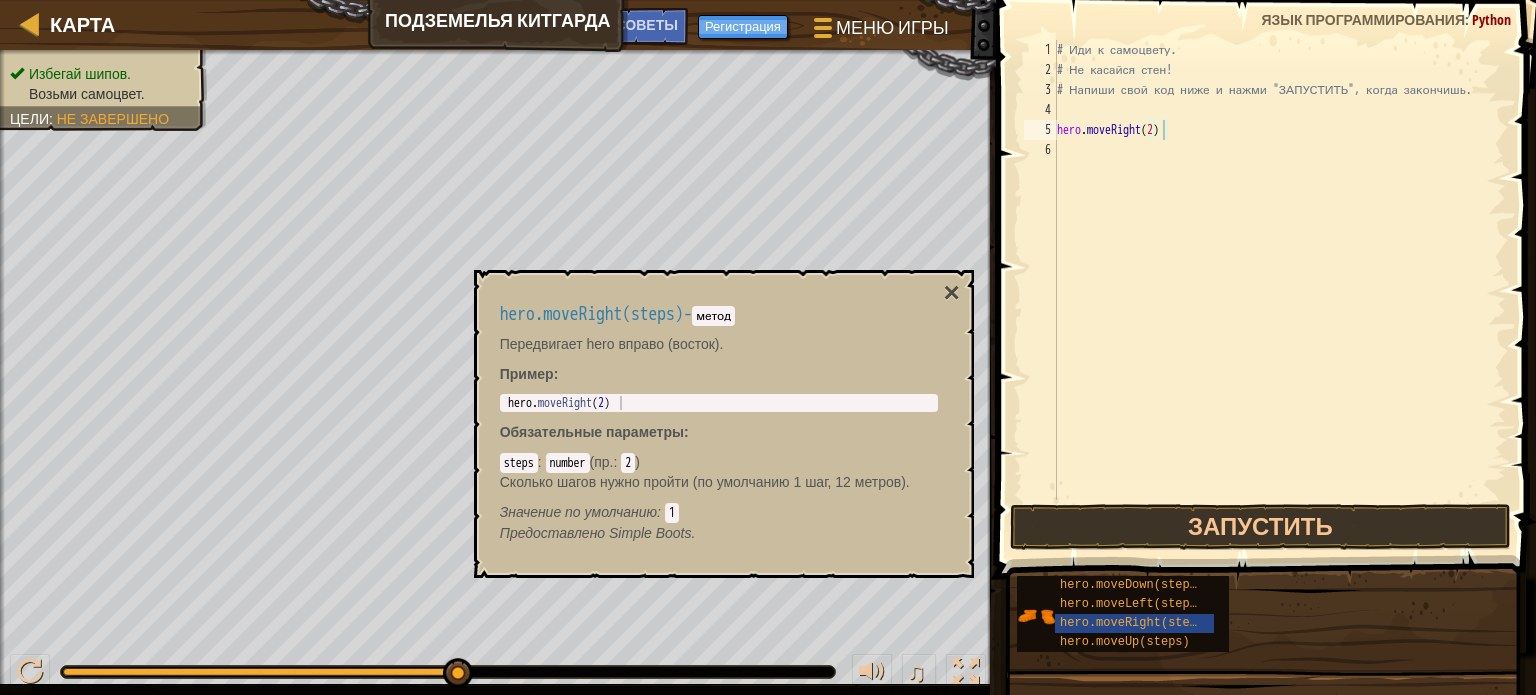 click at bounding box center [1268, 261] 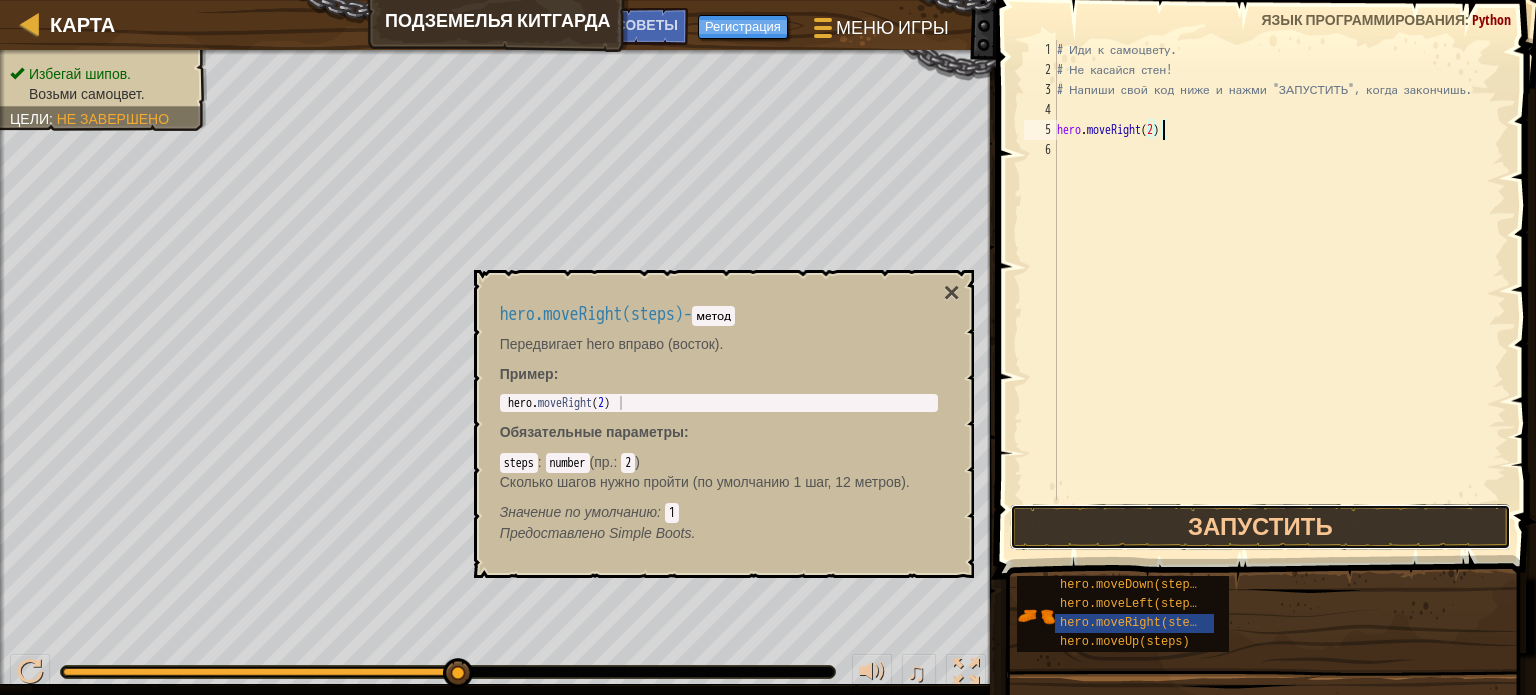 click on "Запустить" at bounding box center (1260, 527) 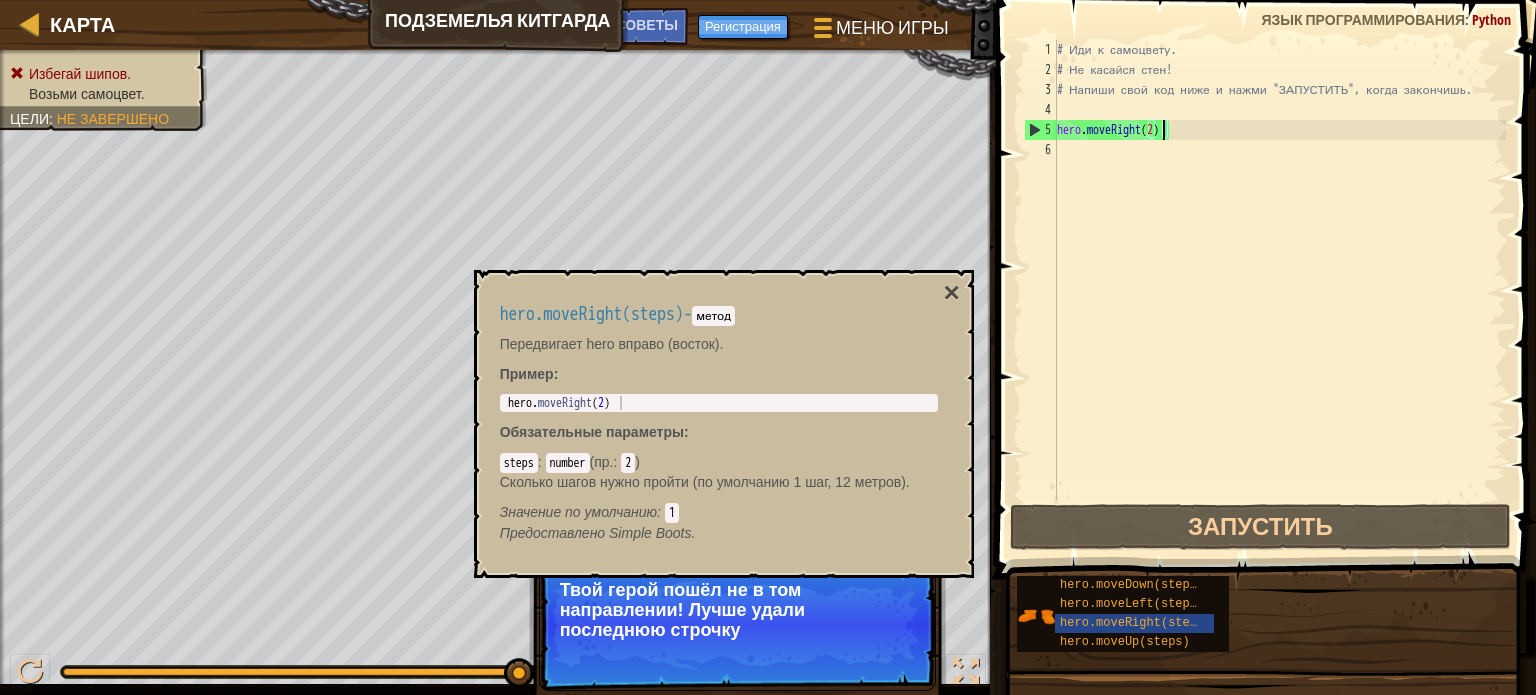 scroll, scrollTop: 9, scrollLeft: 7, axis: both 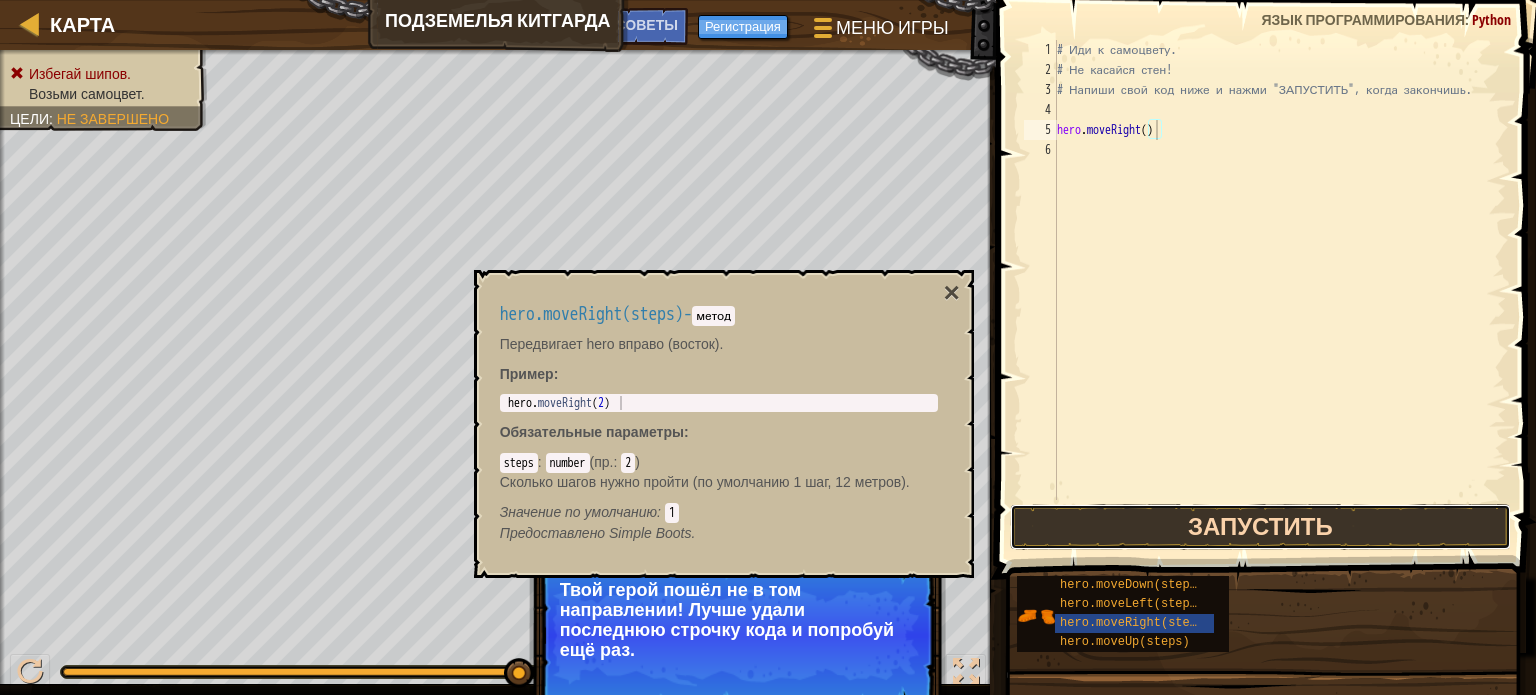 click on "Запустить" at bounding box center [1260, 527] 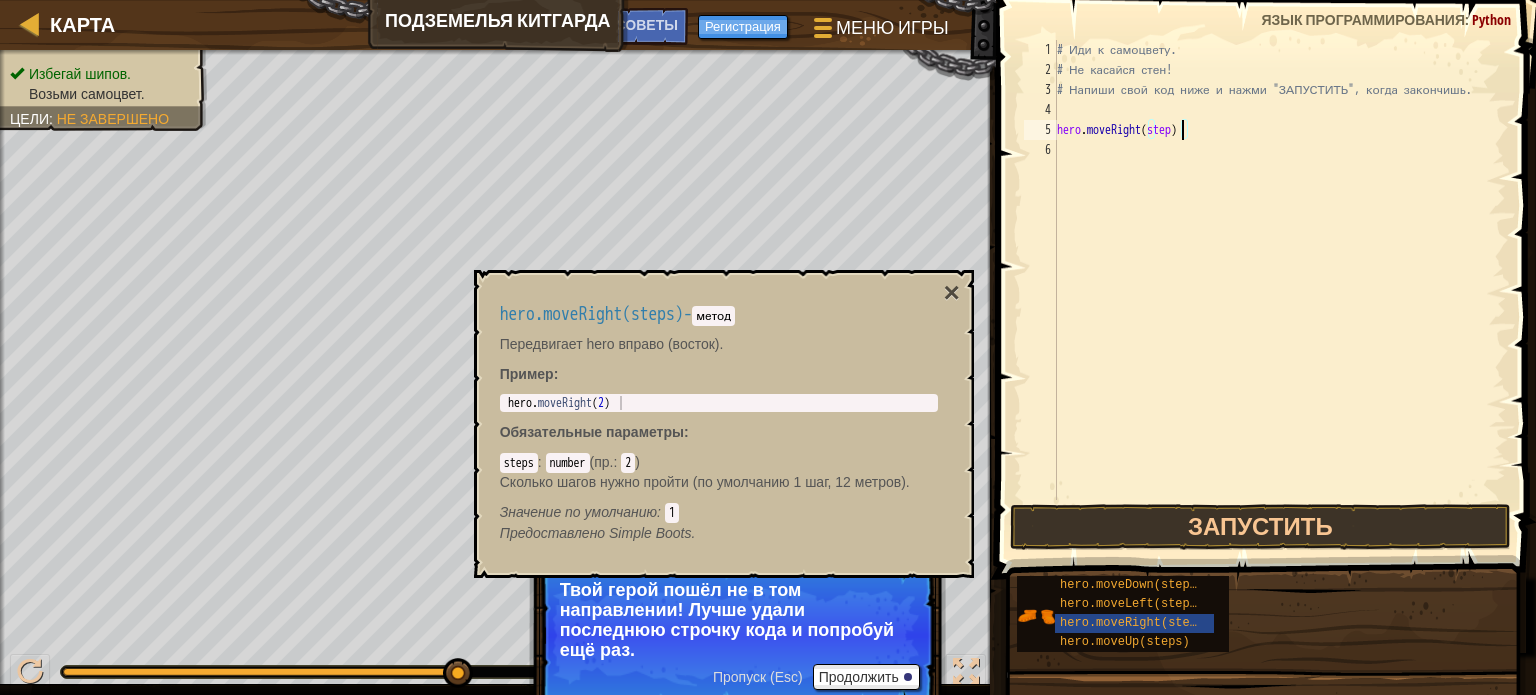 scroll, scrollTop: 9, scrollLeft: 10, axis: both 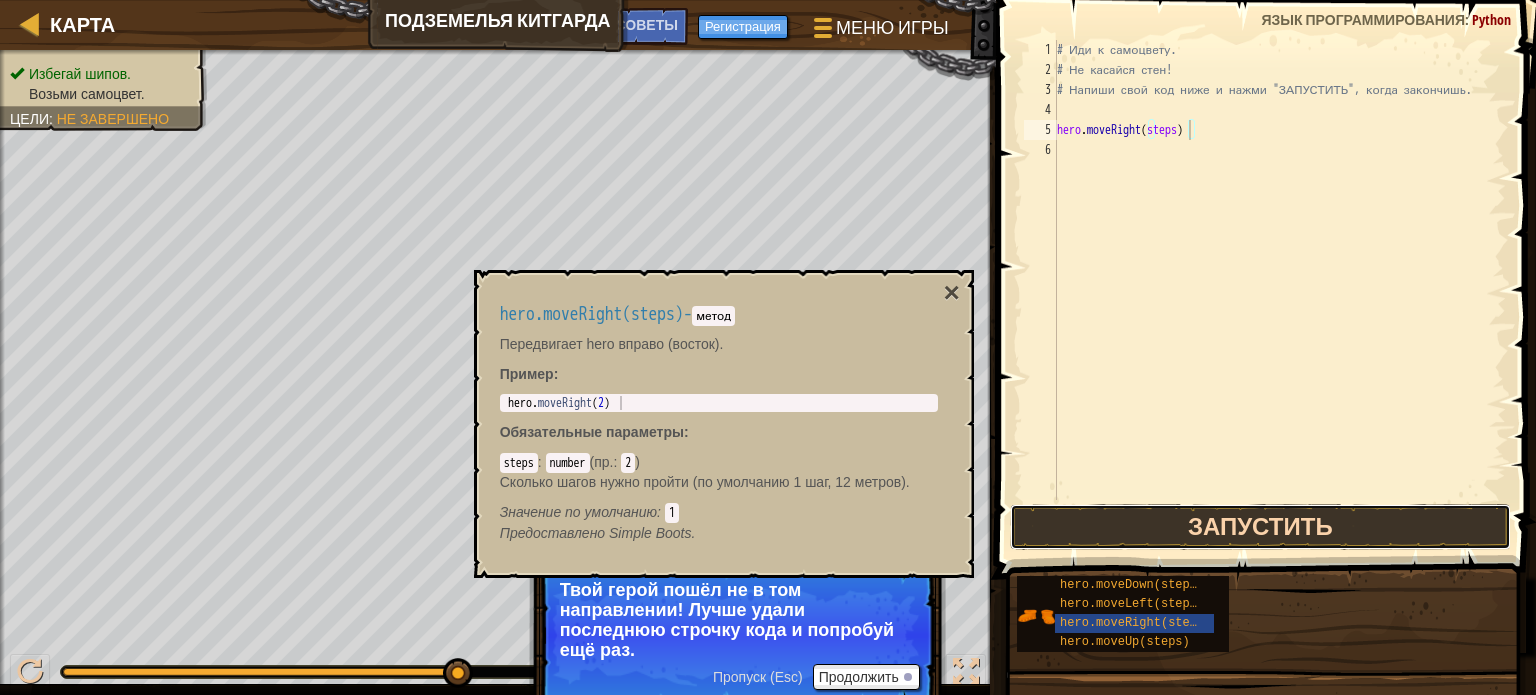 click on "Запустить" at bounding box center (1260, 527) 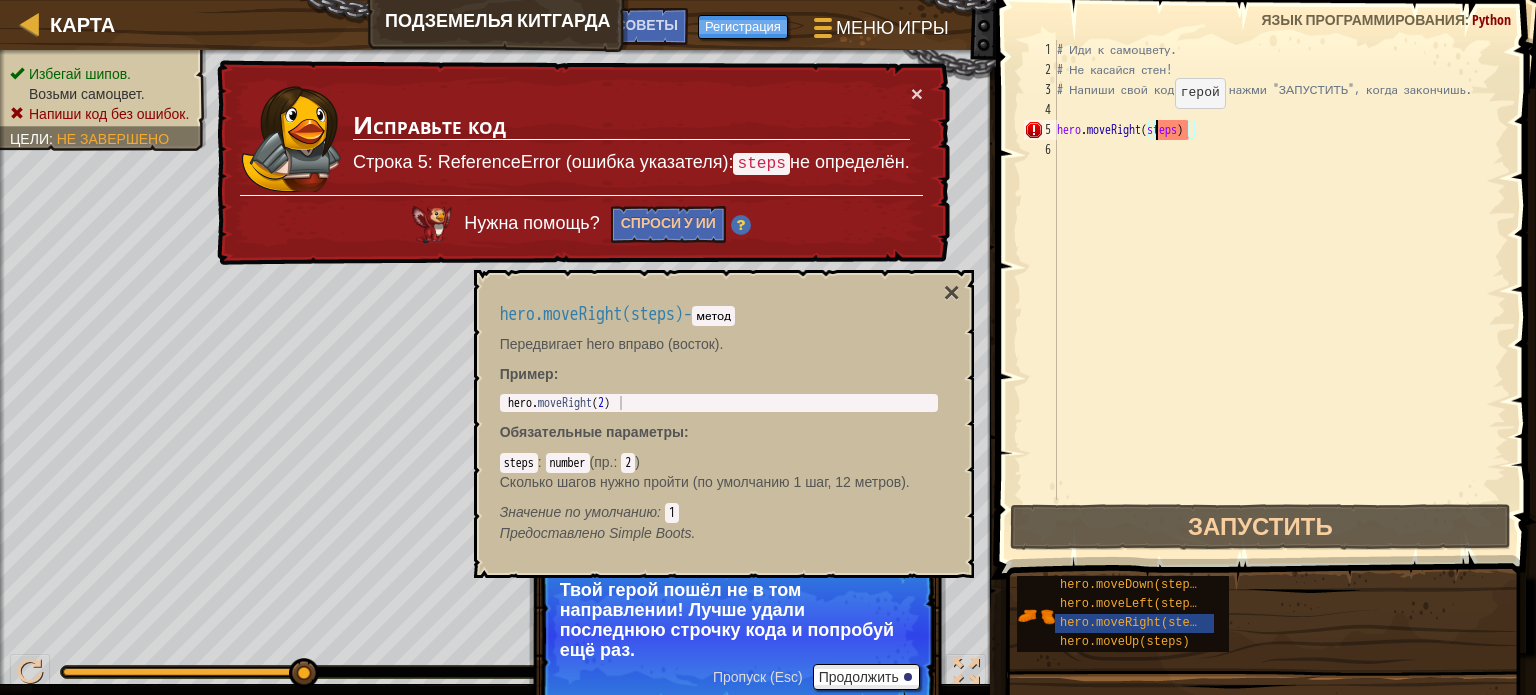 click on "# Иди к самоцвету. # Не касайся стен! # Напиши свой код ниже и нажми "ЗАПУСТИТЬ", когда закончишь. hero . moveRight ( steps )" at bounding box center [1279, 290] 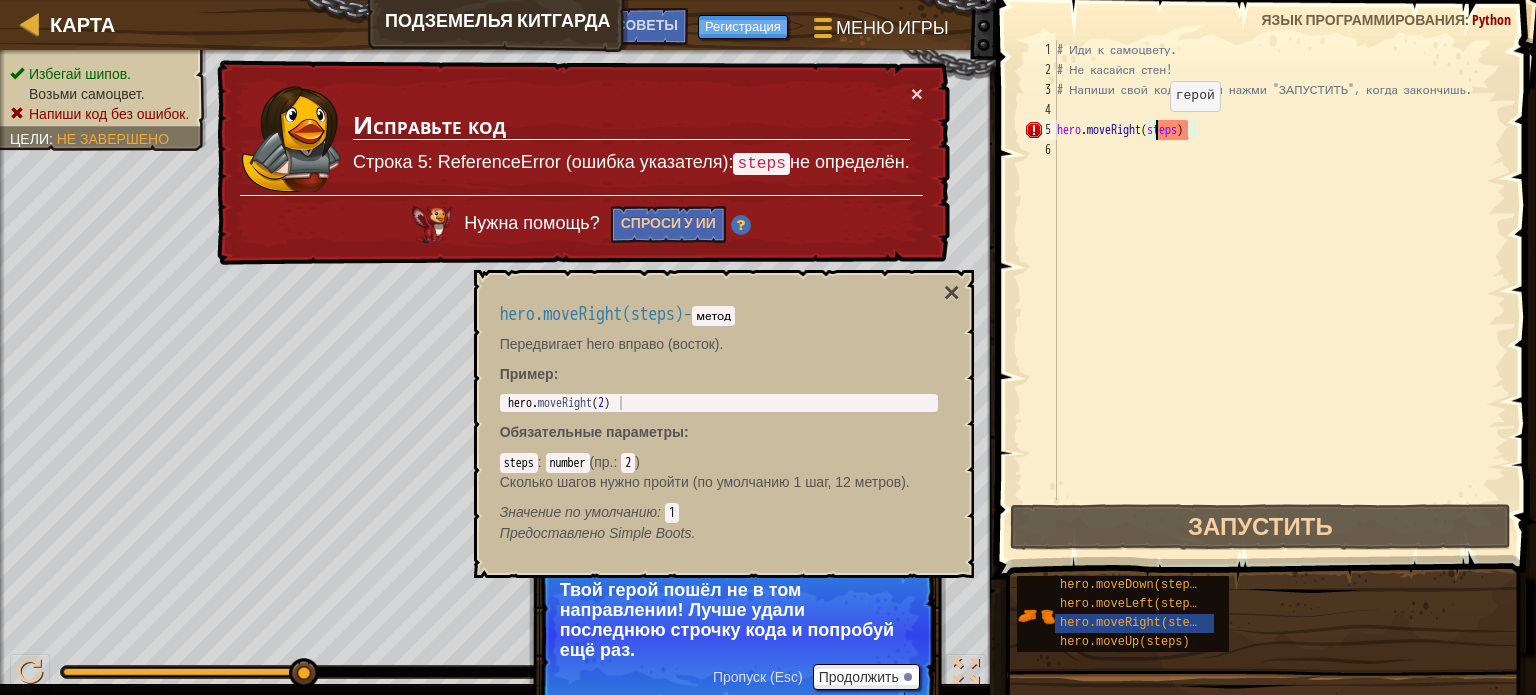 click on "# Иди к самоцвету. # Не касайся стен! # Напиши свой код ниже и нажми "ЗАПУСТИТЬ", когда закончишь. hero . moveRight ( steps )" at bounding box center (1279, 290) 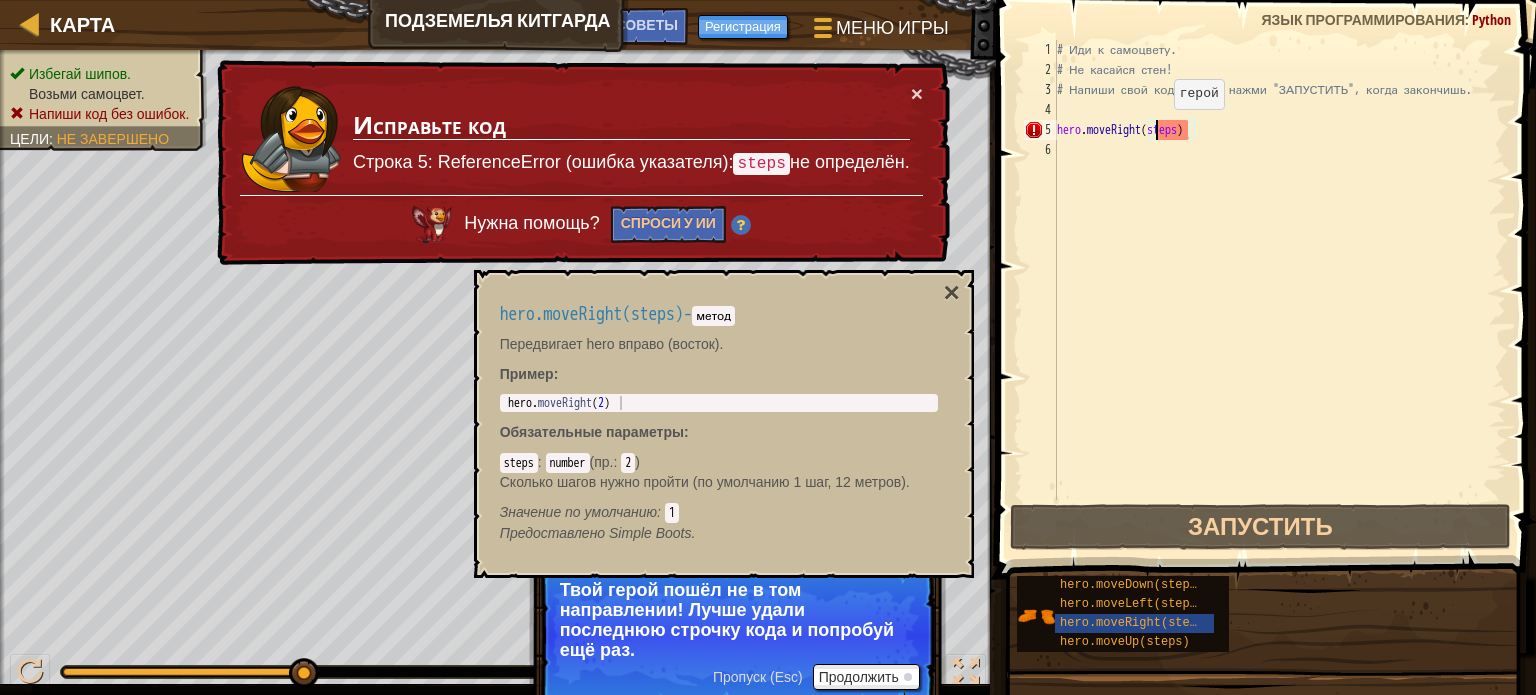 click on "# Иди к самоцвету. # Не касайся стен! # Напиши свой код ниже и нажми "ЗАПУСТИТЬ", когда закончишь. hero . moveRight ( steps )" at bounding box center [1279, 290] 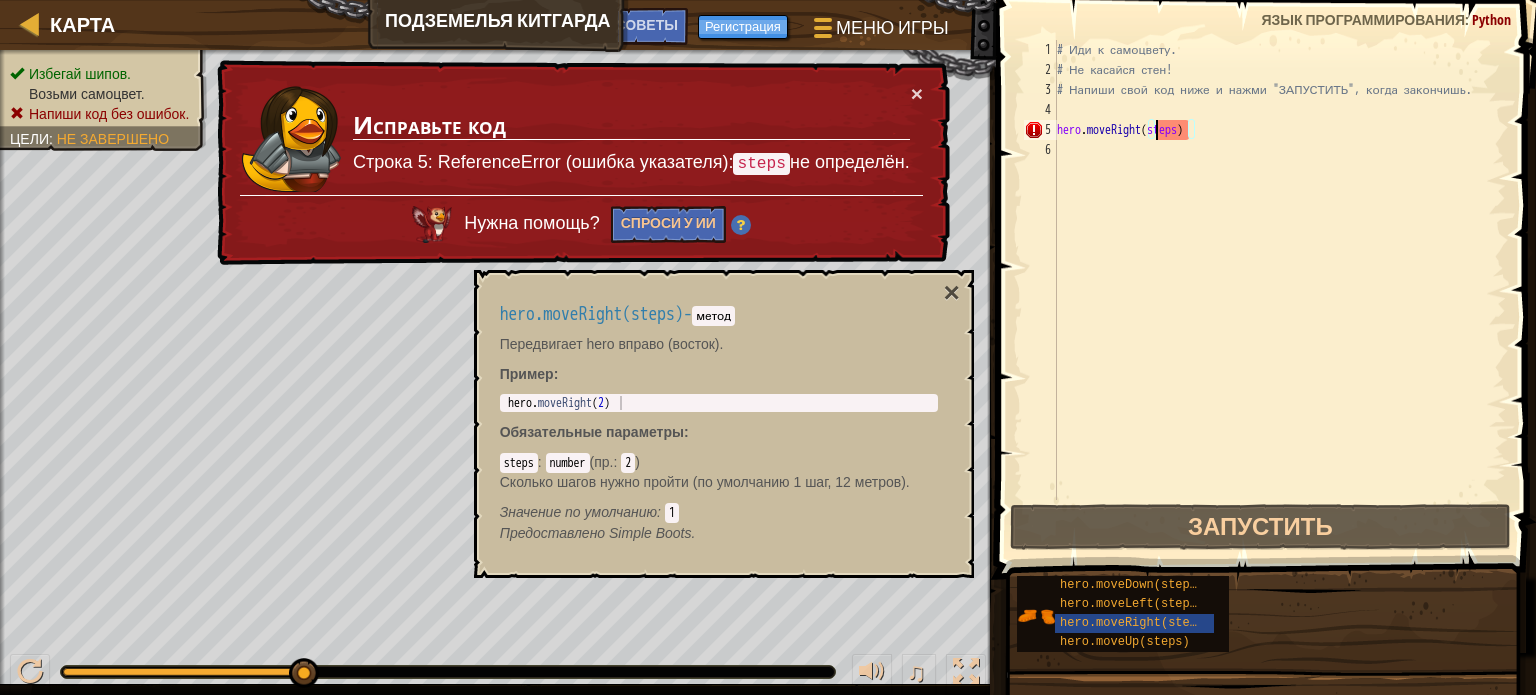 scroll, scrollTop: 9, scrollLeft: 8, axis: both 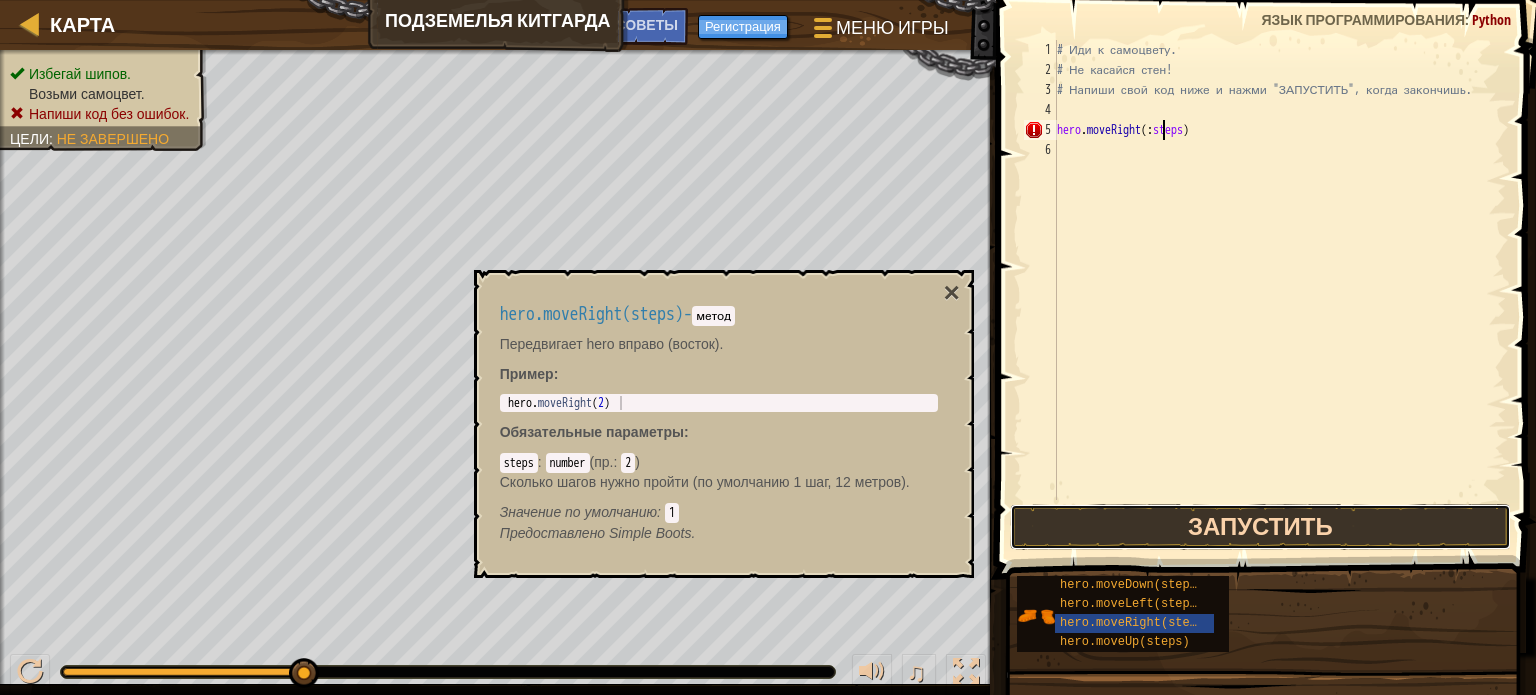 click on "Запустить" at bounding box center [1260, 527] 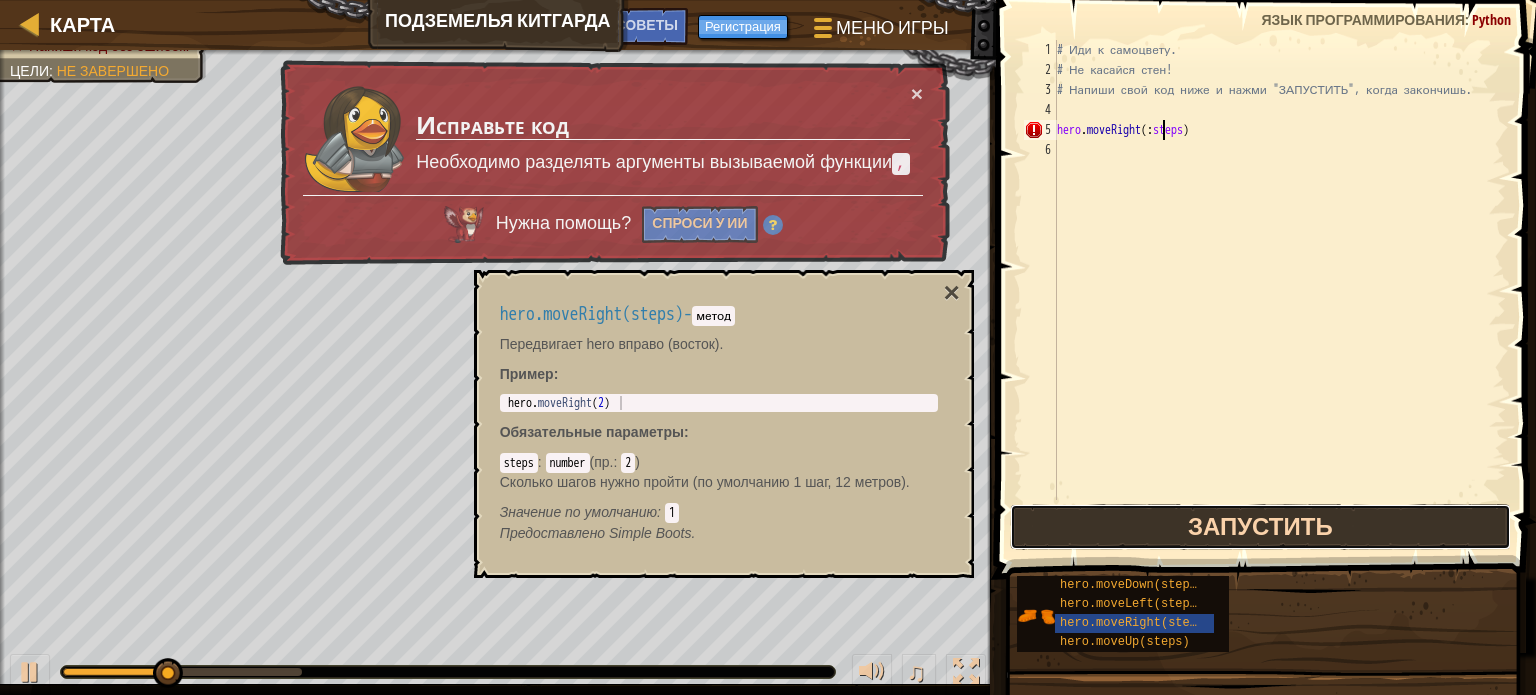 click on "Запустить" at bounding box center [1260, 527] 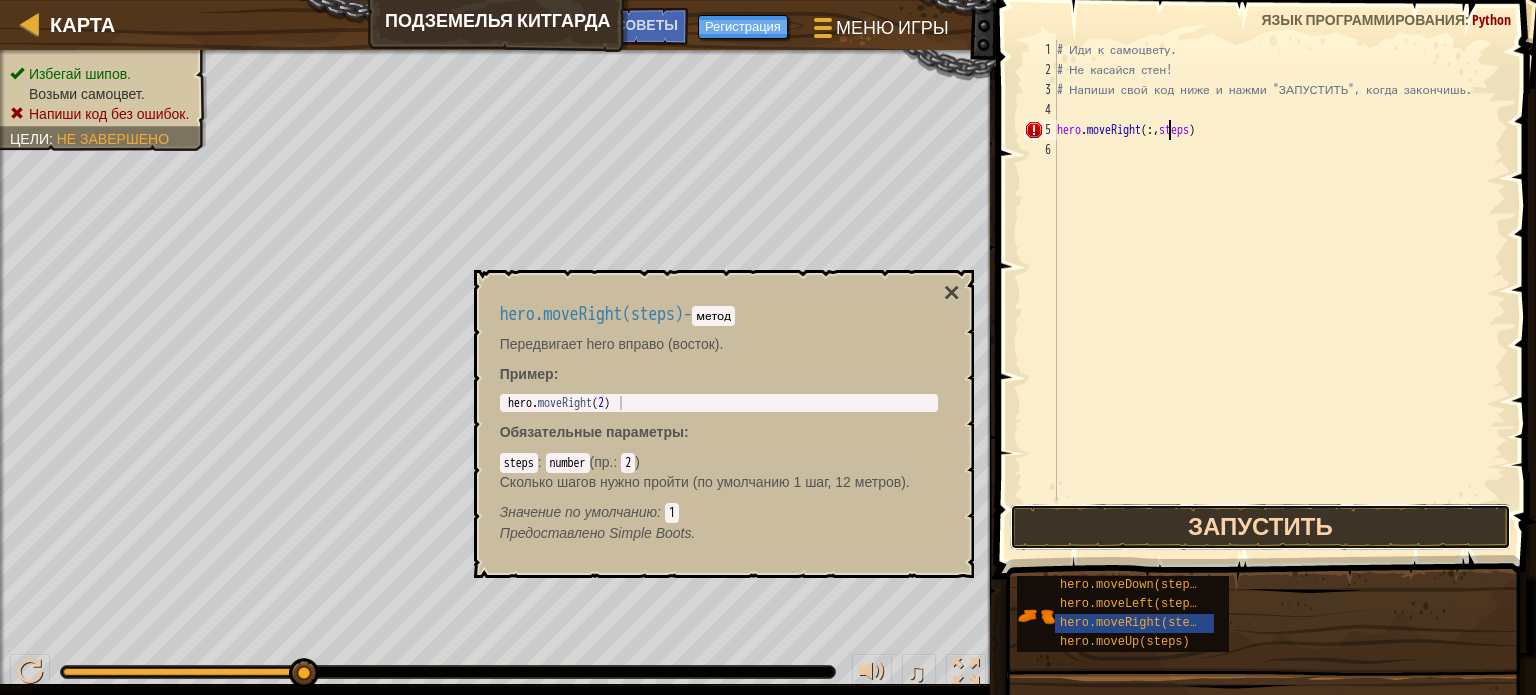 click on "Запустить" at bounding box center [1260, 527] 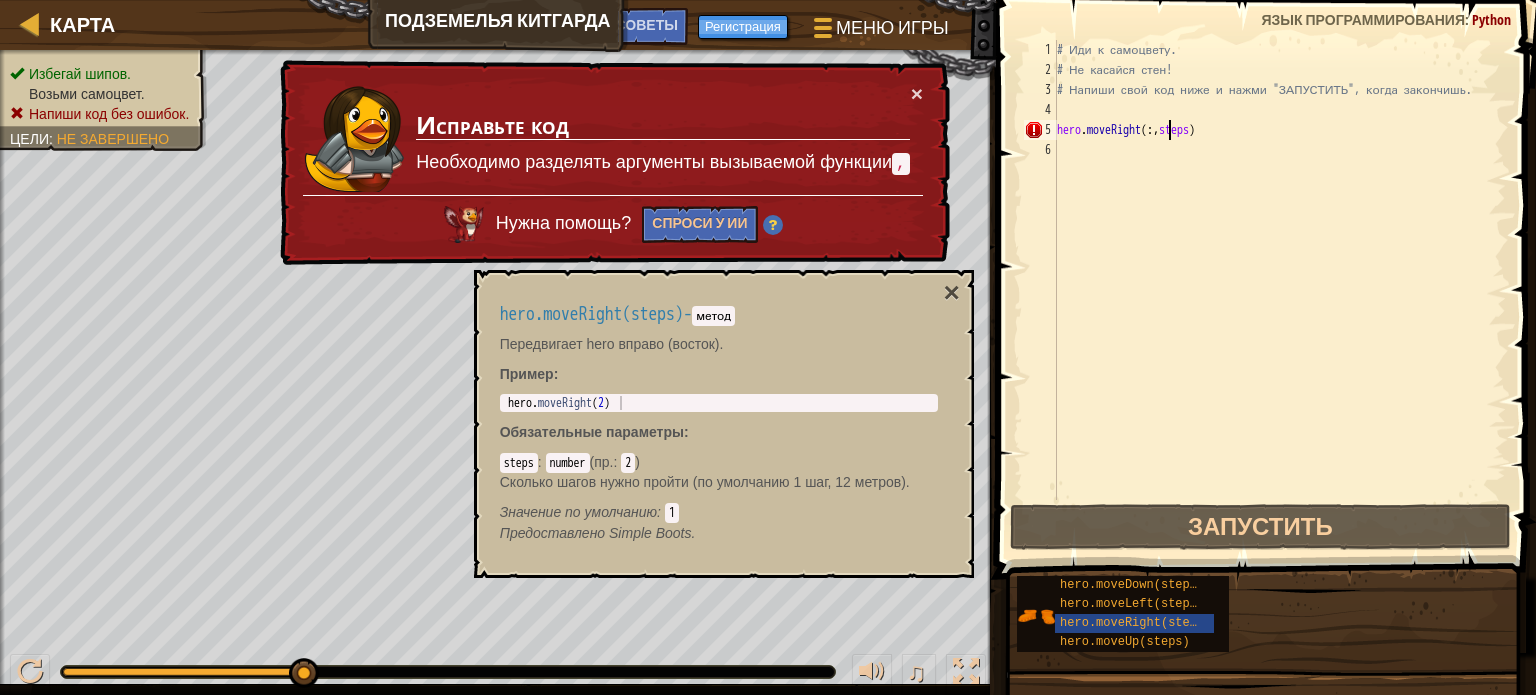 click on "# Иди к самоцвету. # Не касайся стен! # Напиши свой код ниже и нажми "ЗАПУСТИТЬ", когда закончишь. hero . moveRight ( :, steps )" at bounding box center (1279, 290) 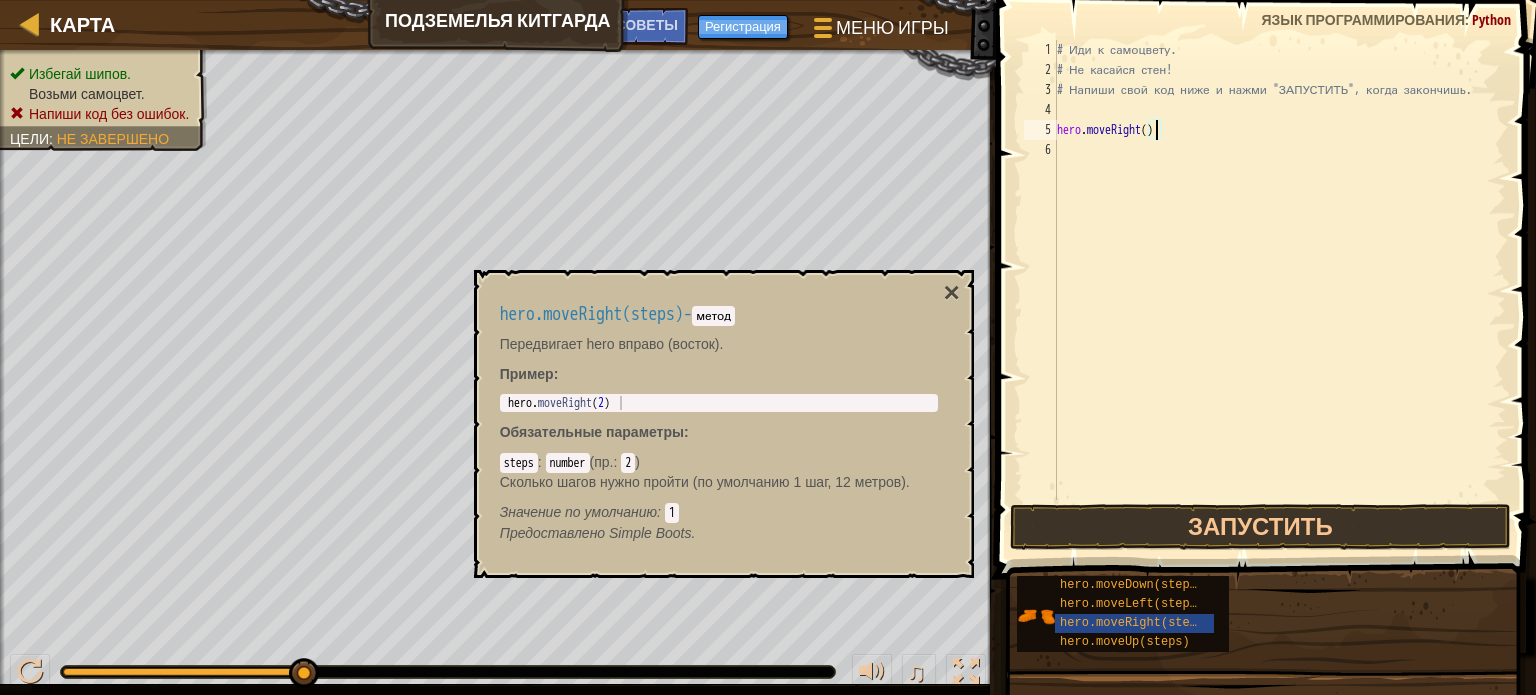scroll, scrollTop: 9, scrollLeft: 8, axis: both 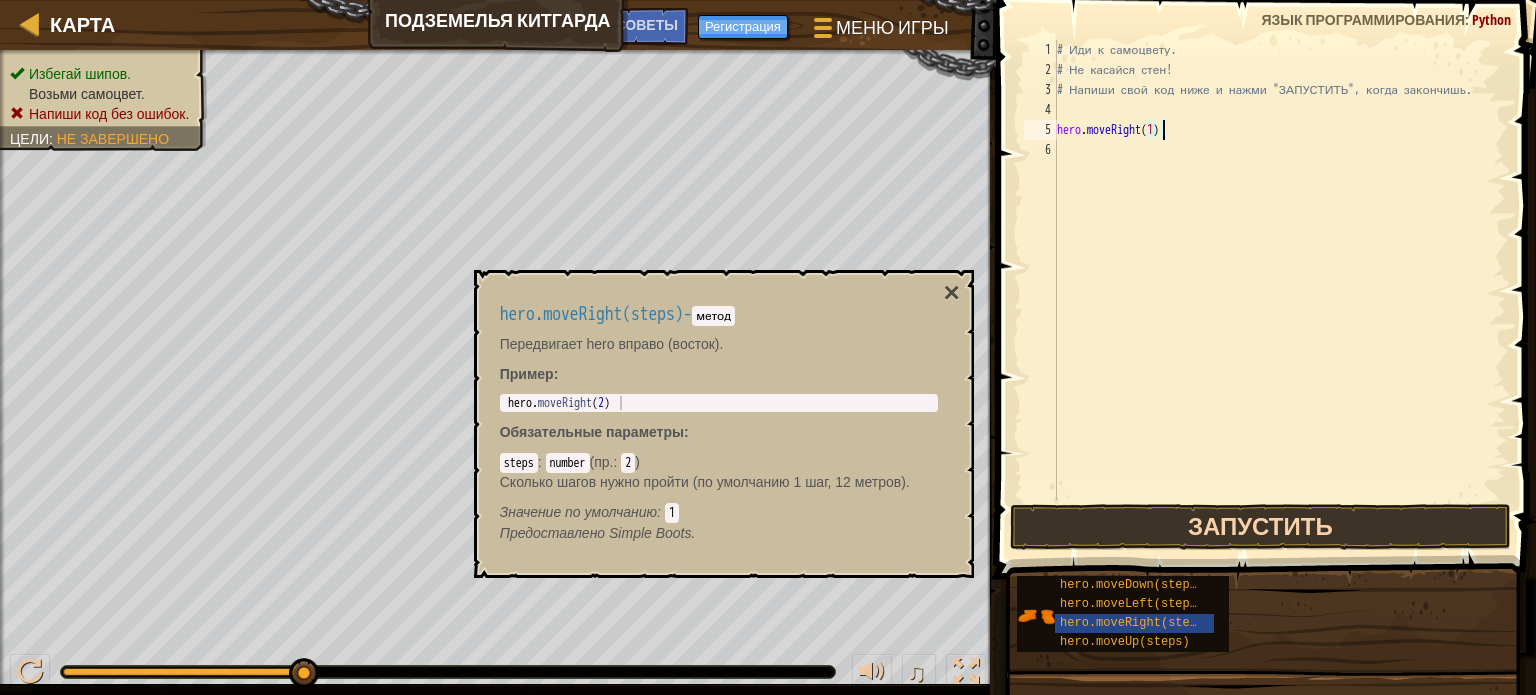 type on "hero.moveRight(1)" 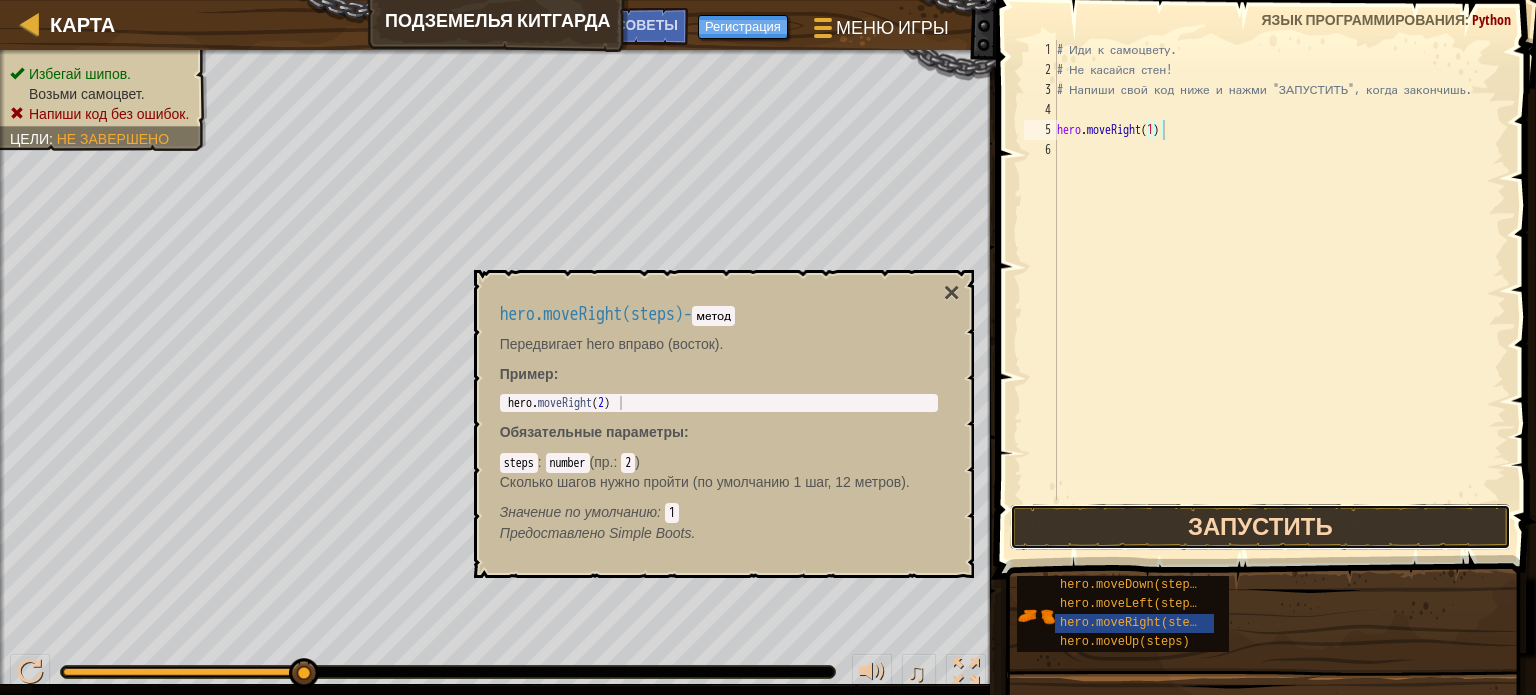click on "Запустить" at bounding box center (1260, 527) 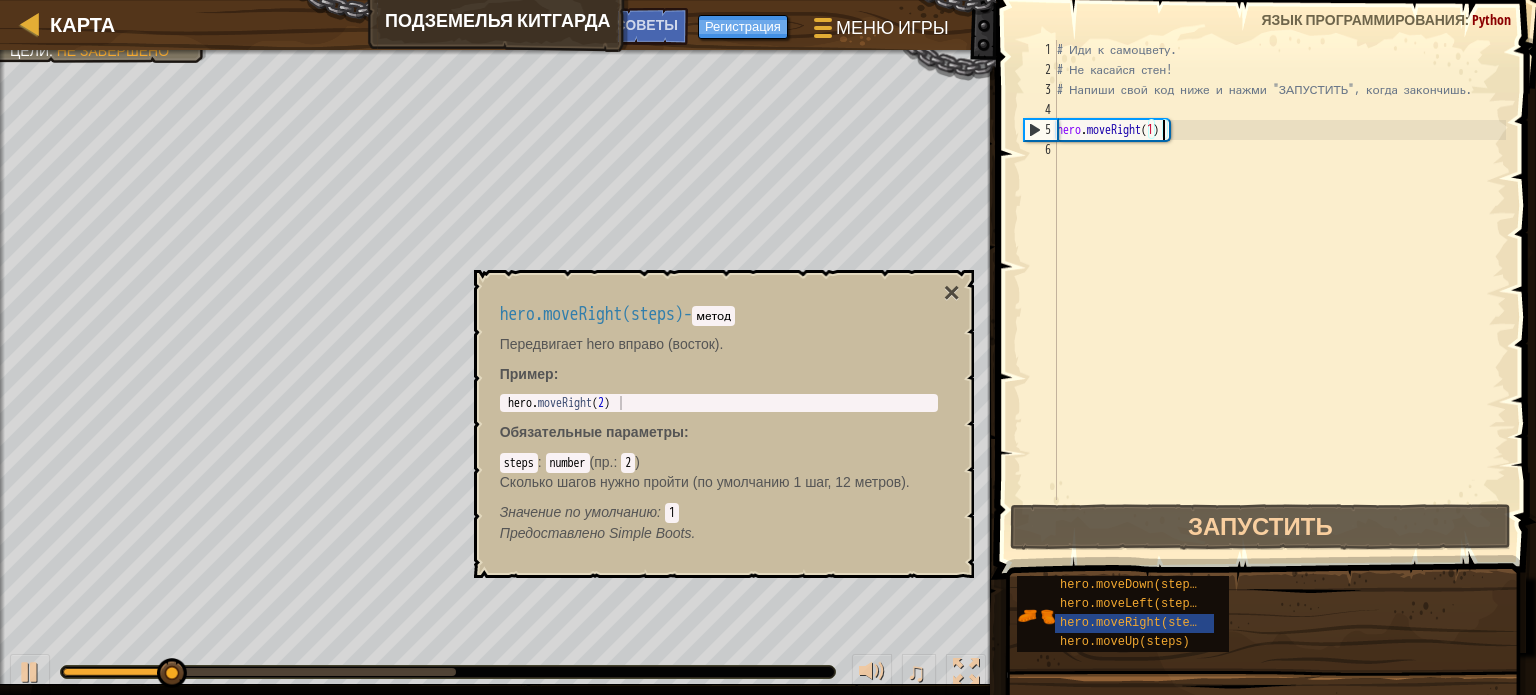 click on "hero.moveRight(steps)  -  метод Передвигает hero вправо (восток).
Пример : 1 hero . moveRight ( 2 )     הההההההההההההההההההההההההההההההההההההההההההההההההההההההההההההההההההההההההההההההההההההההההההההההההההההההההההההההההההההההההההההההההההההההההההההההההההההההההההההההההההההההההההההההההההההההההההההההההההההההההההההההההההההההההההההההההההההההההההההההההההההההההההההההה XXXXXXXXXXXXXXXXXXXXXXXXXXXXXXXXXXXXXXXXXXXXXXXXXXXXXXXXXXXXXXXXXXXXXXXXXXXXXXXXXXXXXXXXXXXXXXXXXXXXXXXXXXXXXXXXXXXXXXXXXXXXXXXXXXXXXXXXXXXXXXXXXXXXXXXXXXXXXXXXXXXXXXXXXXXXXXXXXXXXXXXXXXXXXXXXXXXXXXXXXXXXXXXXXXXXXXXXXXXXXXXXXXXXXXXXXXXXXXXXXXXXXXXXXXXXXXXX Обязательные параметры : steps : number  ( пр. : 2 )
: 1 Предоставлено ×" at bounding box center [724, 424] 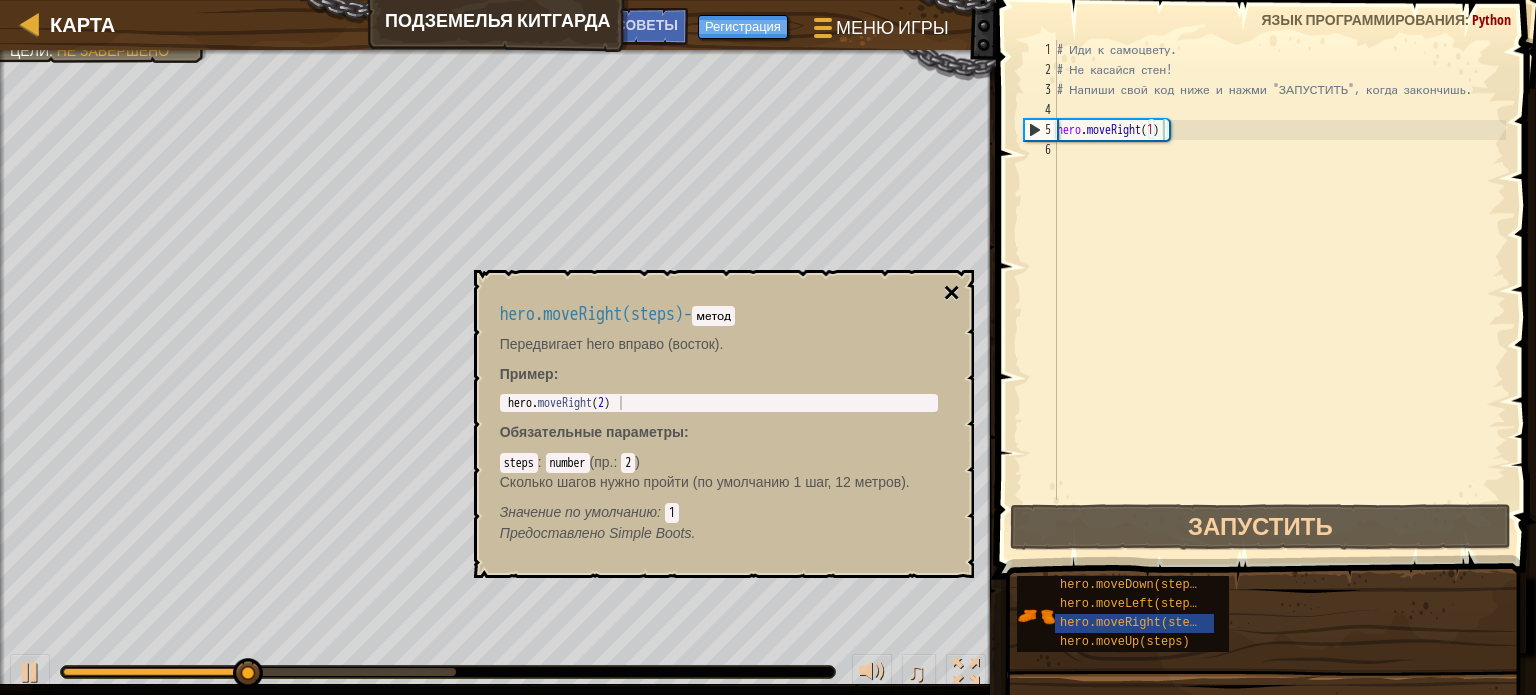click on "×" at bounding box center [951, 293] 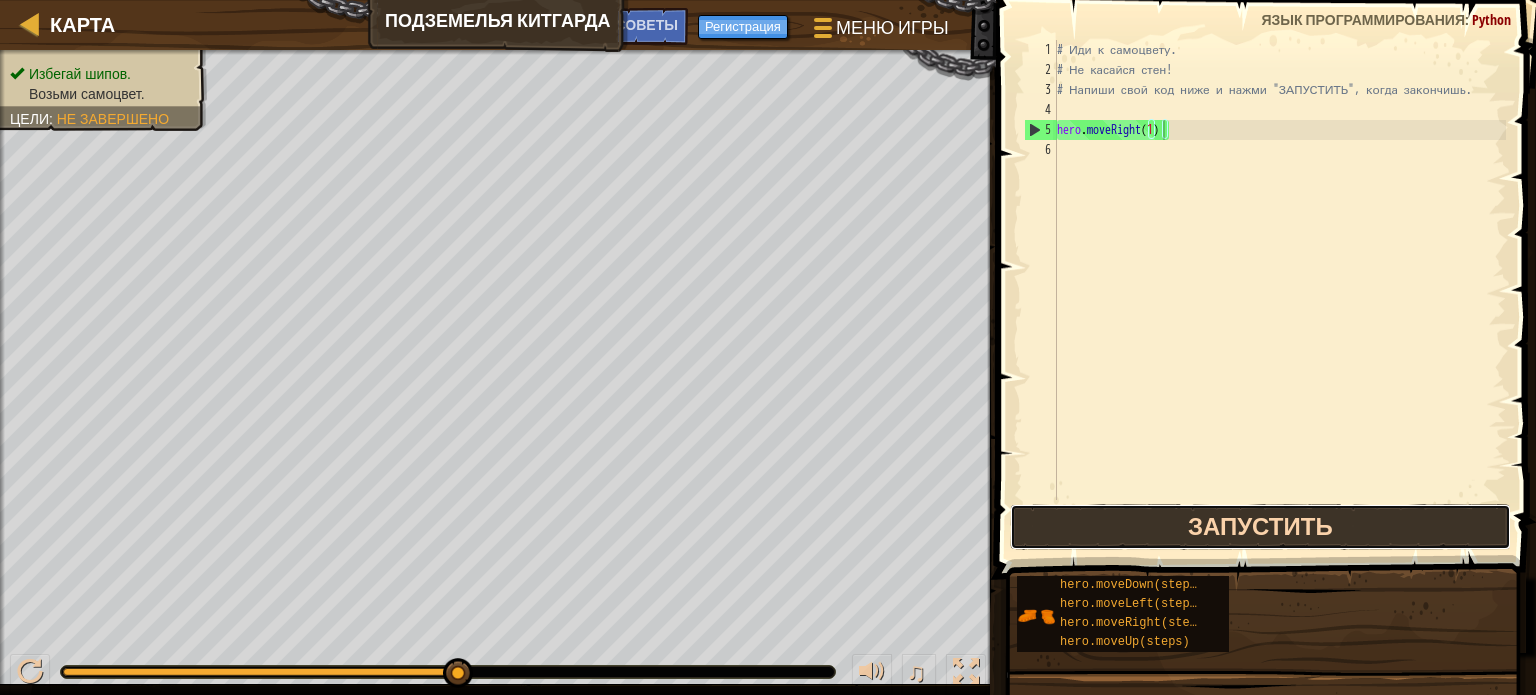 click on "Запустить" at bounding box center [1260, 527] 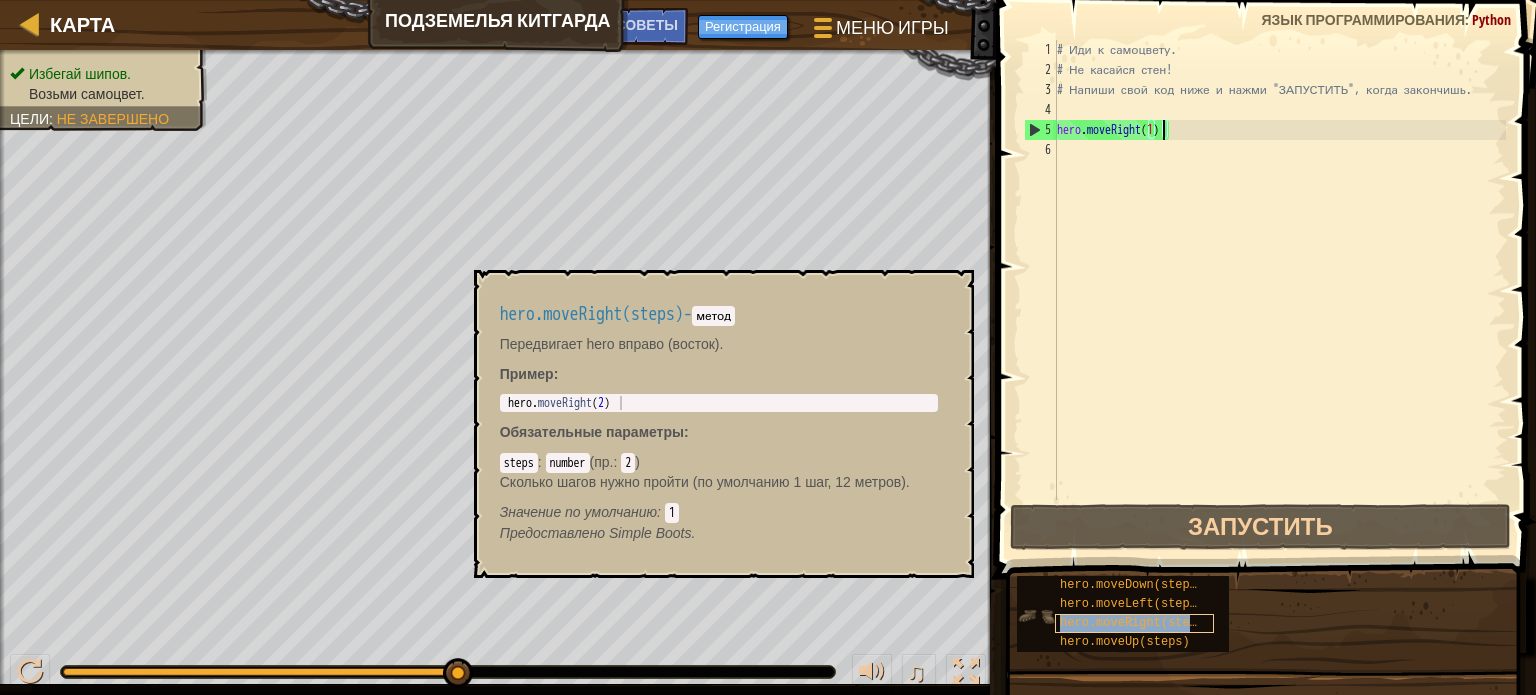 click on "hero.moveRight(steps)" at bounding box center (1135, 623) 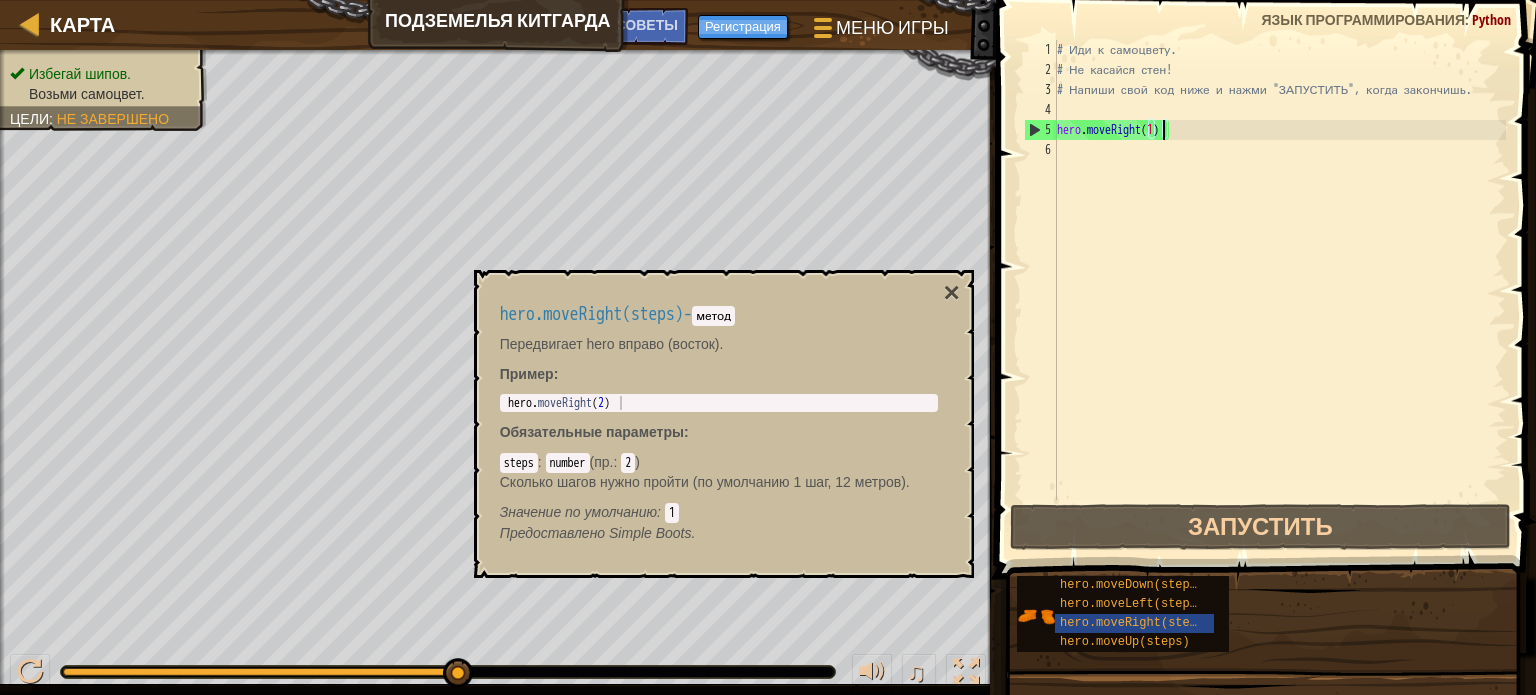 click on "# Иди к самоцвету. # Не касайся стен! # Напиши свой код ниже и нажми "ЗАПУСТИТЬ", когда закончишь. hero . moveRight ( 1 )" at bounding box center (1279, 290) 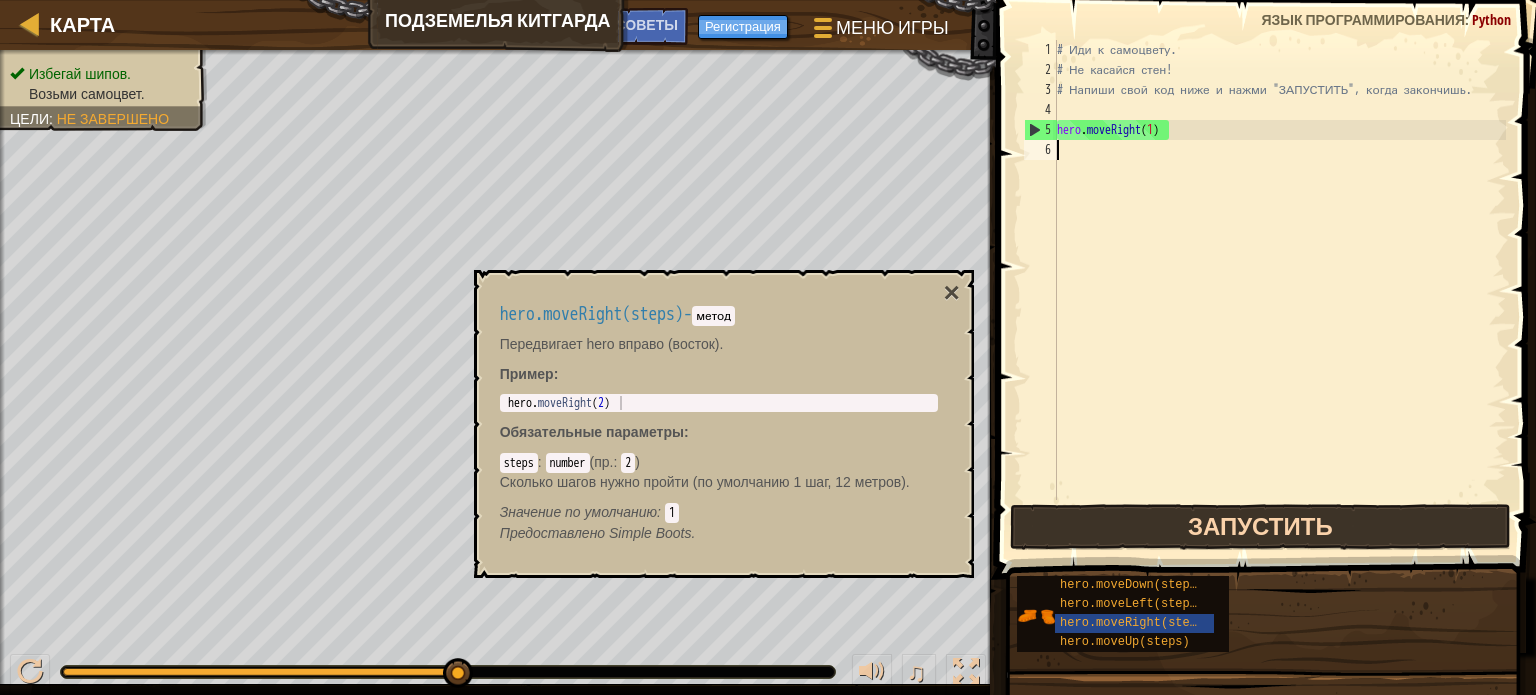scroll, scrollTop: 9, scrollLeft: 0, axis: vertical 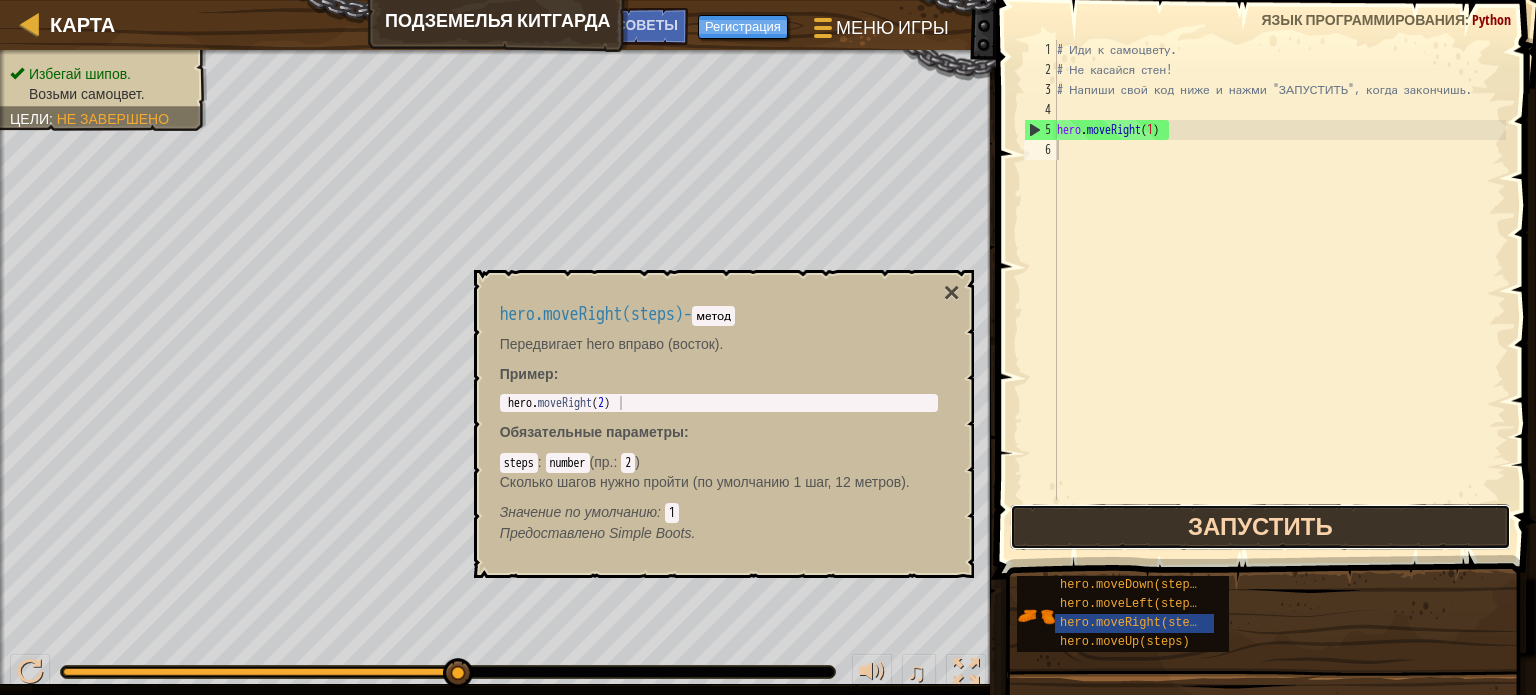 click on "Запустить" at bounding box center (1260, 527) 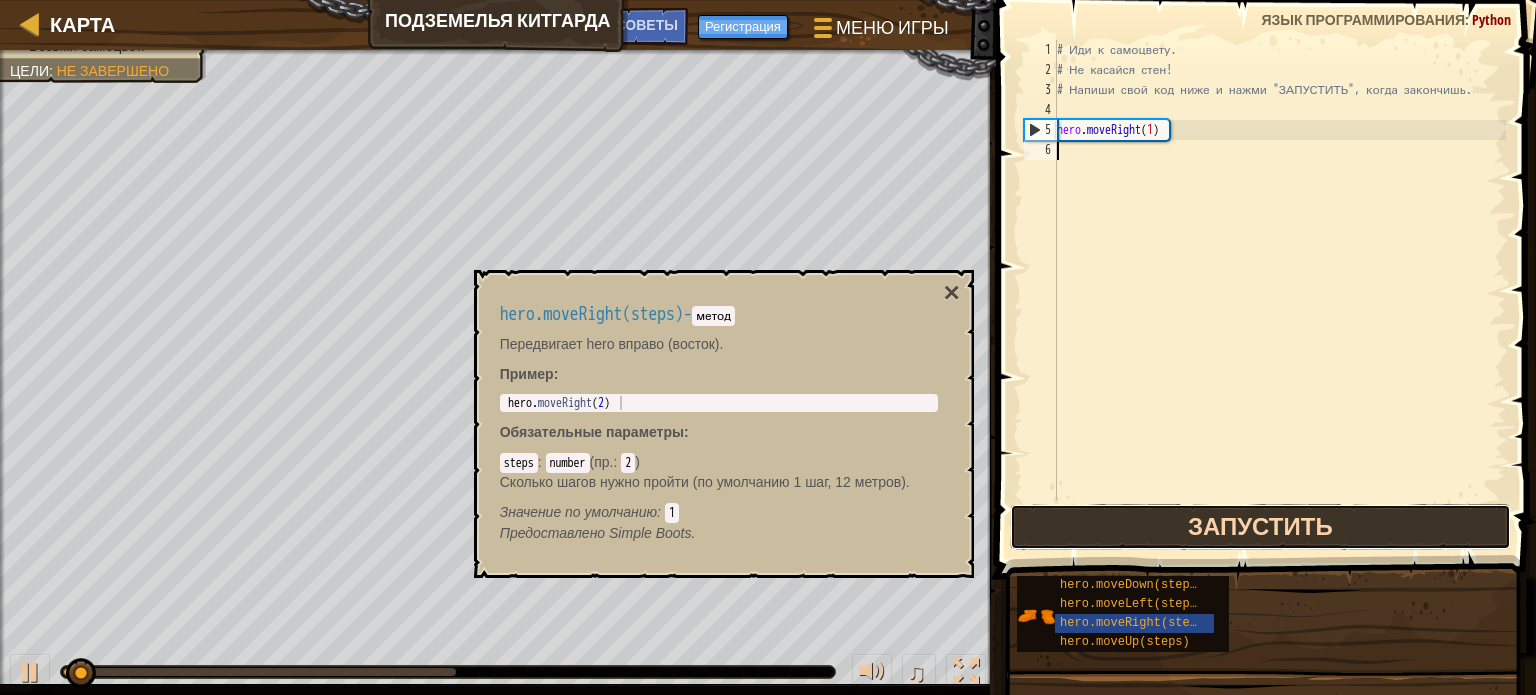 click on "Запустить" at bounding box center (1260, 527) 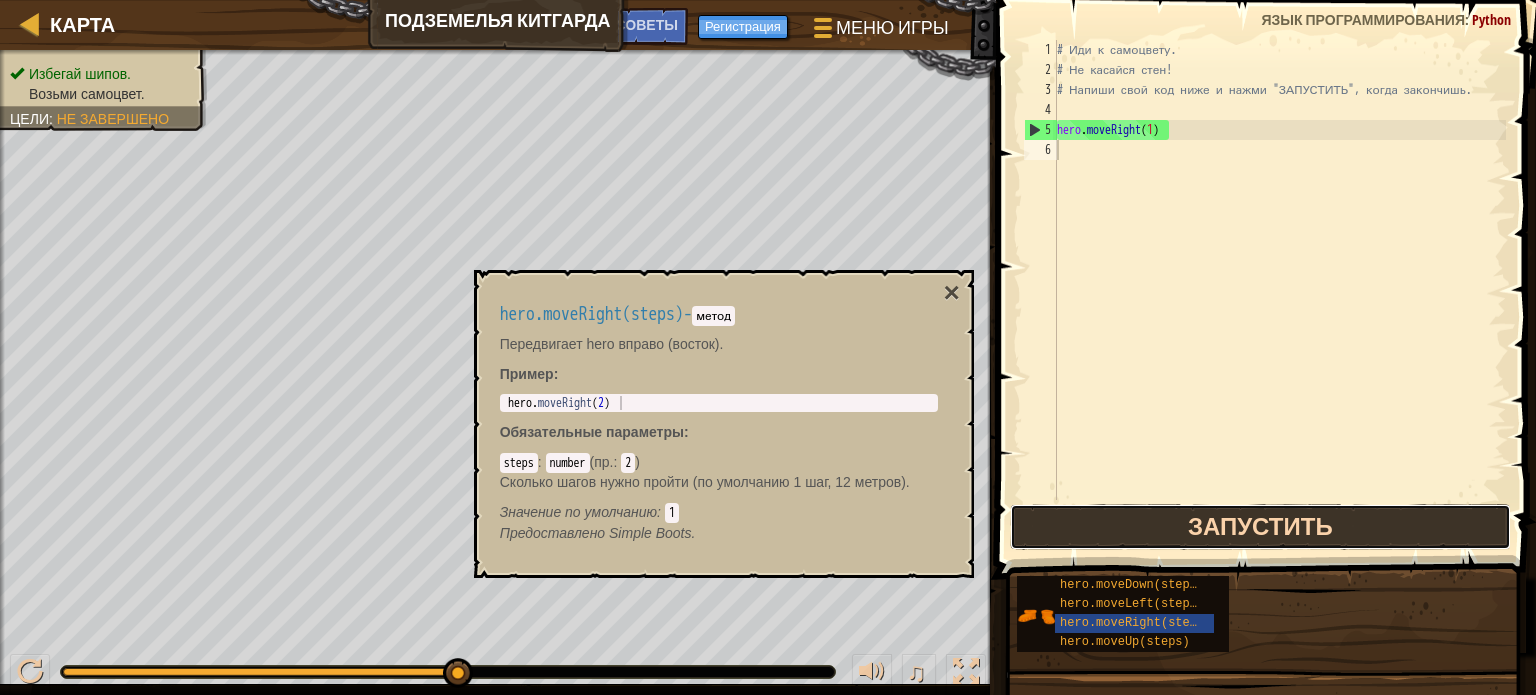 click on "Запустить" at bounding box center [1260, 527] 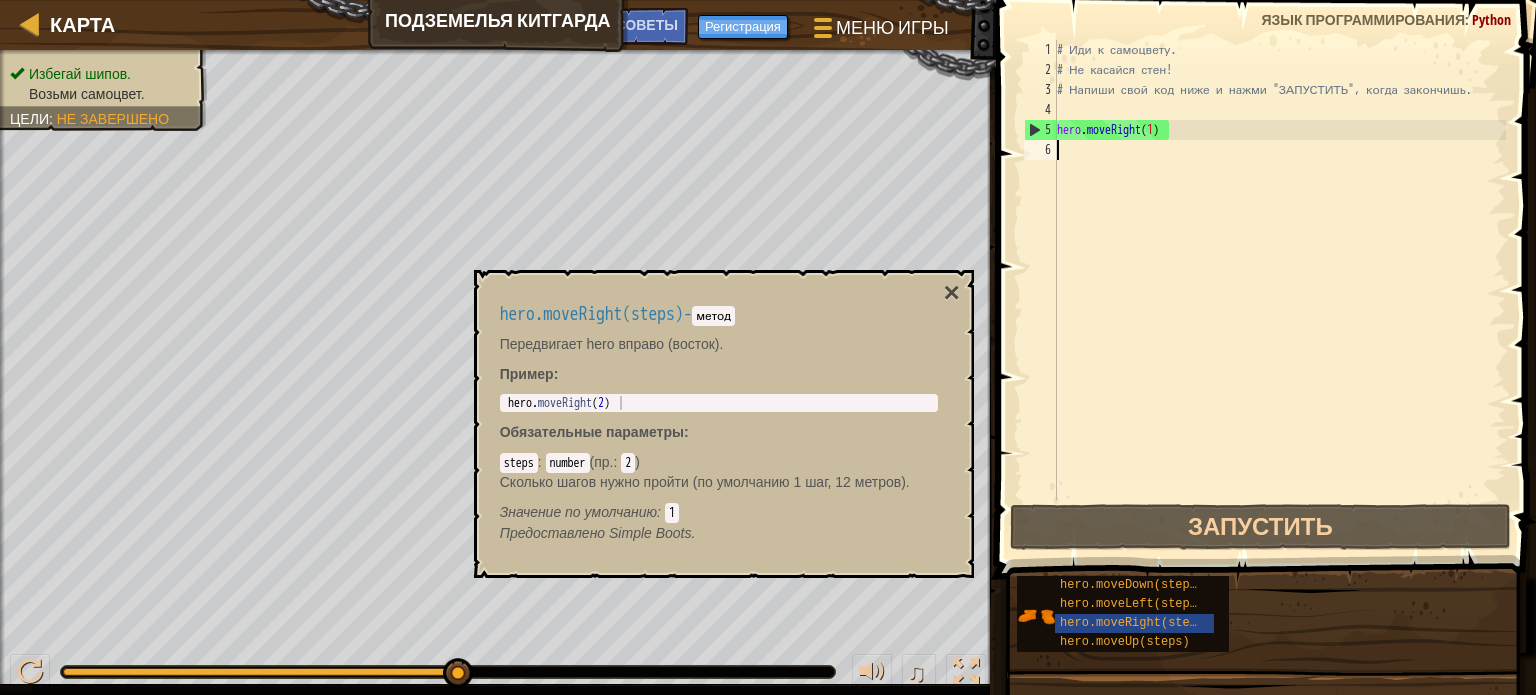 click on "# Иди к самоцвету. # Не касайся стен! # Напиши свой код ниже и нажми "ЗАПУСТИТЬ", когда закончишь. hero . moveRight ( 1 )" at bounding box center [1279, 290] 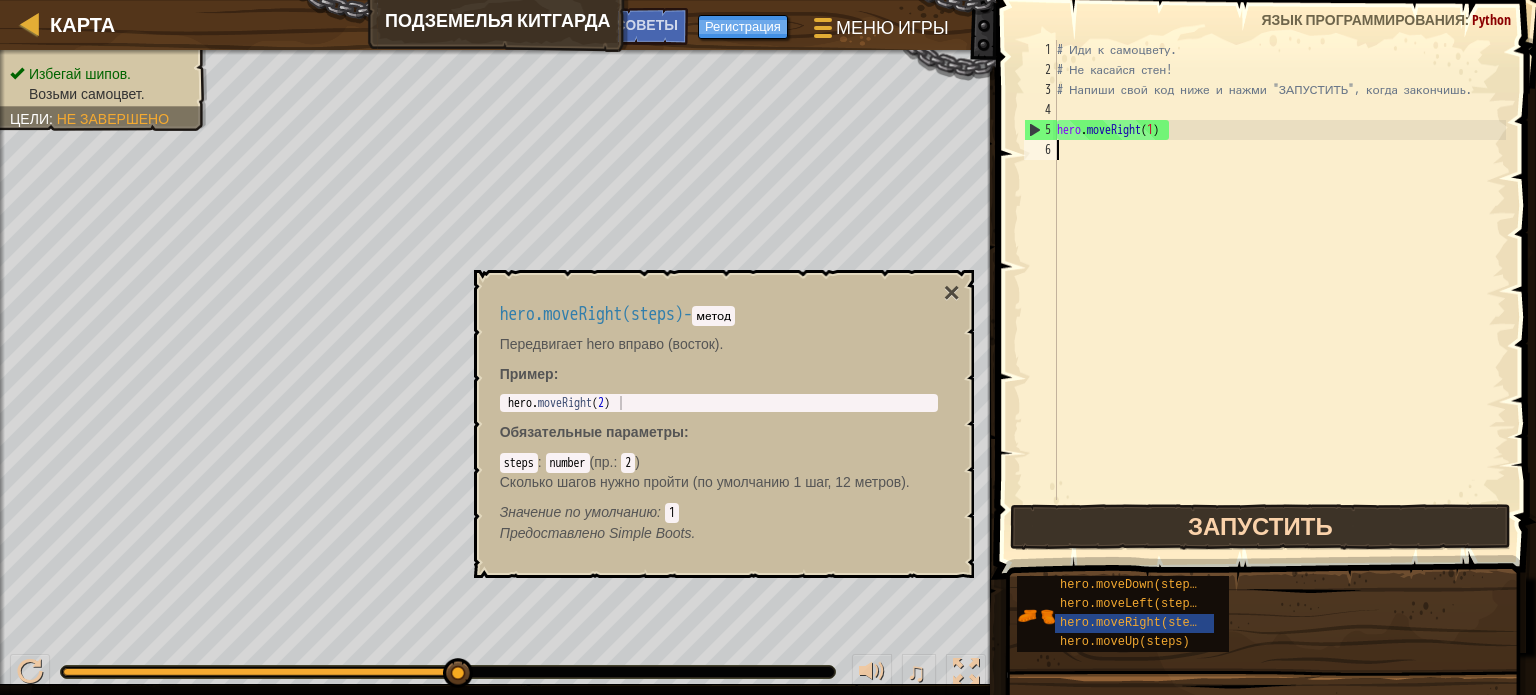 click on "Карта Подземелья Китгарда Меню игры Готово Регистрация Советы 1     הההההההההההההההההההההההההההההההההההההההההההההההההההההההההההההההההההההההההההההההההההההההההההההההההההההההההההההההההההההההההההההההההההההההההההההההההההההההההההההההההההההההההההההההההההההההההההההההההההההההההההההההההההההההההההההההההההההההההההההההההההההההההההההההה XXXXXXXXXXXXXXXXXXXXXXXXXXXXXXXXXXXXXXXXXXXXXXXXXXXXXXXXXXXXXXXXXXXXXXXXXXXXXXXXXXXXXXXXXXXXXXXXXXXXXXXXXXXXXXXXXXXXXXXXXXXXXXXXXXXXXXXXXXXXXXXXXXXXXXXXXXXXXXXXXXXXXXXXXXXXXXXXXXXXXXXXXXXXXXXXXXXXXXXXXXXXXXXXXXXXXXXXXXXXXXXXXXXXXXXXXXXXXXXXXXXXXXXXXXXXXXXX Решение × советы 1 2 3 4 5 6 # Иди к самоцвету. # Не касайся стен! hero . moveRight ( 1 )" at bounding box center (768, 347) 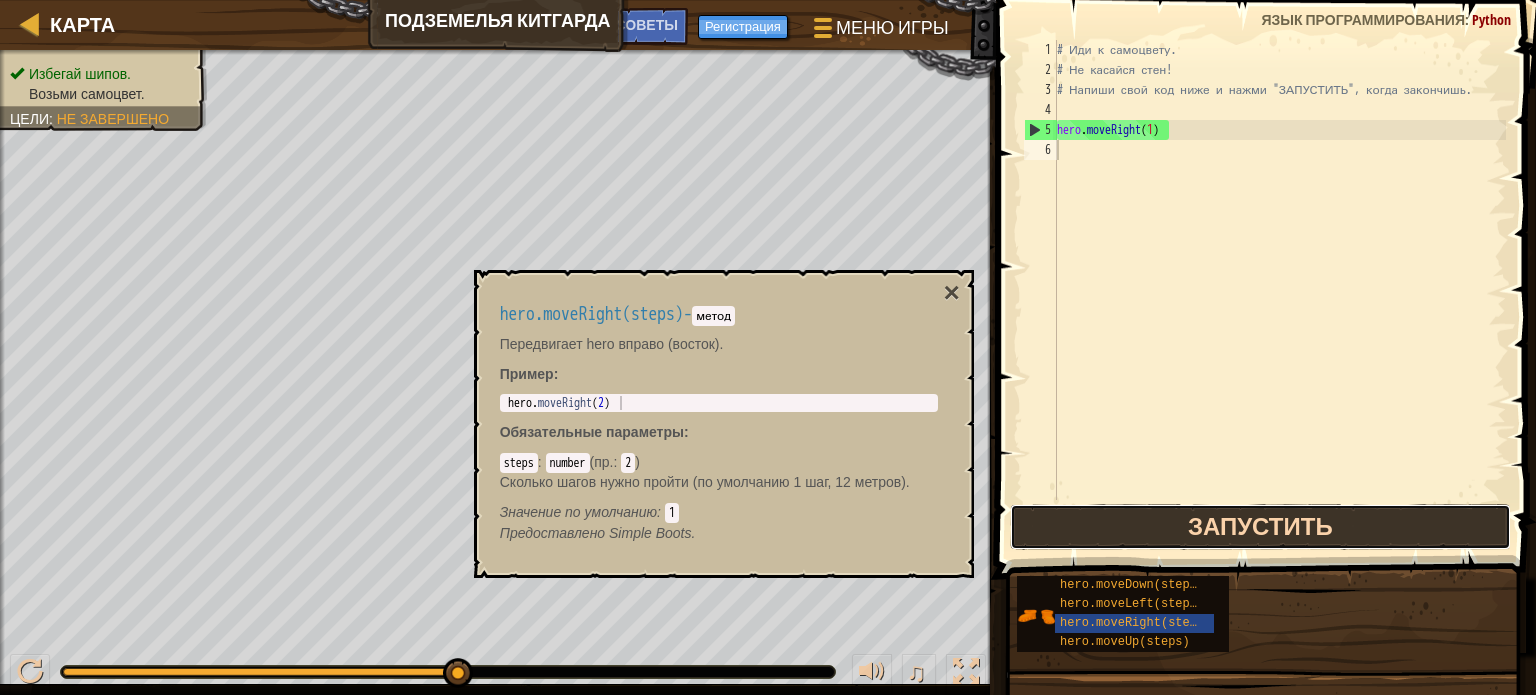 click on "Запустить" at bounding box center [1260, 527] 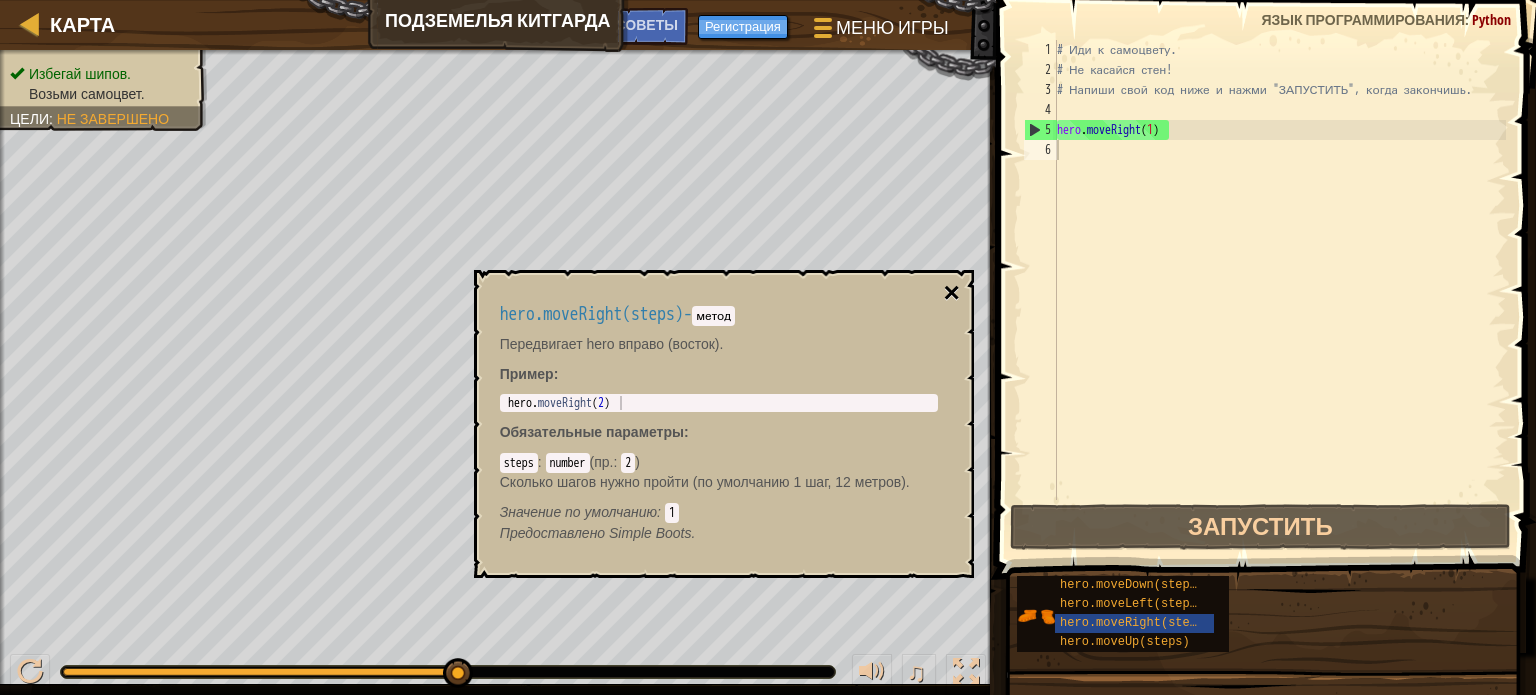 click on "×" at bounding box center [951, 293] 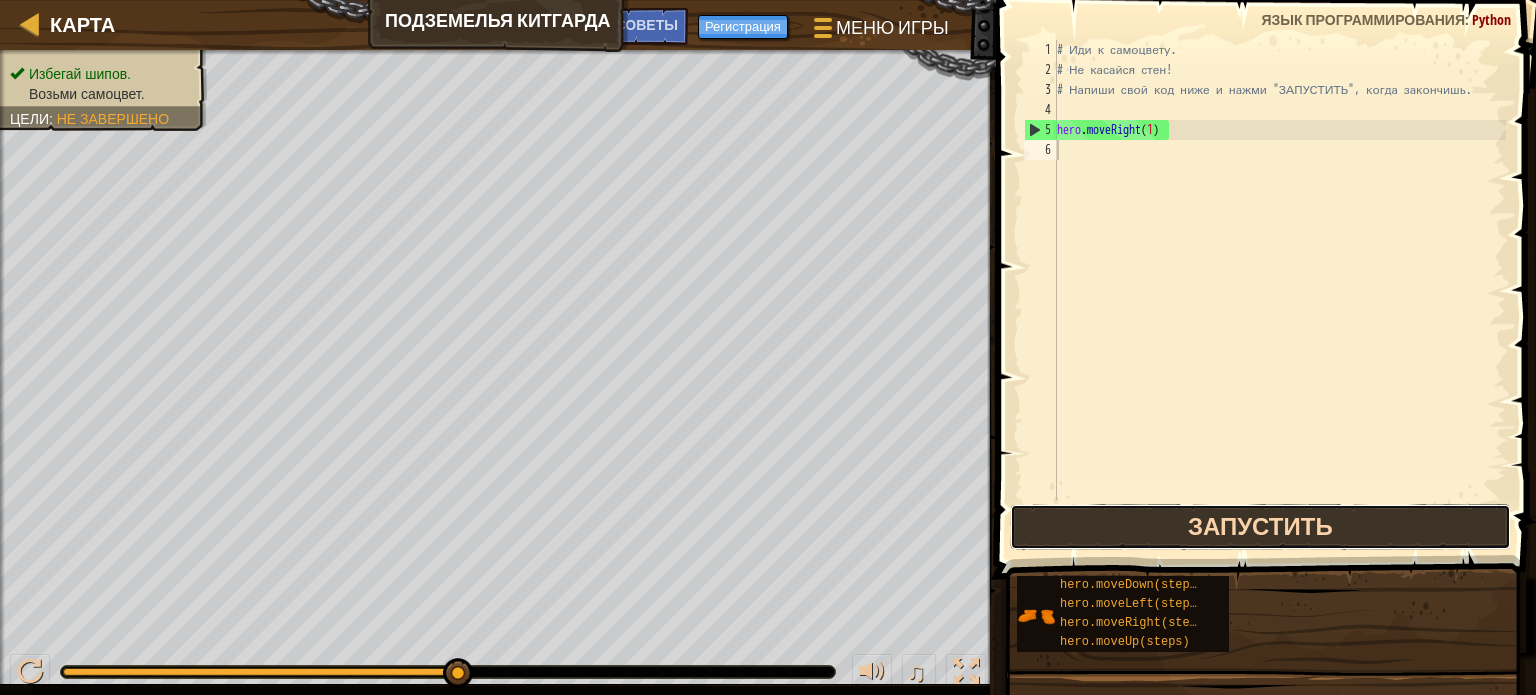 click on "Запустить" at bounding box center (1260, 527) 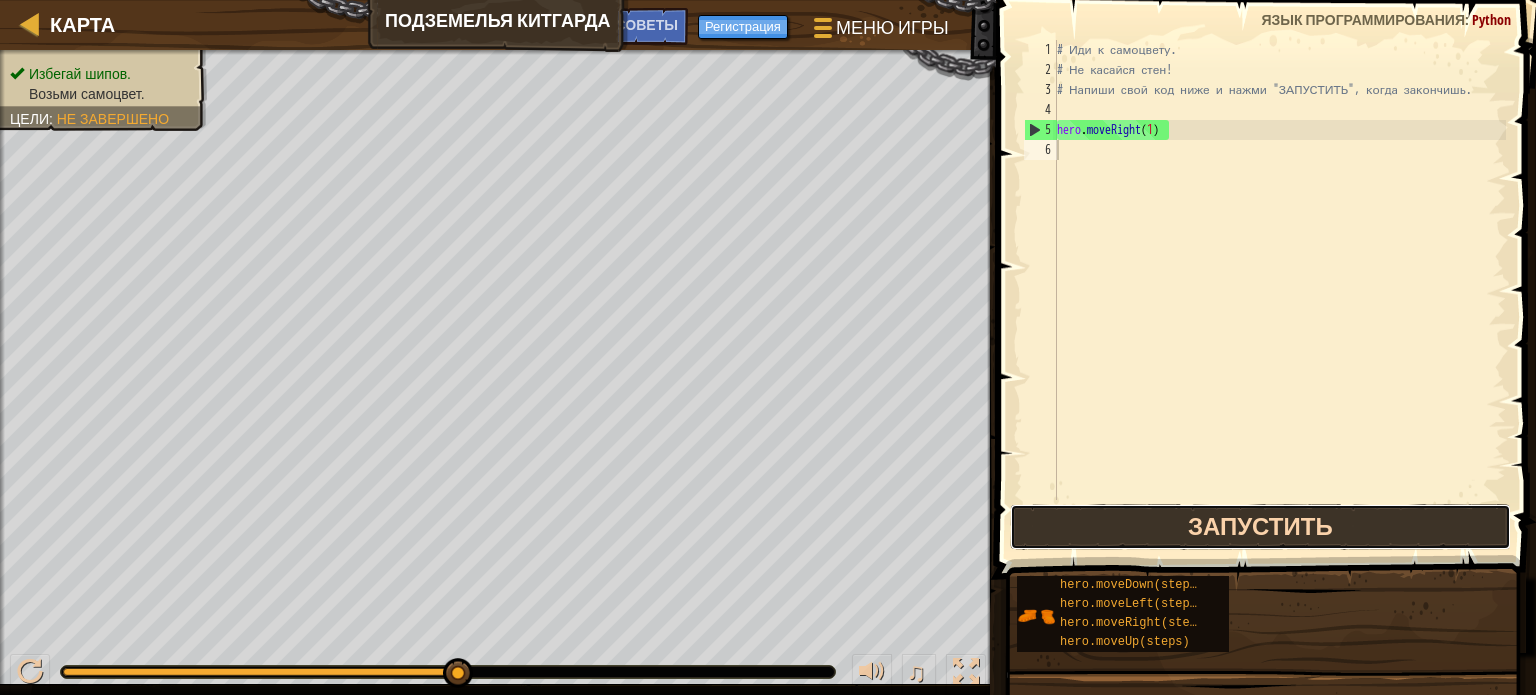 click on "Запустить" at bounding box center (1260, 527) 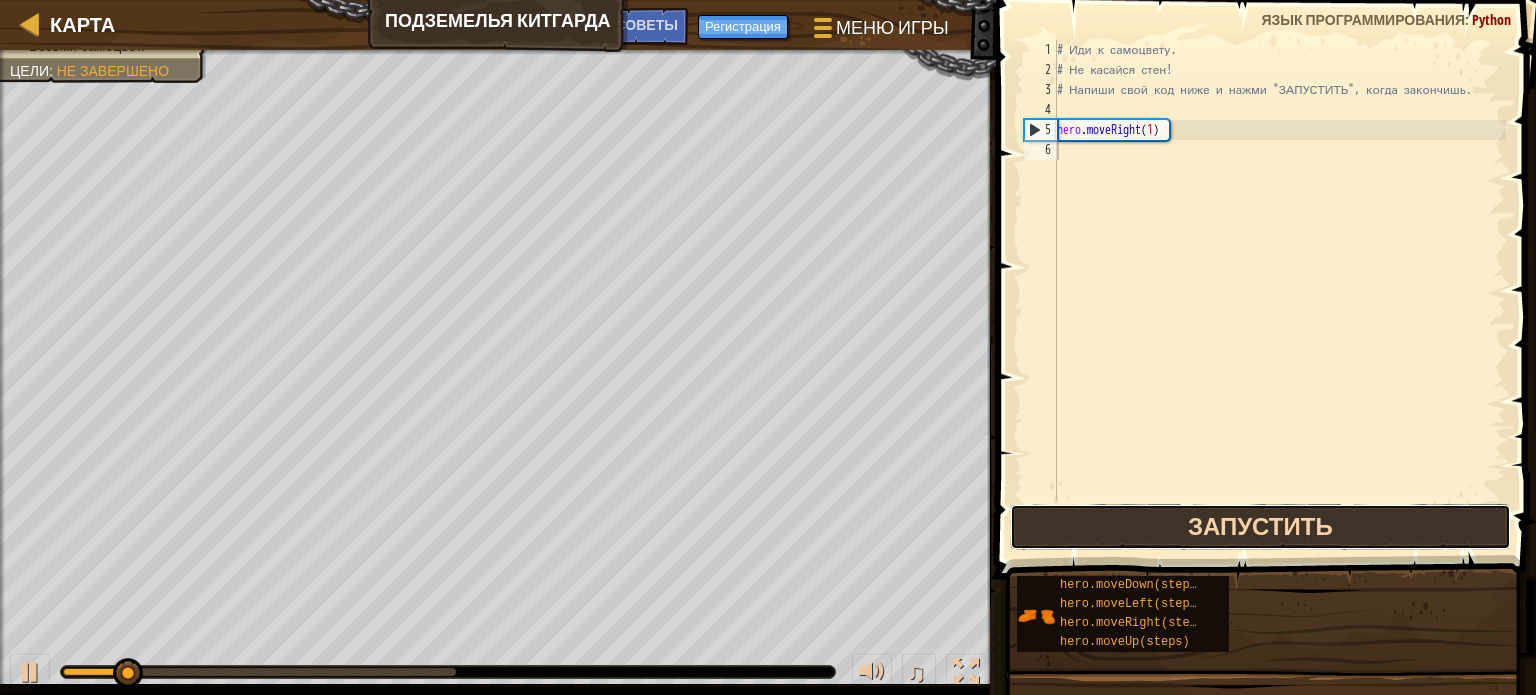 click on "Запустить" at bounding box center (1260, 527) 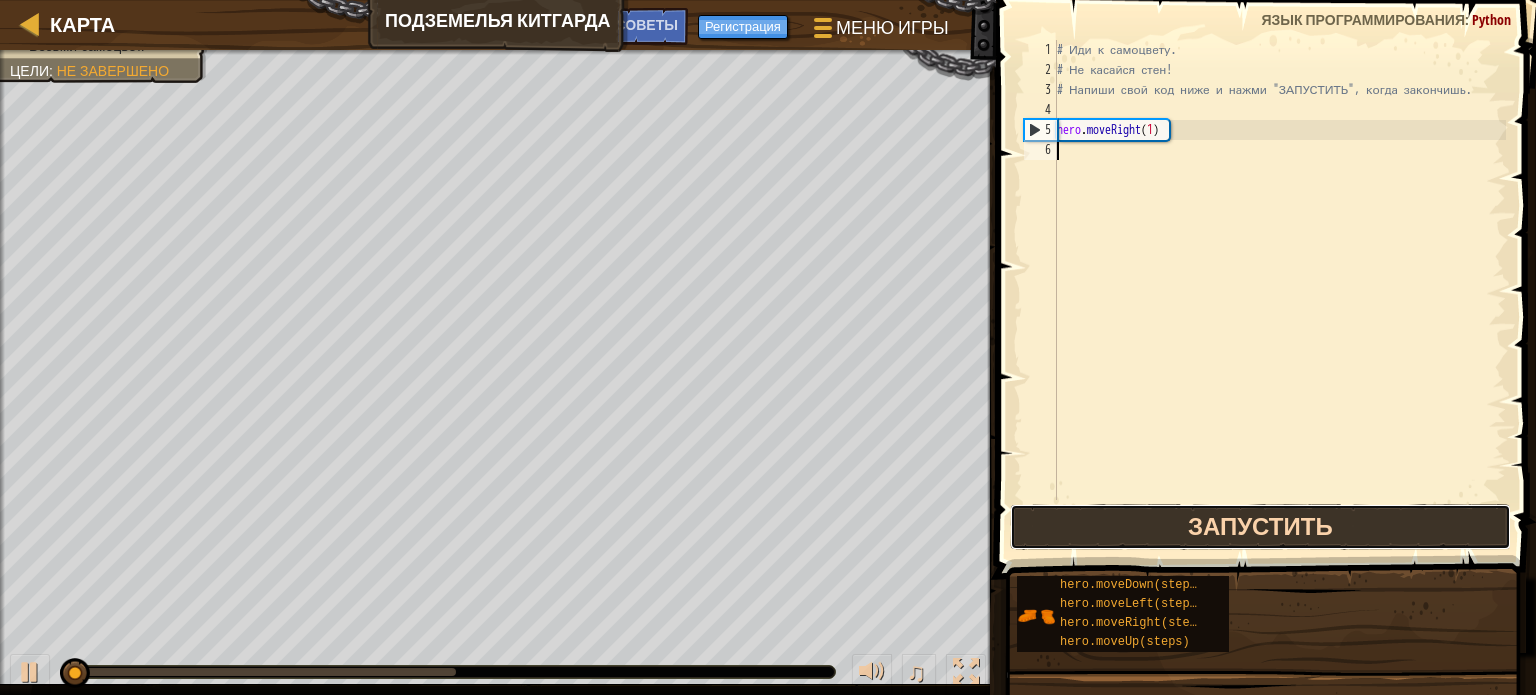 click on "Запустить" at bounding box center [1260, 527] 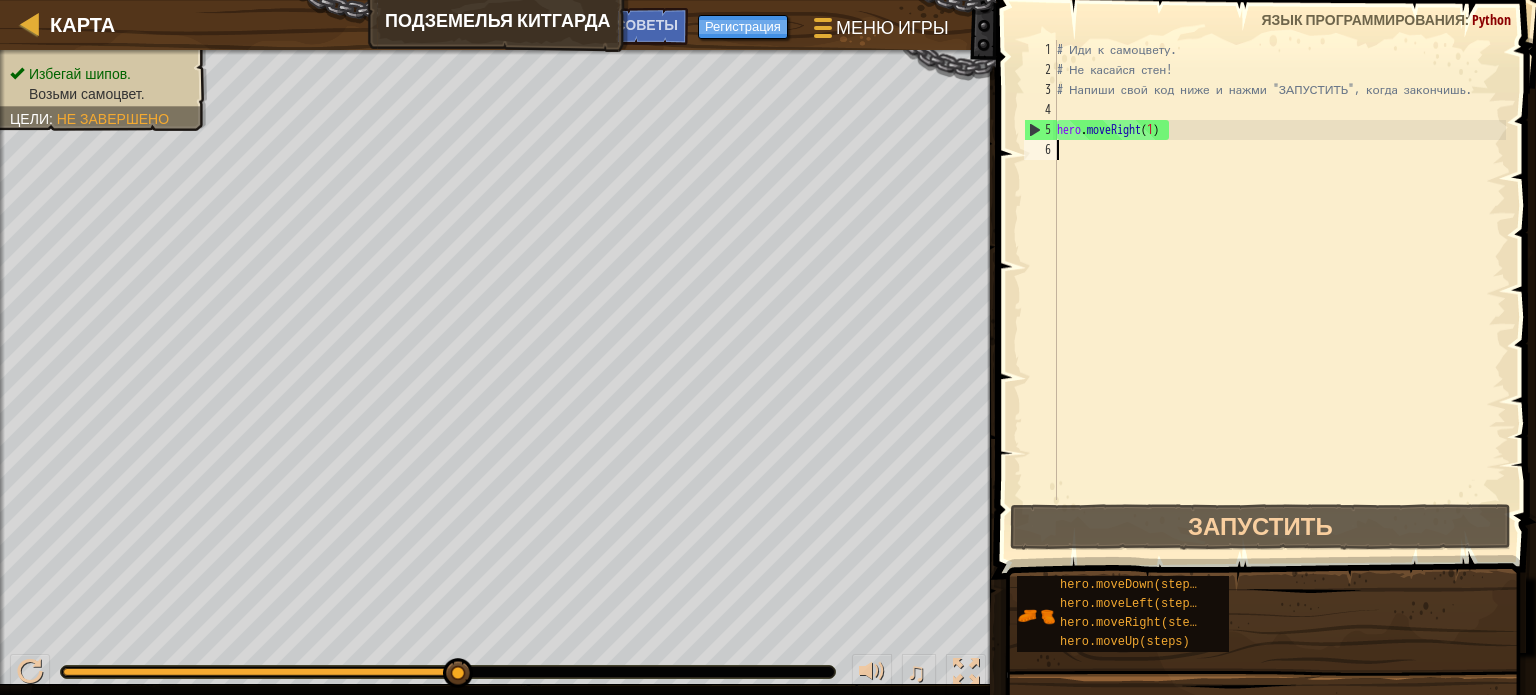 click on "1 2 3 4 5 6" at bounding box center [1040, 500040] 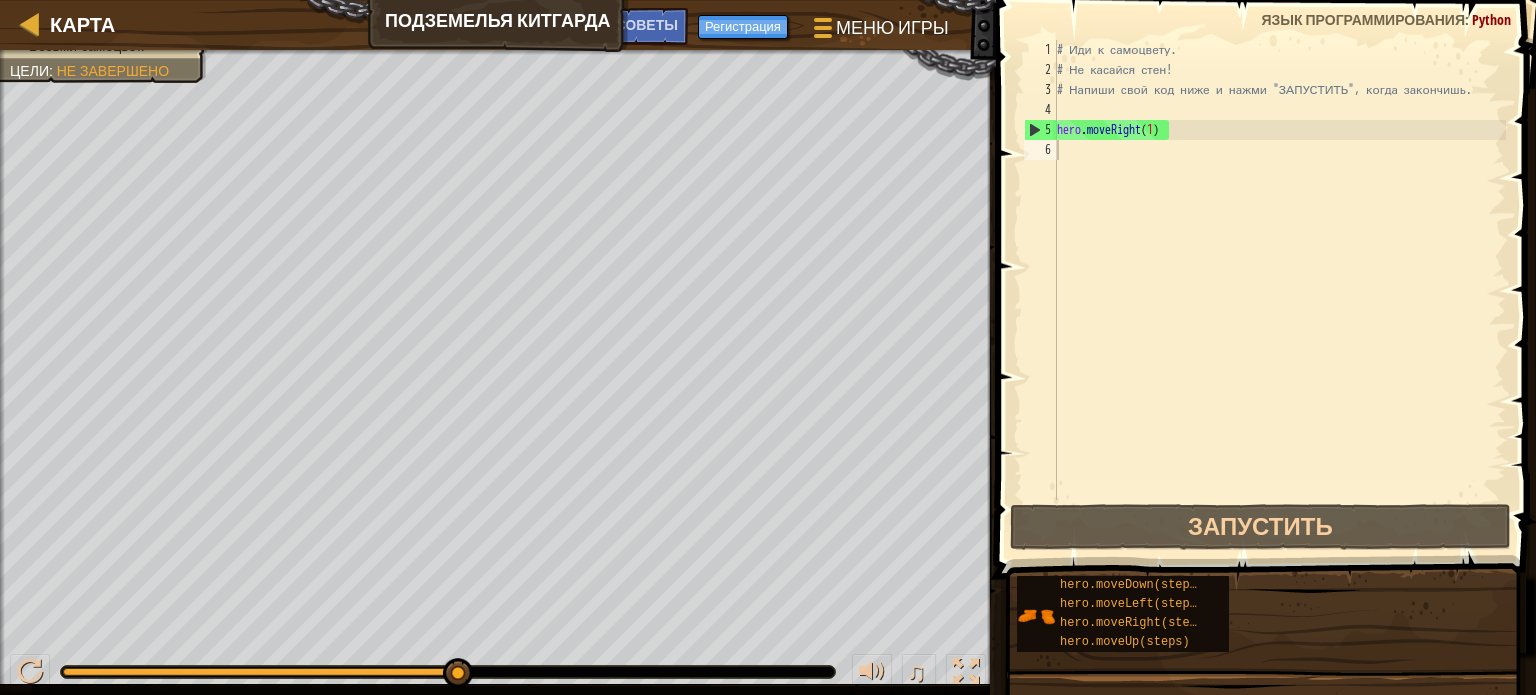 drag, startPoint x: 193, startPoint y: 95, endPoint x: 1441, endPoint y: 80, distance: 1248.0901 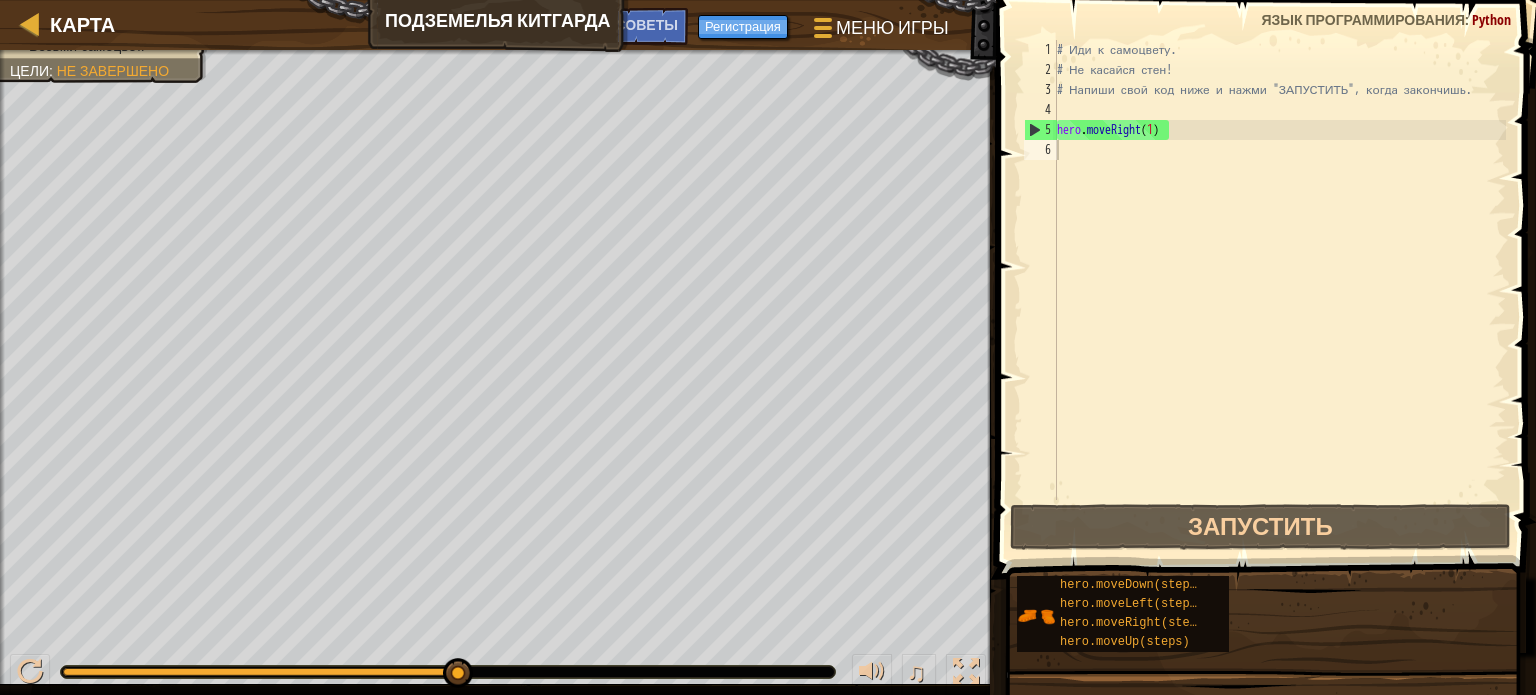 click on "Карта Подземелья Китгарда Меню игры Готово Регистрация Советы 1     הההההההההההההההההההההההההההההההההההההההההההההההההההההההההההההההההההההההההההההההההההההההההההההההההההההההההההההההההההההההההההההההההההההההההההההההההההההההההההההההההההההההההההההההההההההההההההההההההההההההההההההההההההההההההההההההההההההההההההההההההההההההההההההההה XXXXXXXXXXXXXXXXXXXXXXXXXXXXXXXXXXXXXXXXXXXXXXXXXXXXXXXXXXXXXXXXXXXXXXXXXXXXXXXXXXXXXXXXXXXXXXXXXXXXXXXXXXXXXXXXXXXXXXXXXXXXXXXXXXXXXXXXXXXXXXXXXXXXXXXXXXXXXXXXXXXXXXXXXXXXXXXXXXXXXXXXXXXXXXXXXXXXXXXXXXXXXXXXXXXXXXXXXXXXXXXXXXXXXXXXXXXXXXXXXXXXXXXXXXXXXXXX Решение × советы 1 2 3 4 5 6 # Иди к самоцвету. # Не касайся стен! hero . moveRight ( 1 )" at bounding box center [768, 347] 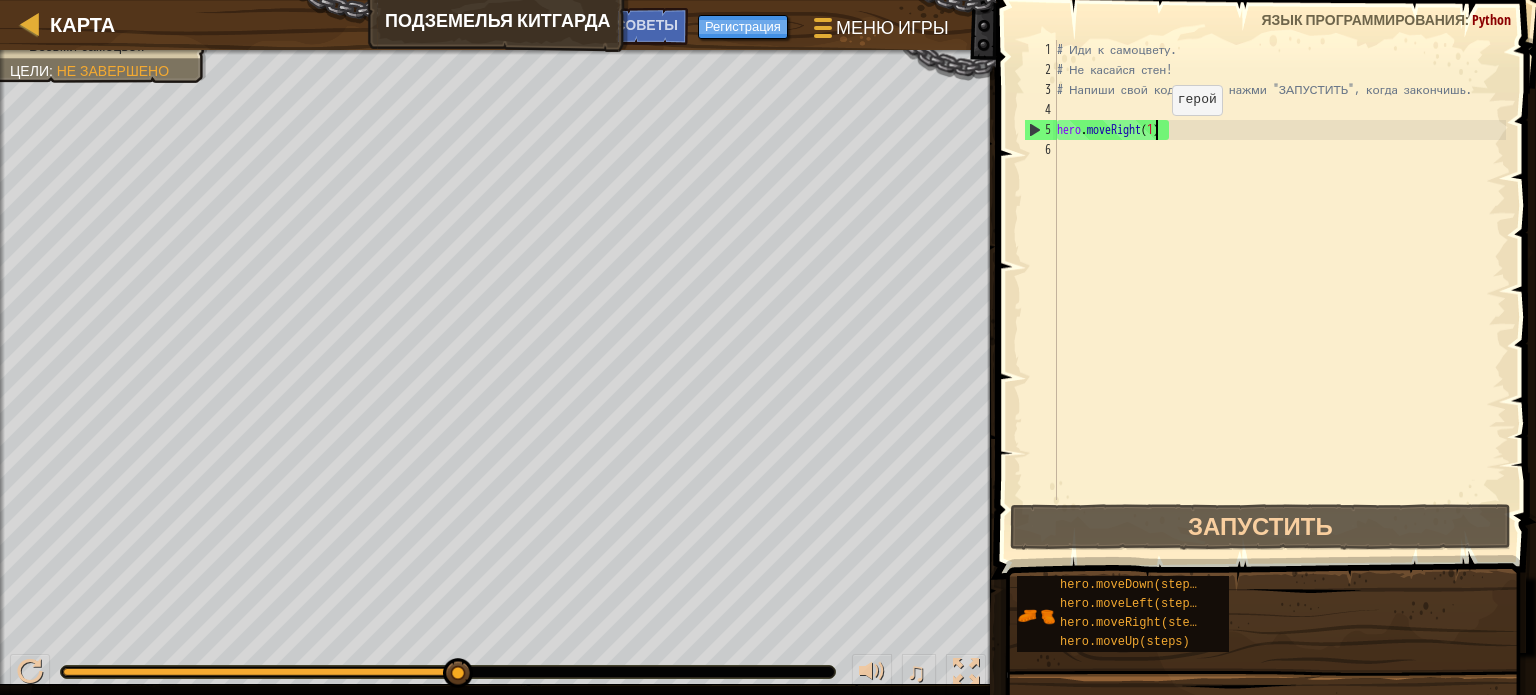 click on "# Иди к самоцвету. # Не касайся стен! # Напиши свой код ниже и нажми "ЗАПУСТИТЬ", когда закончишь. hero . moveRight ( 1 )" at bounding box center [1279, 290] 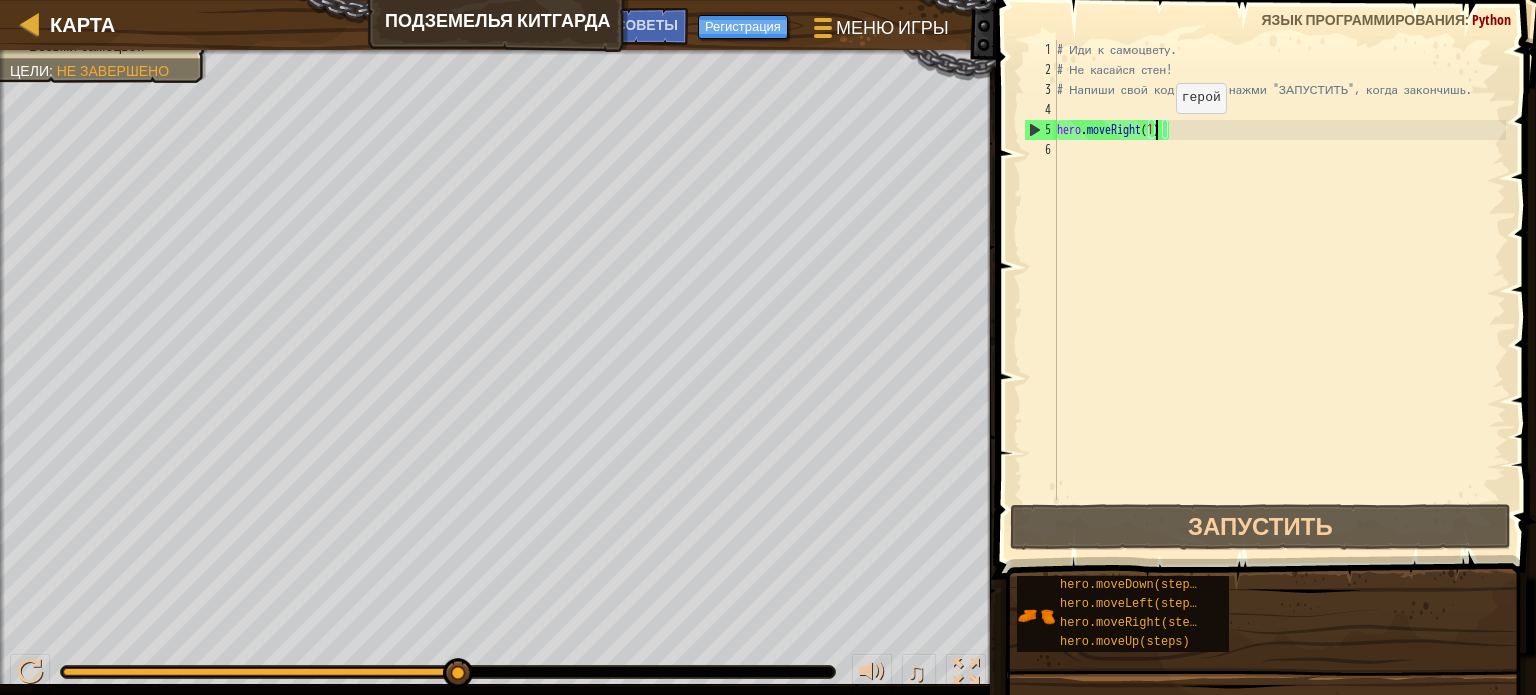 click on "# Иди к самоцвету. # Не касайся стен! # Напиши свой код ниже и нажми "ЗАПУСТИТЬ", когда закончишь. hero . moveRight ( 1 )" at bounding box center (1279, 290) 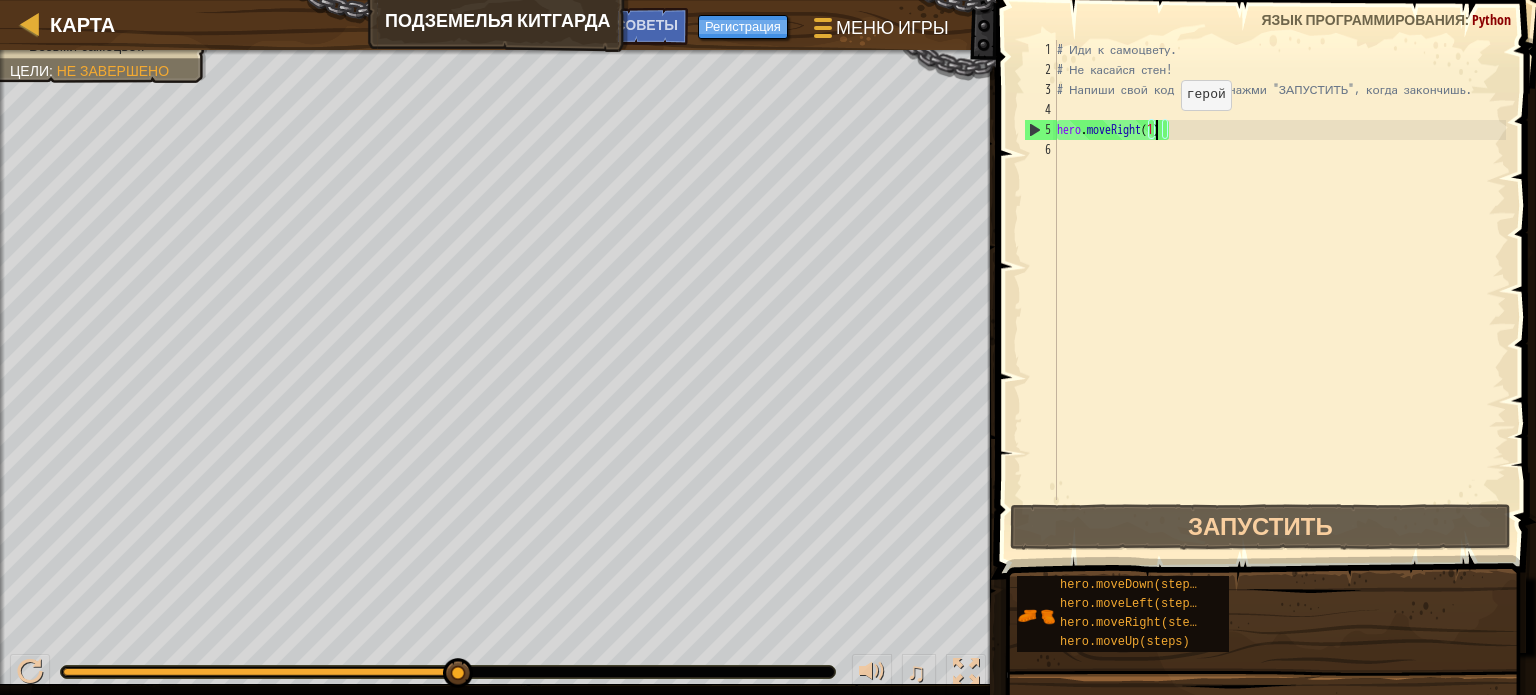 click on "# Иди к самоцвету. # Не касайся стен! # Напиши свой код ниже и нажми "ЗАПУСТИТЬ", когда закончишь. hero . moveRight ( 1 )" at bounding box center (1279, 290) 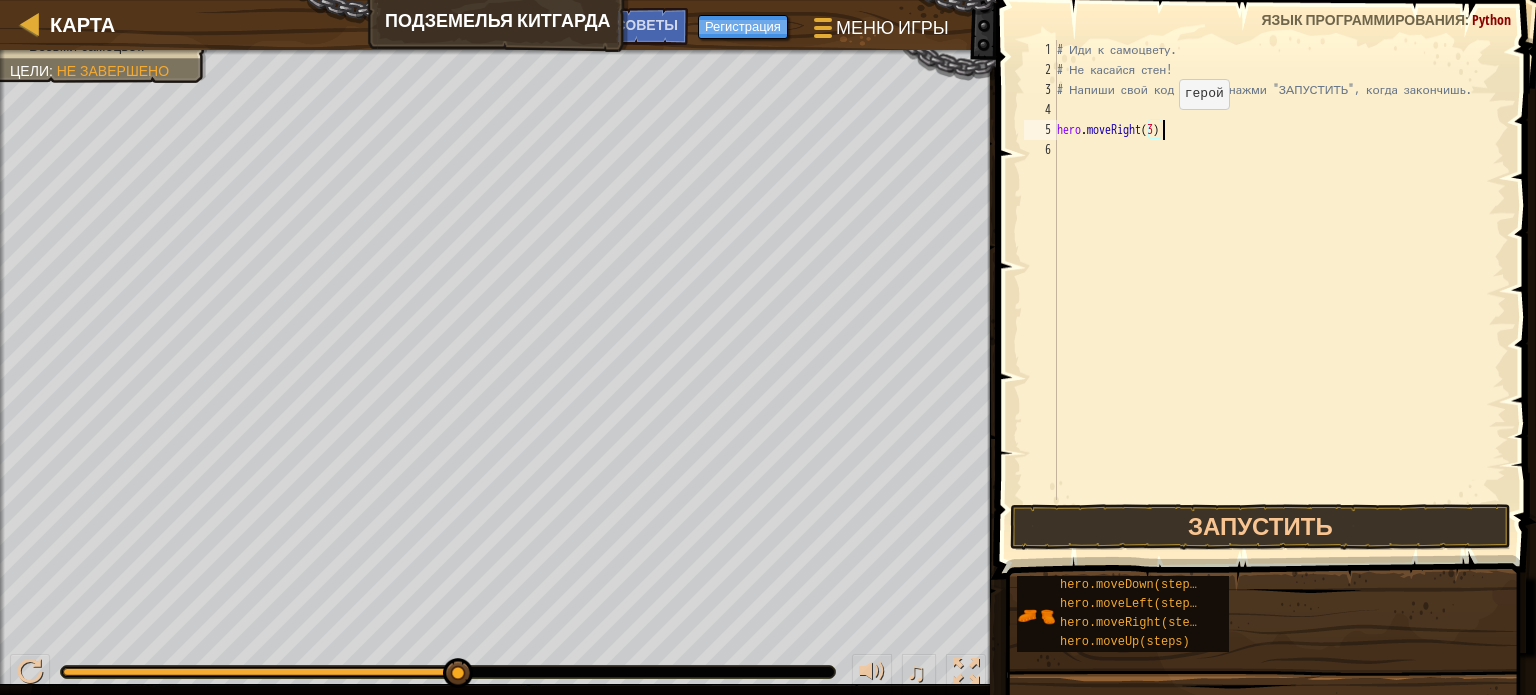 scroll, scrollTop: 9, scrollLeft: 8, axis: both 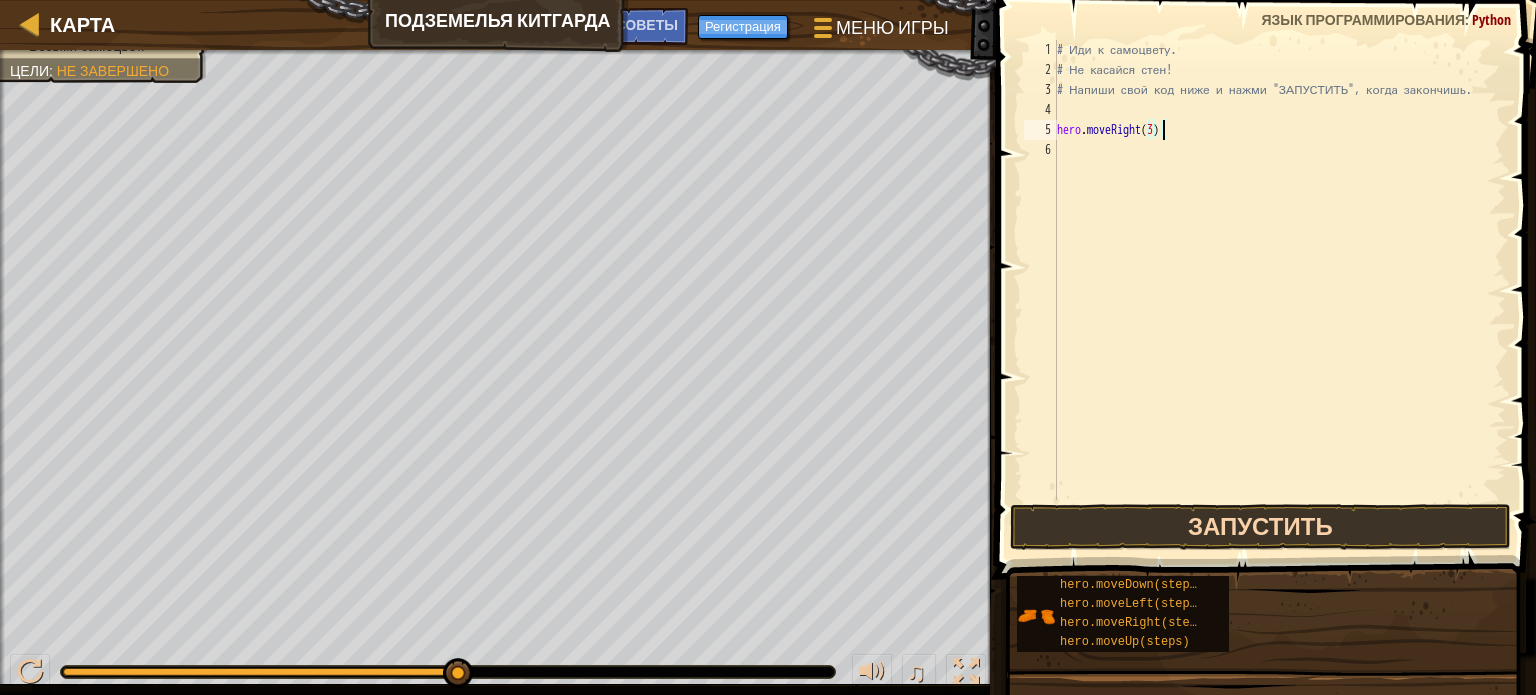 type on "hero.moveRight(3)" 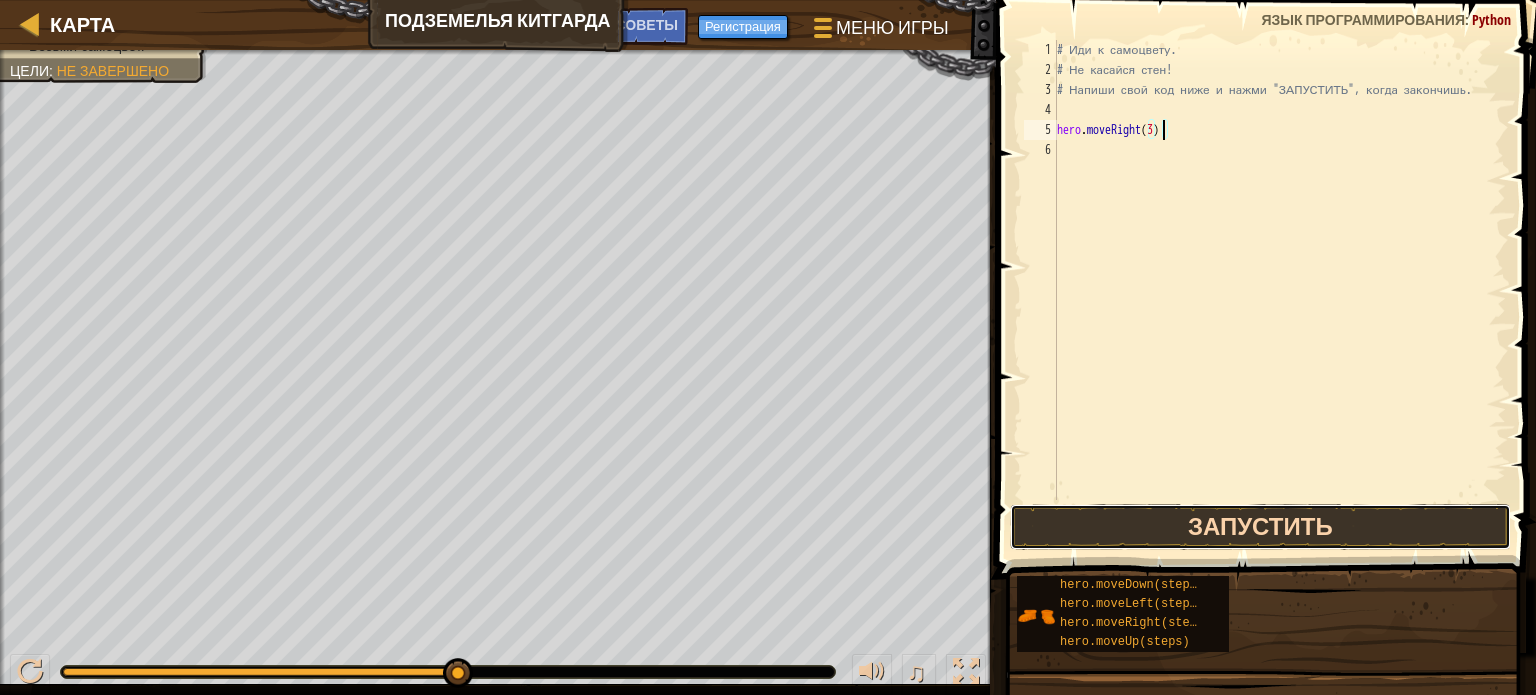click on "Запустить" at bounding box center [1260, 527] 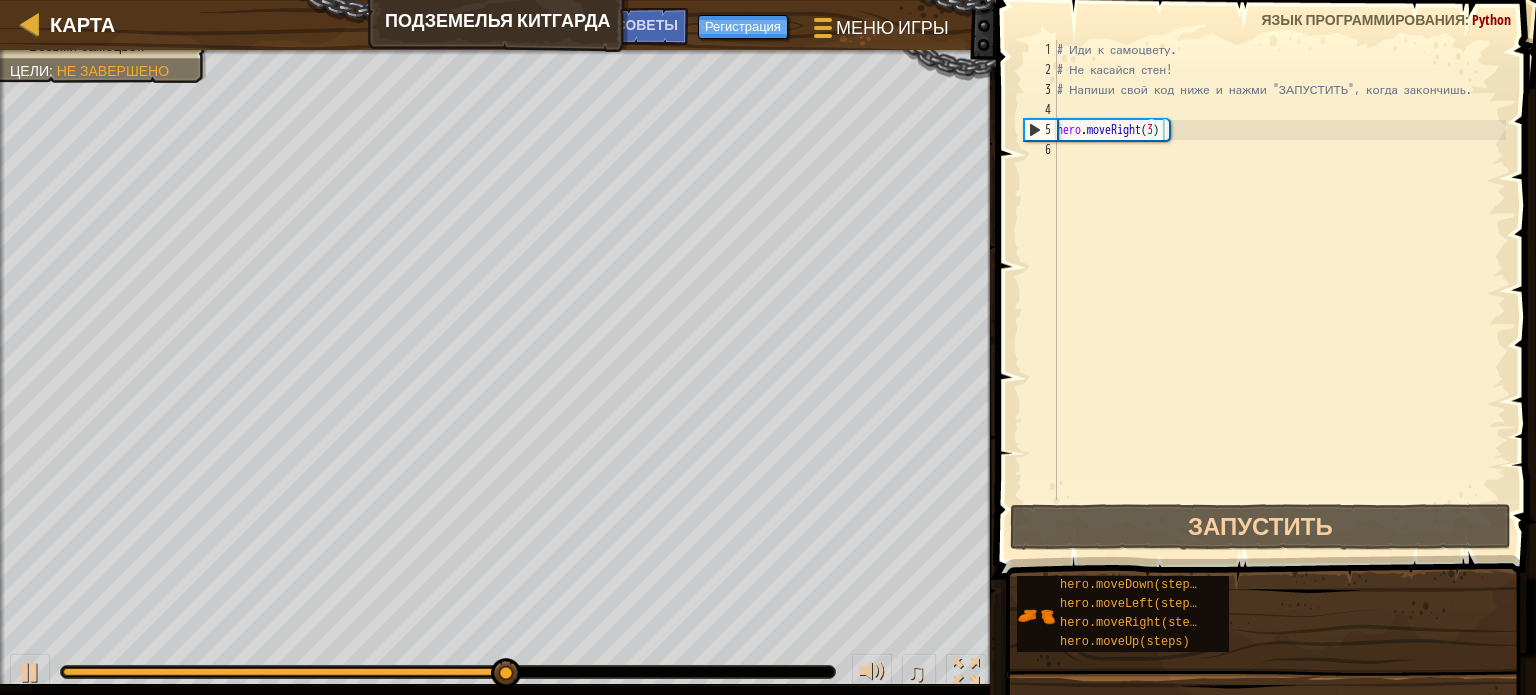 drag, startPoint x: 83, startPoint y: 51, endPoint x: 69, endPoint y: 67, distance: 21.260292 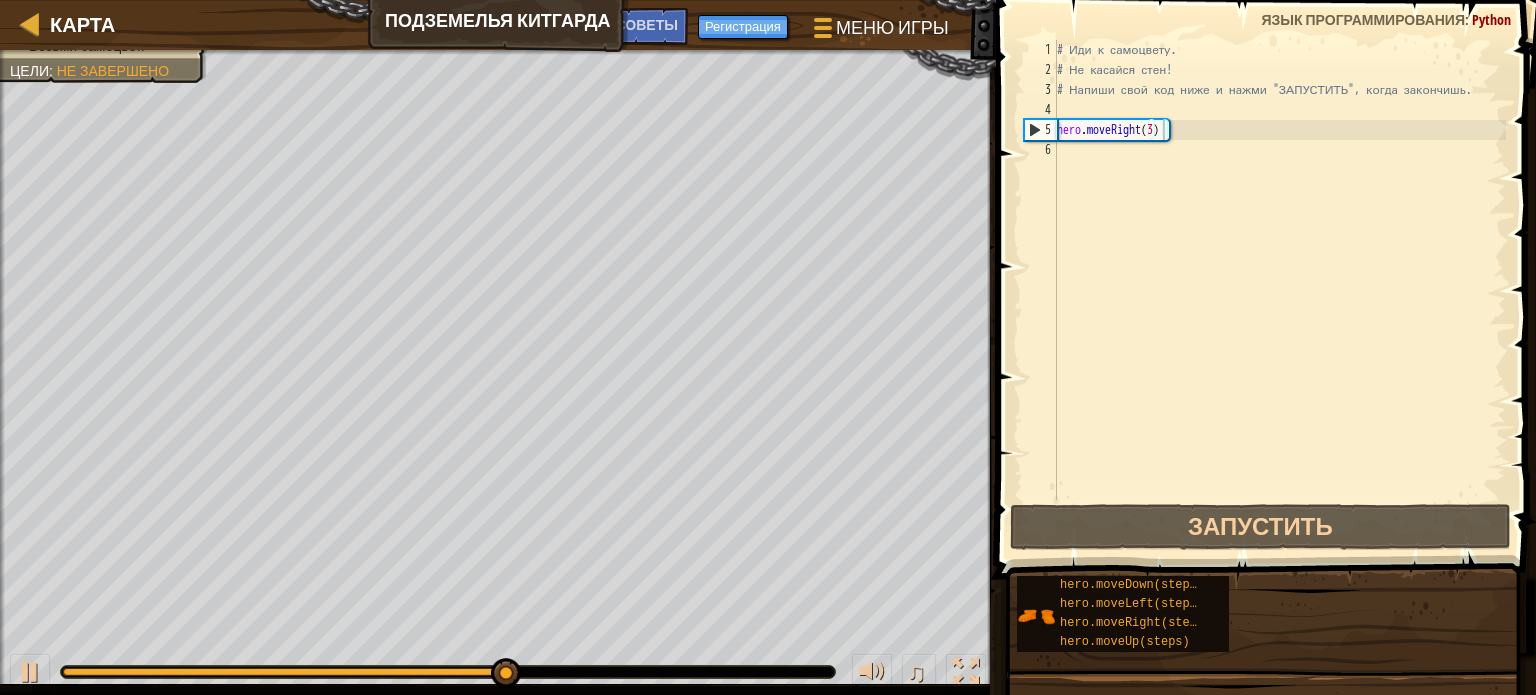 click at bounding box center [498, 52] 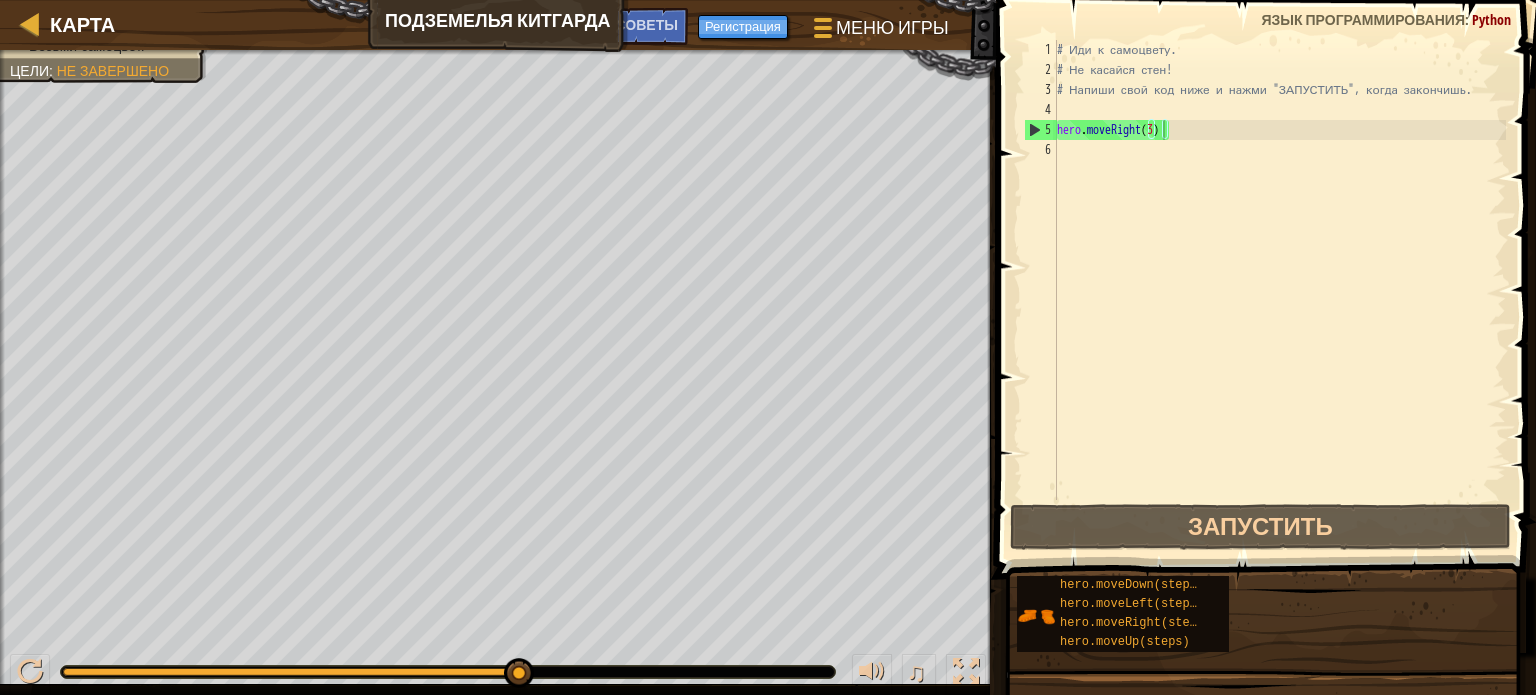 click on "Не завершено" at bounding box center (113, 71) 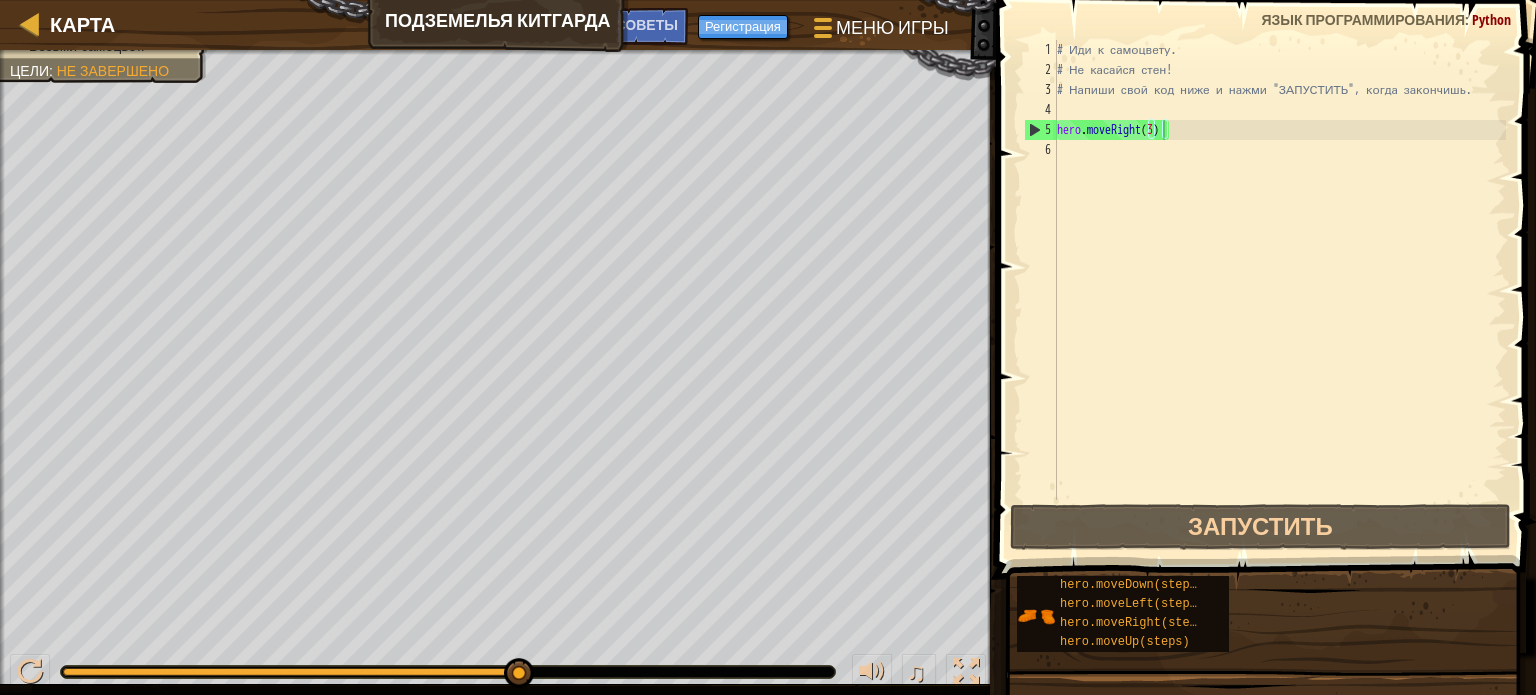 click on "Не завершено" at bounding box center [113, 71] 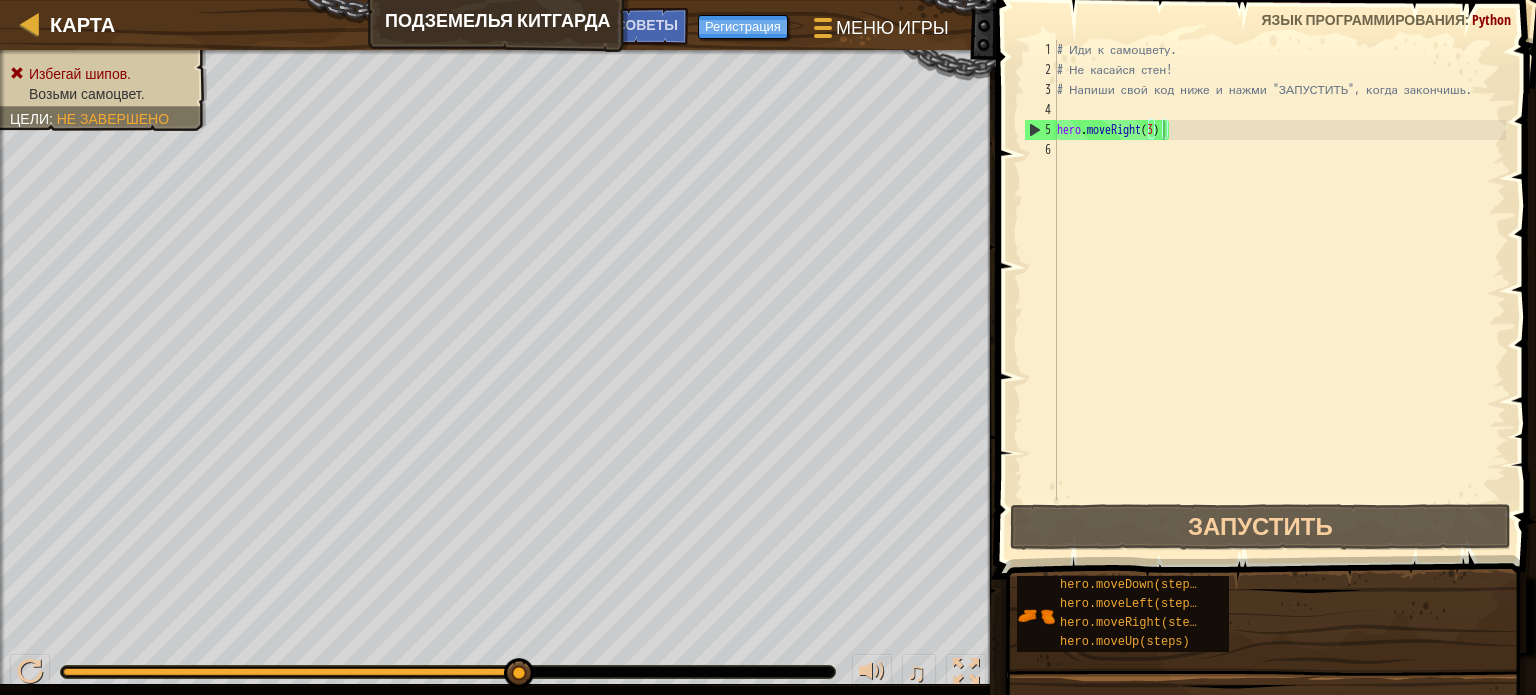 drag, startPoint x: 1148, startPoint y: 119, endPoint x: 1163, endPoint y: 127, distance: 17 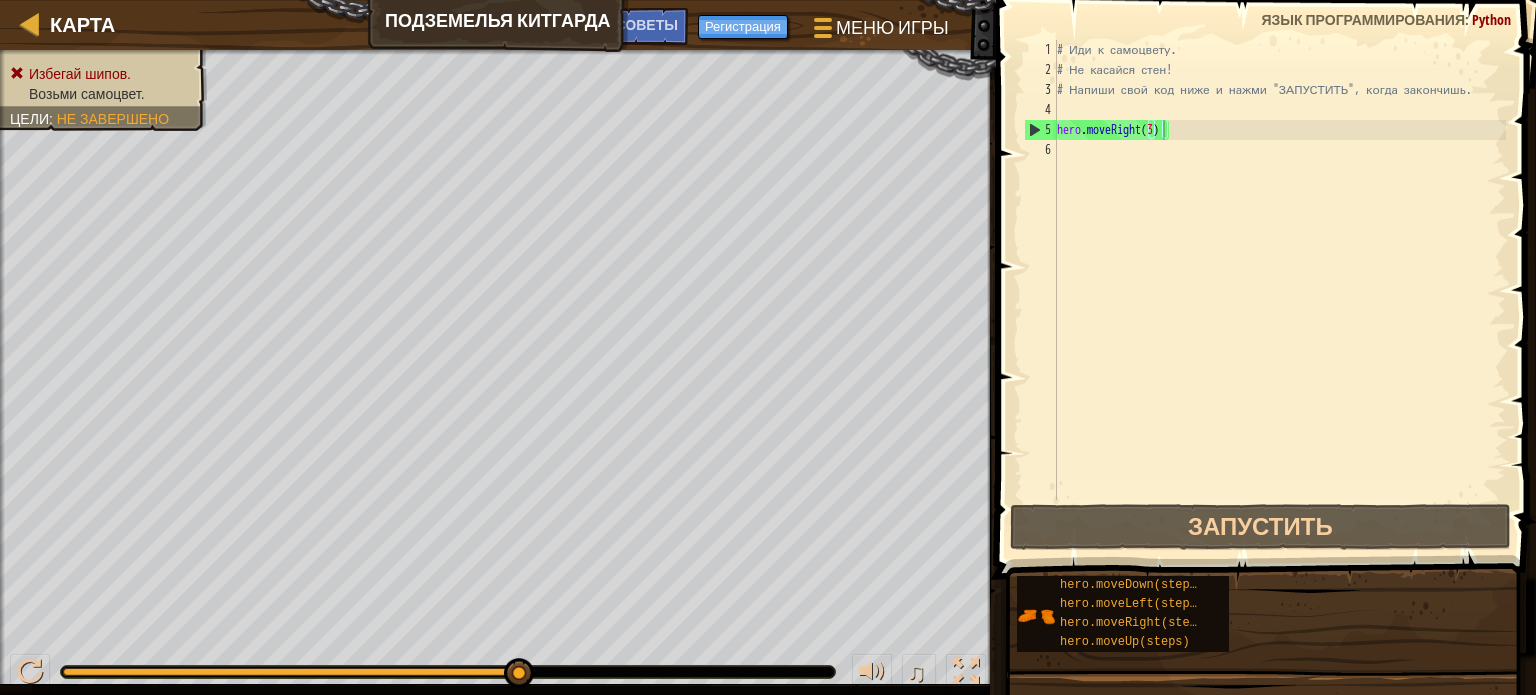 click on "# Иди к самоцвету. # Не касайся стен! # Напиши свой код ниже и нажми "ЗАПУСТИТЬ", когда закончишь. hero . moveRight ( 3 )" at bounding box center (1279, 290) 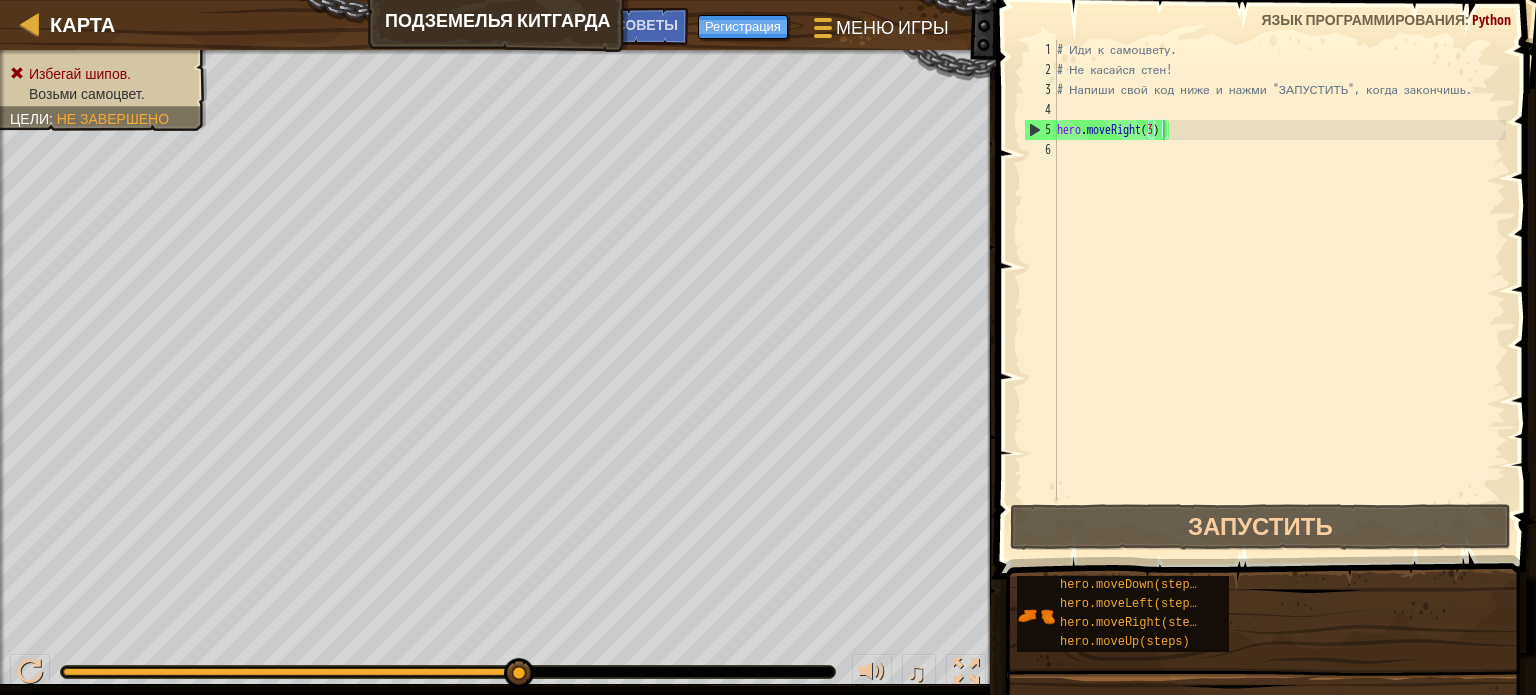 scroll, scrollTop: 9, scrollLeft: 0, axis: vertical 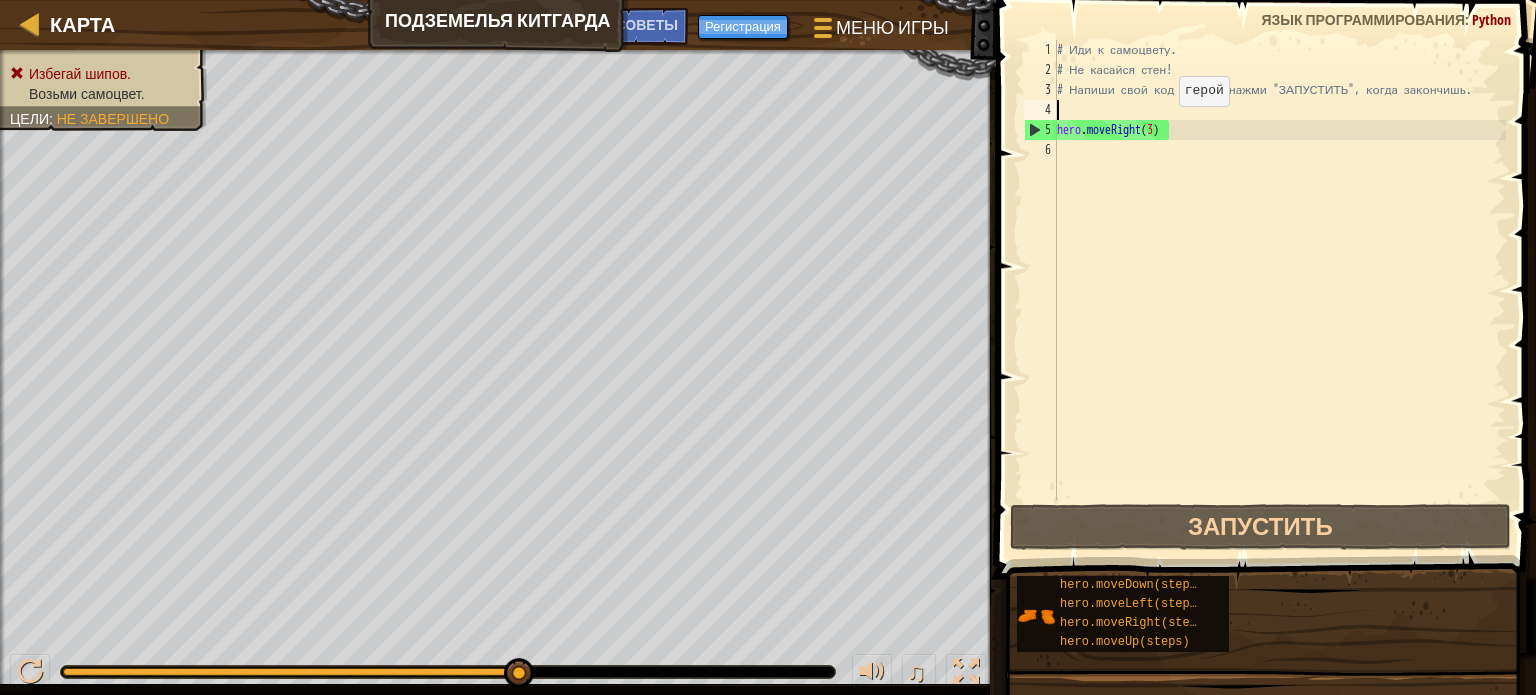 click on "# Иди к самоцвету. # Не касайся стен! # Напиши свой код ниже и нажми "ЗАПУСТИТЬ", когда закончишь. hero . moveRight ( 3 )" at bounding box center [1279, 290] 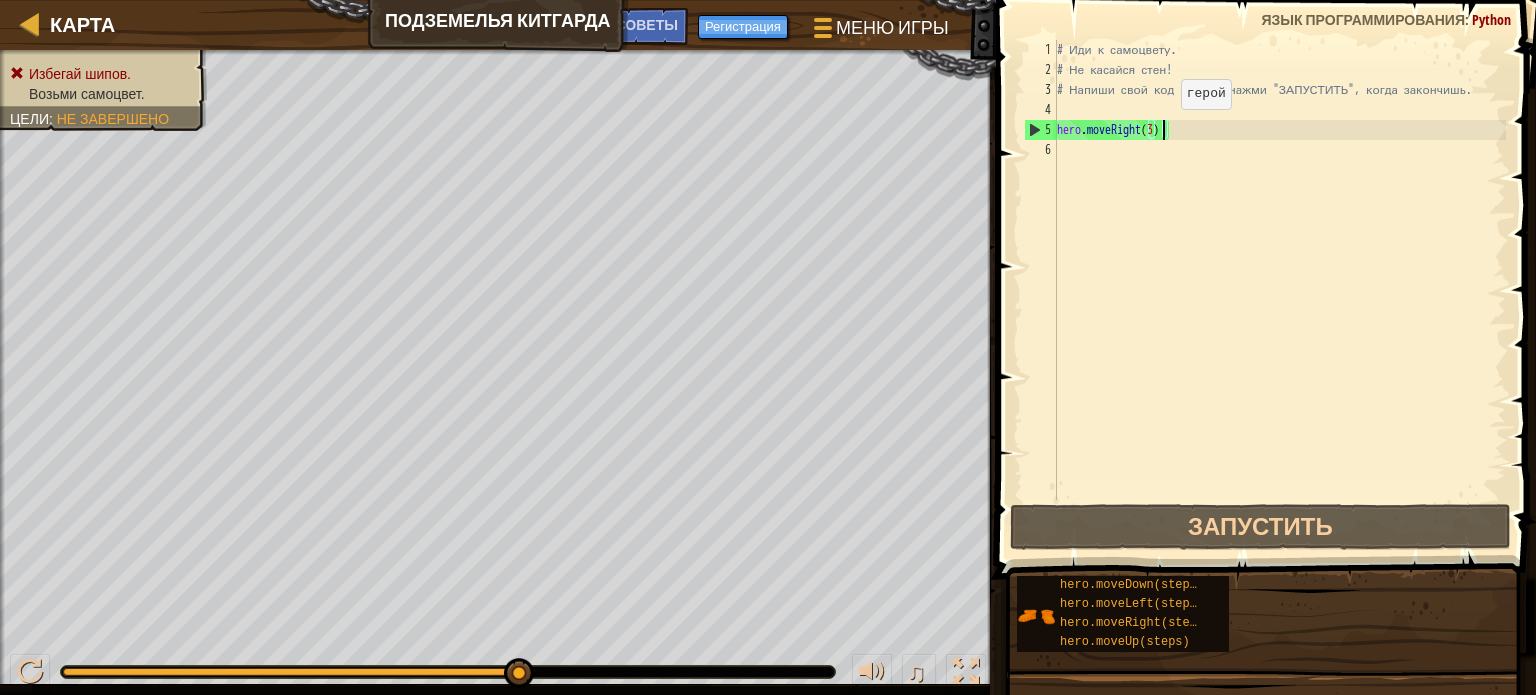 type on "hero.moveRight()" 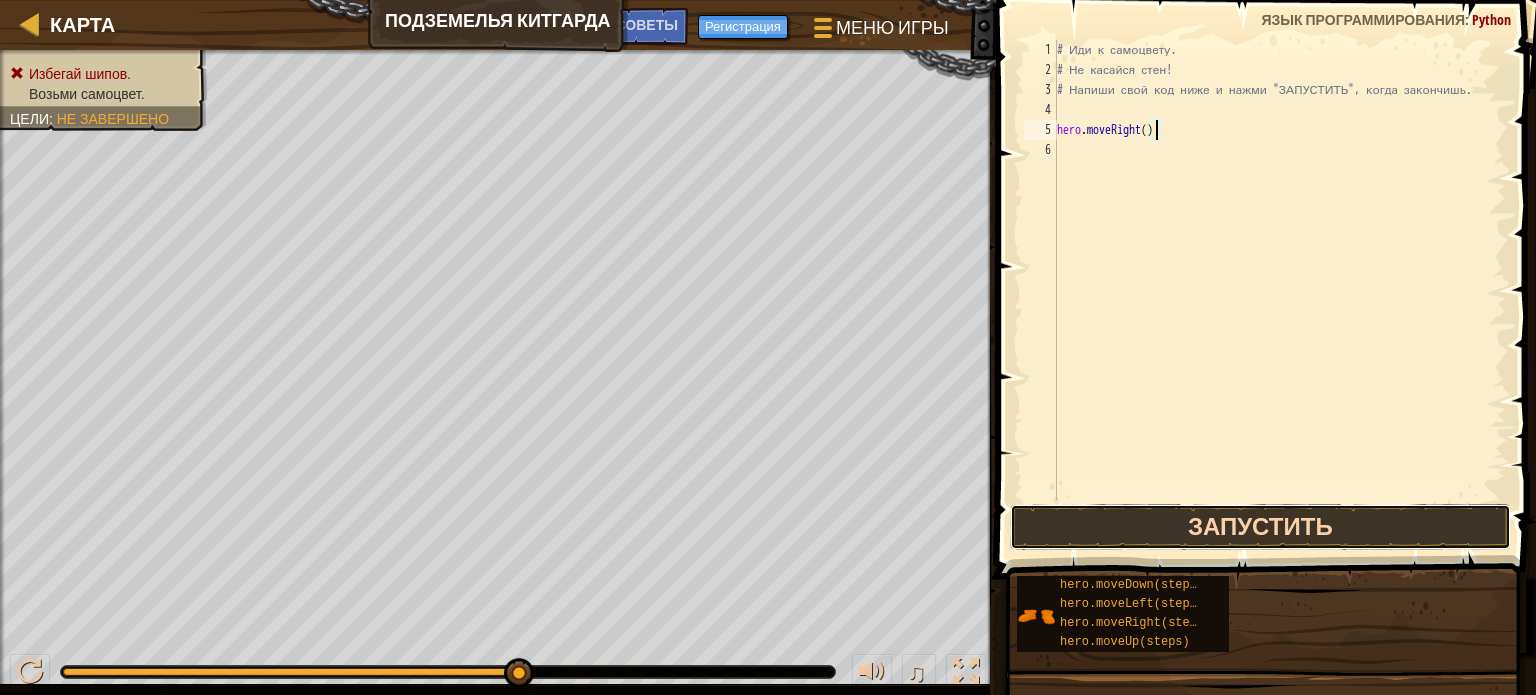 click on "Запустить" at bounding box center (1260, 527) 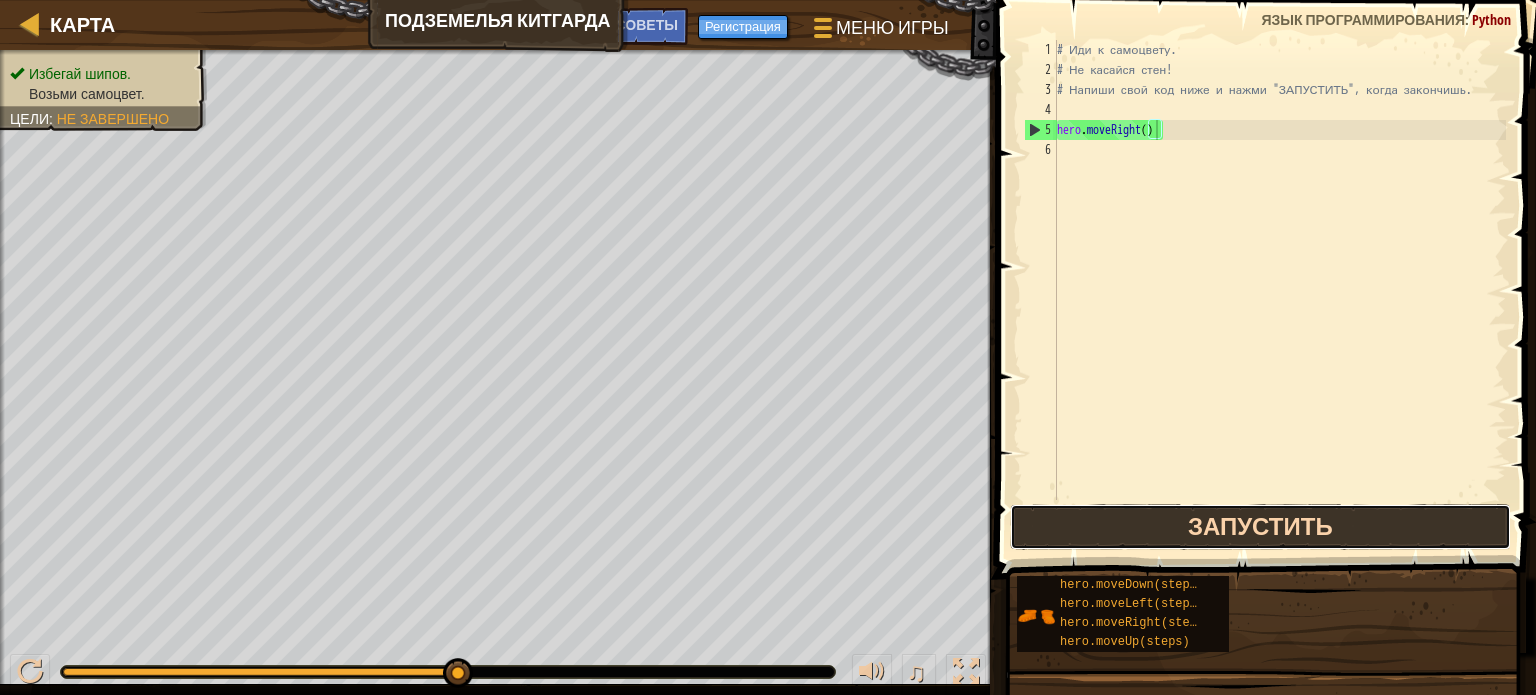 type 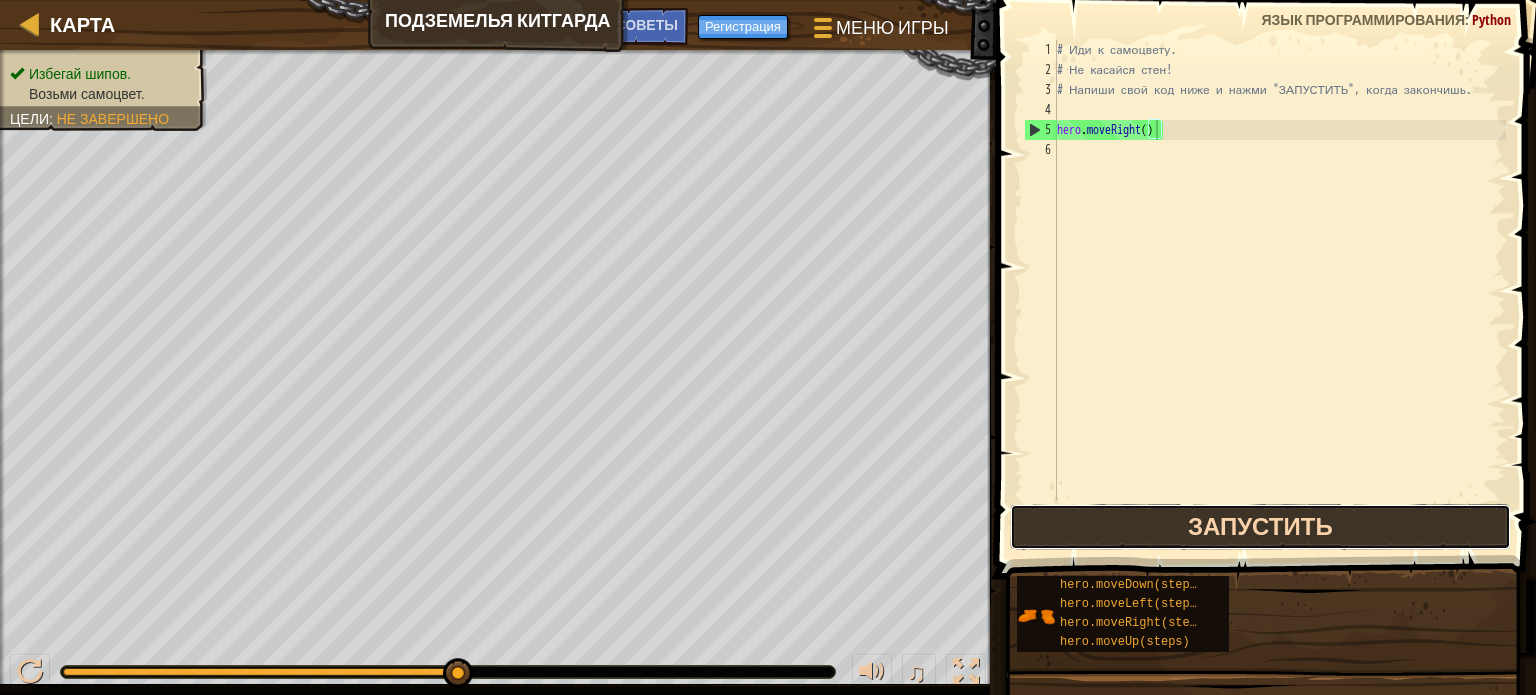 click on "Запустить" at bounding box center (1260, 527) 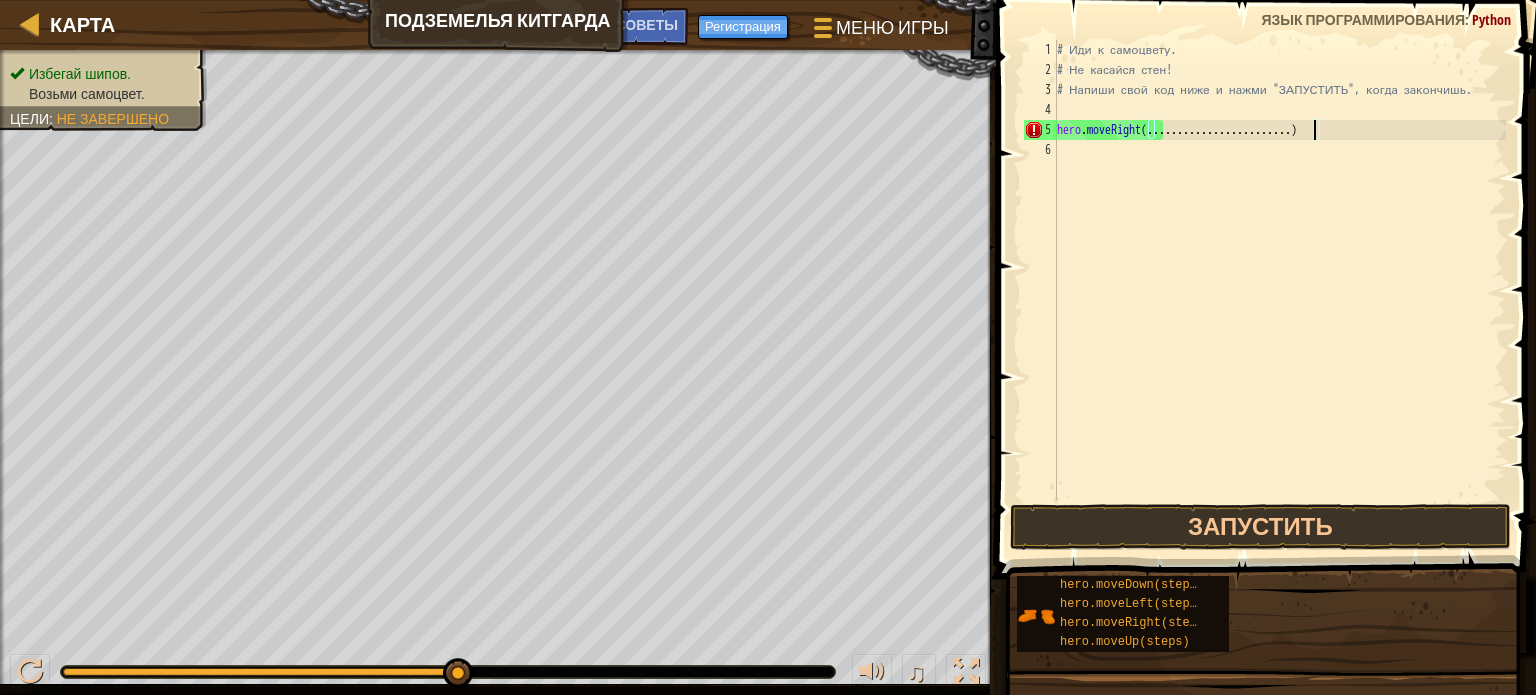 scroll, scrollTop: 9, scrollLeft: 20, axis: both 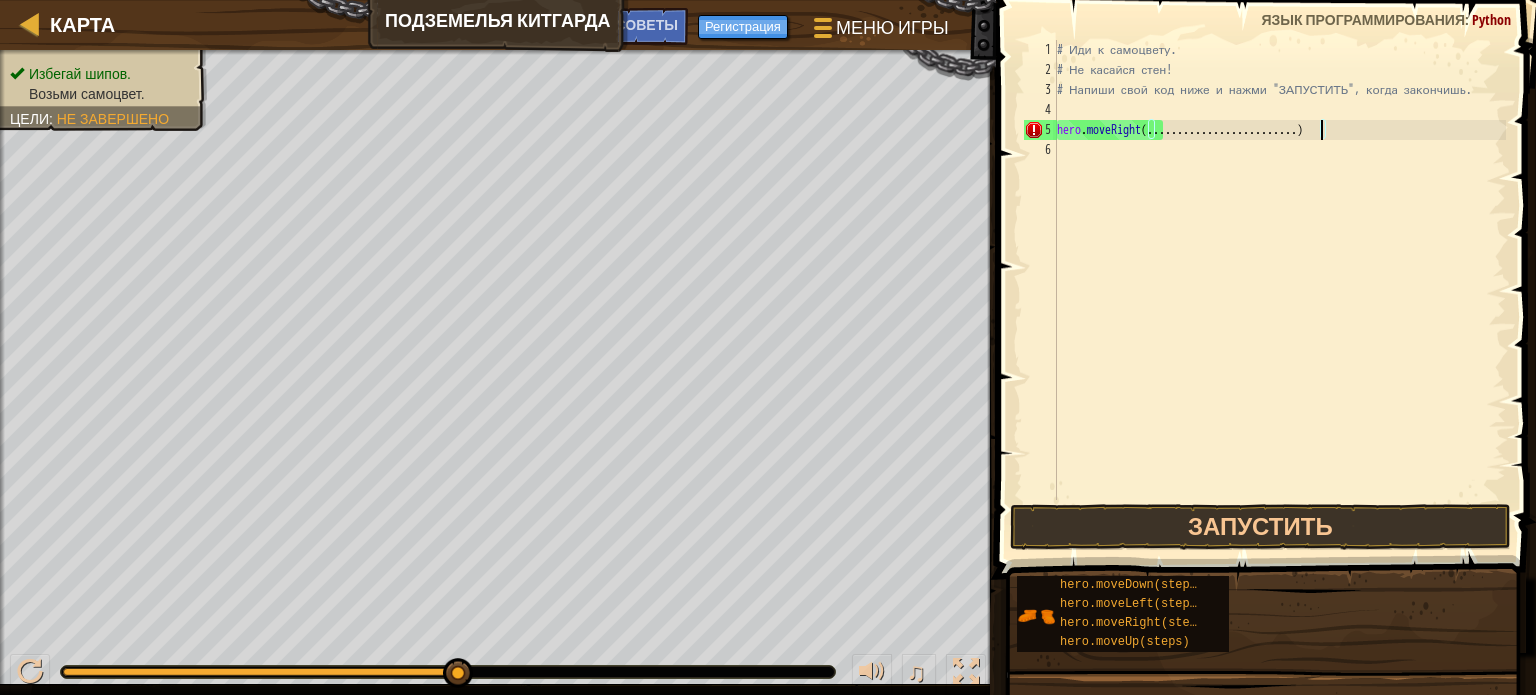 click on "# Иди к самоцвету. # Не касайся стен! # Напиши свой код ниже и нажми "ЗАПУСТИТЬ", когда закончишь. hero . moveRight ( ......................... )" at bounding box center [1279, 290] 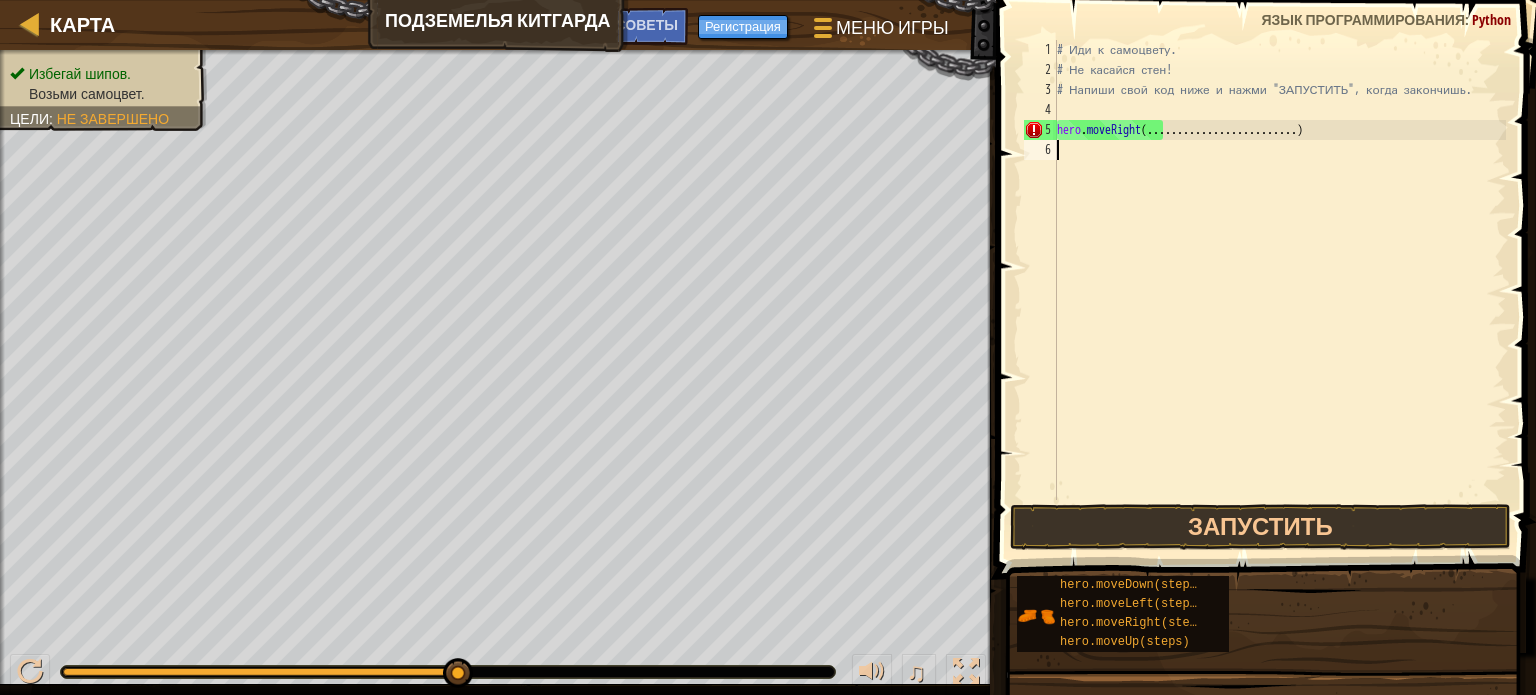 scroll, scrollTop: 9, scrollLeft: 0, axis: vertical 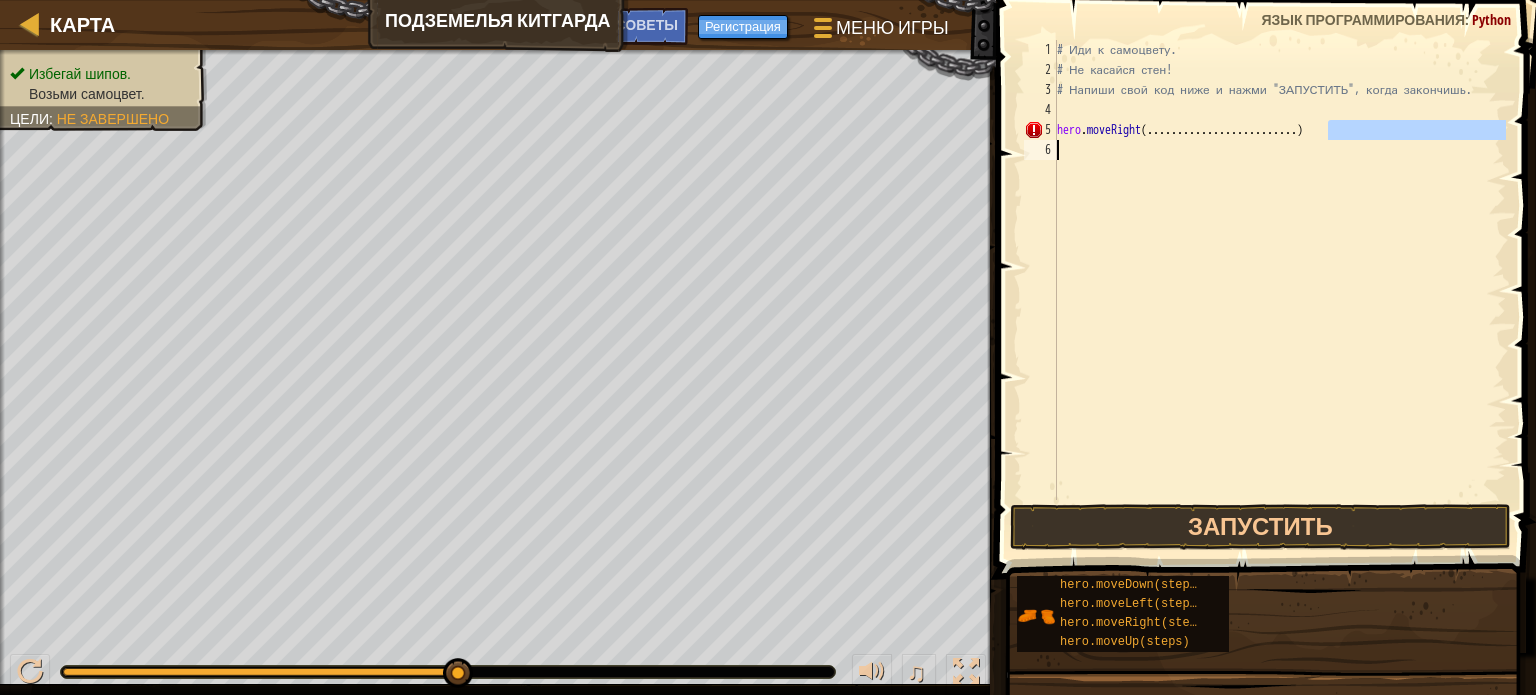 click on "Карта Подземелья Китгарда Меню игры Готово Регистрация Советы 1     הההההההההההההההההההההההההההההההההההההההההההההההההההההההההההההההההההההההההההההההההההההההההההההההההההההההההההההההההההההההההההההההההההההההההההההההההההההההההההההההההההההההההההההההההההההההההההההההההההההההההההההההההההההההההההההההההההההההההההההההההההההההההההההההה XXXXXXXXXXXXXXXXXXXXXXXXXXXXXXXXXXXXXXXXXXXXXXXXXXXXXXXXXXXXXXXXXXXXXXXXXXXXXXXXXXXXXXXXXXXXXXXXXXXXXXXXXXXXXXXXXXXXXXXXXXXXXXXXXXXXXXXXXXXXXXXXXXXXXXXXXXXXXXXXXXXXXXXXXXXXXXXXXXXXXXXXXXXXXXXXXXXXXXXXXXXXXXXXXXXXXXXXXXXXXXXXXXXXXXXXXXXXXXXXXXXXXXXXXXXXXXXX Решение × советы 1 2 3 4 5 6 # Иди к самоцвету. # Не касайся стен! hero . moveRight ( )" at bounding box center [768, 347] 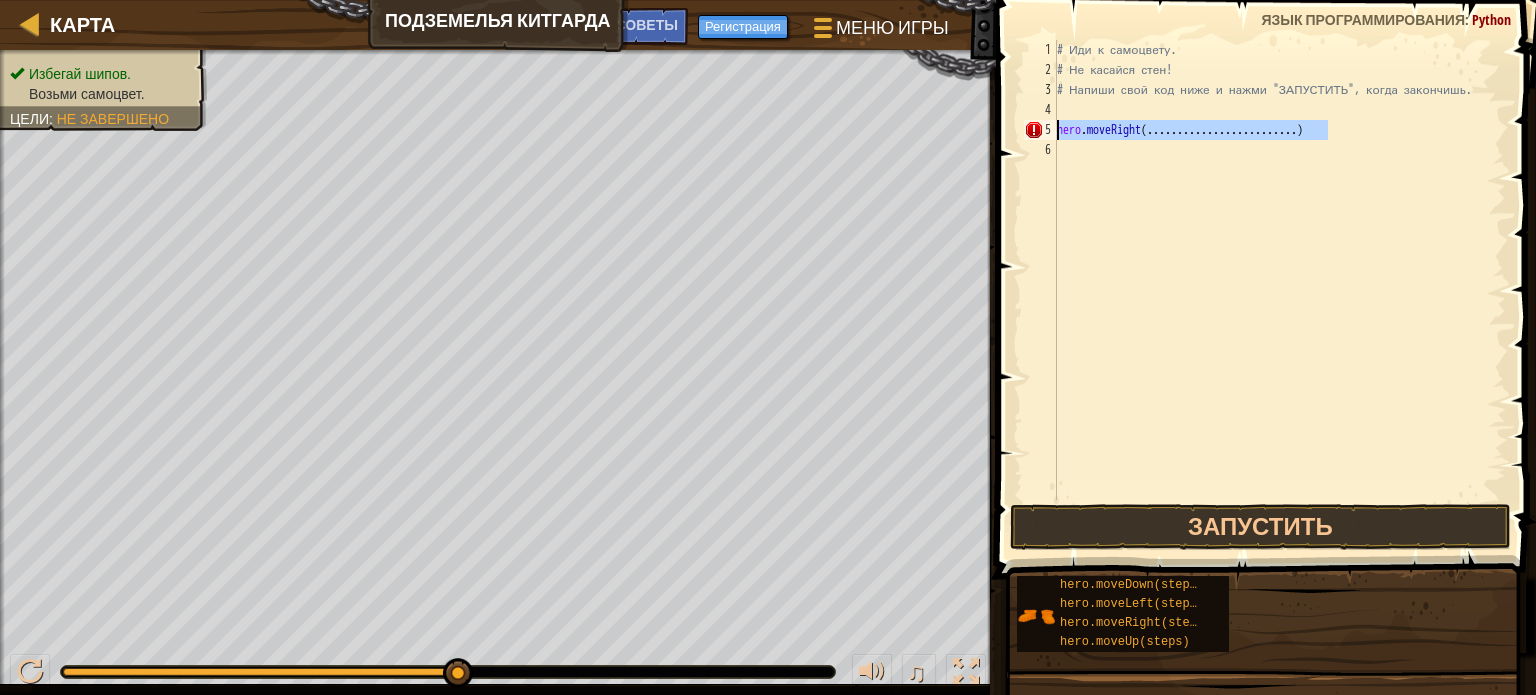 type 